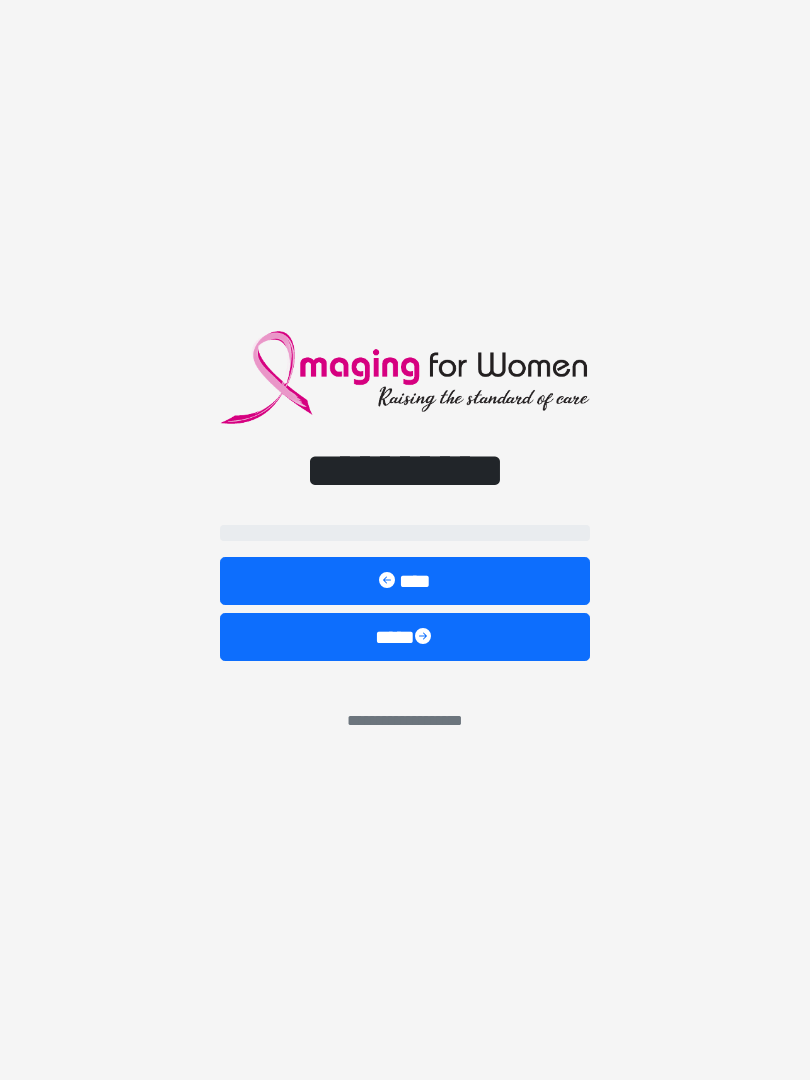scroll, scrollTop: 0, scrollLeft: 0, axis: both 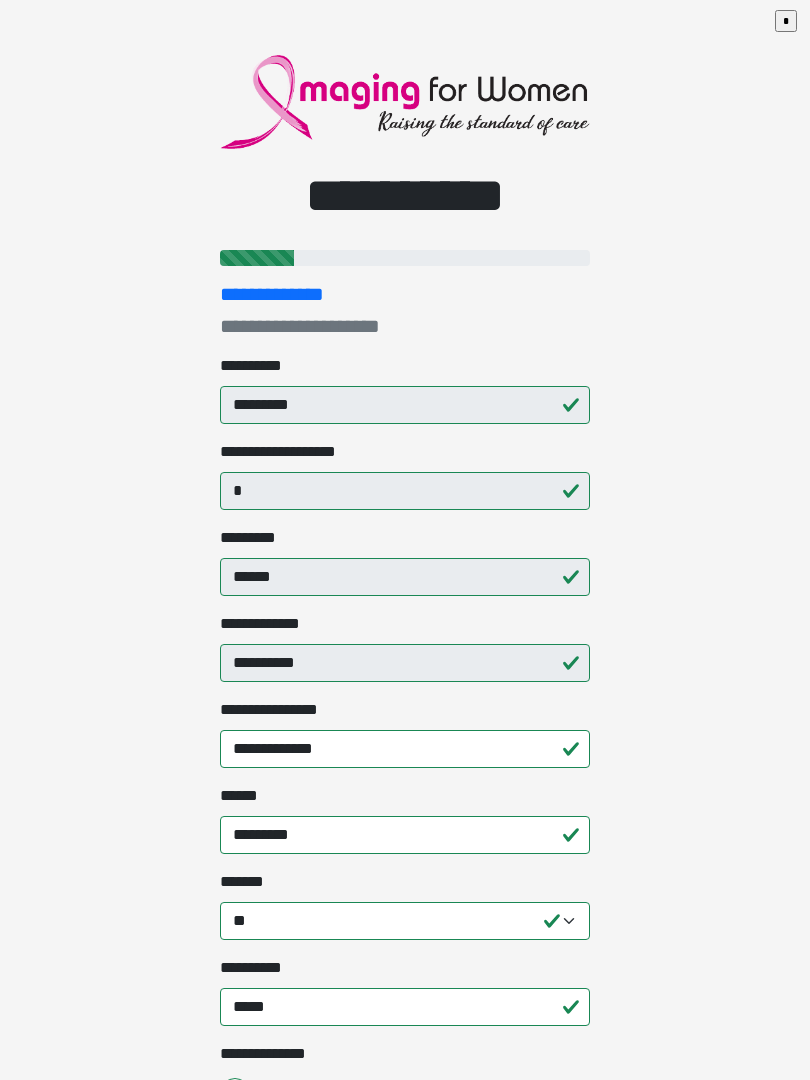 click on "**********" at bounding box center (405, 540) 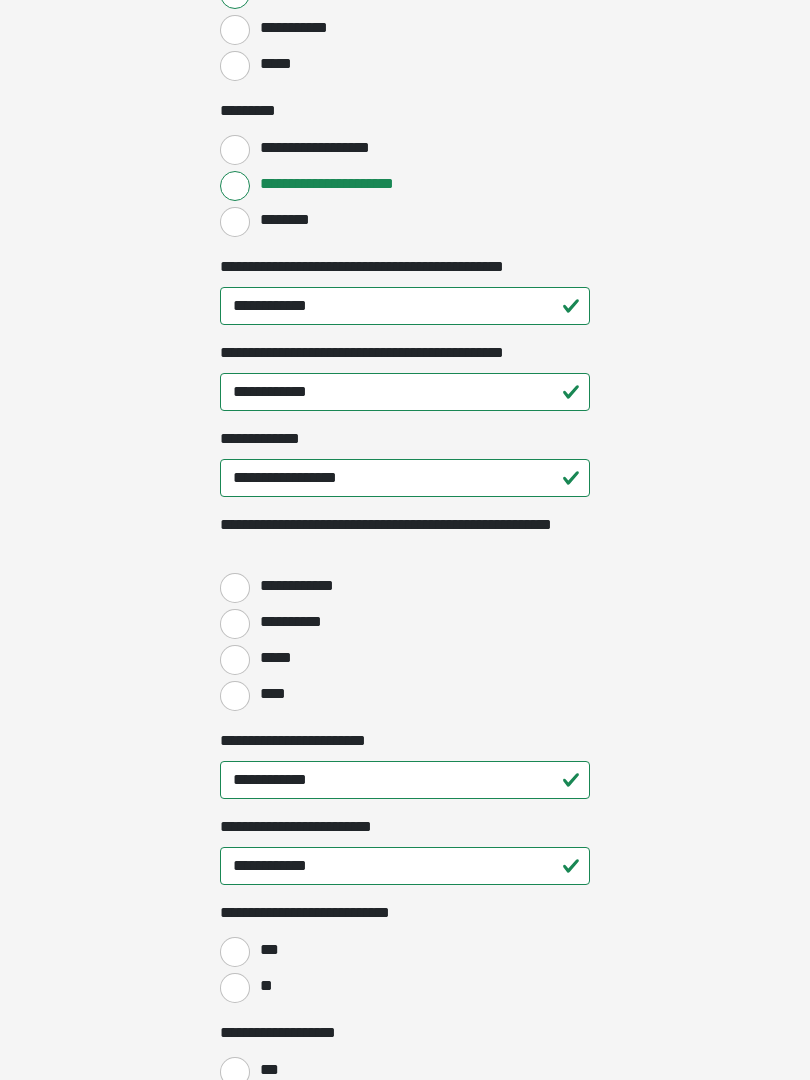scroll, scrollTop: 2263, scrollLeft: 0, axis: vertical 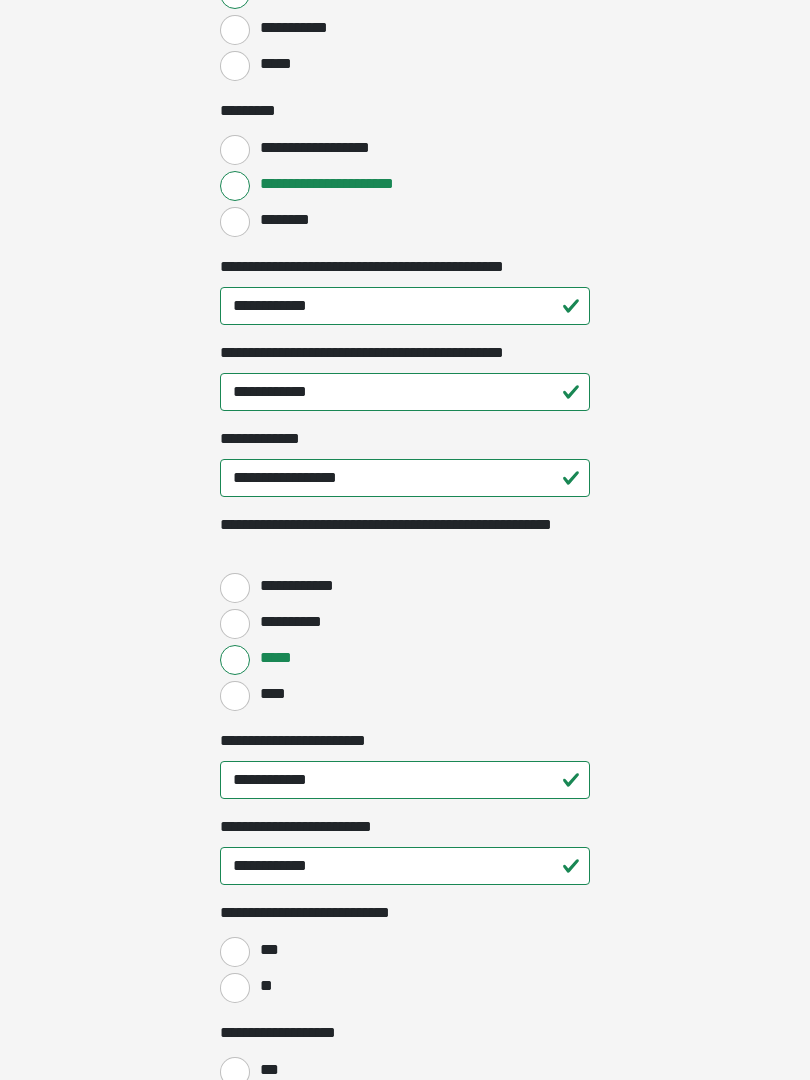click on "**********" at bounding box center (235, 588) 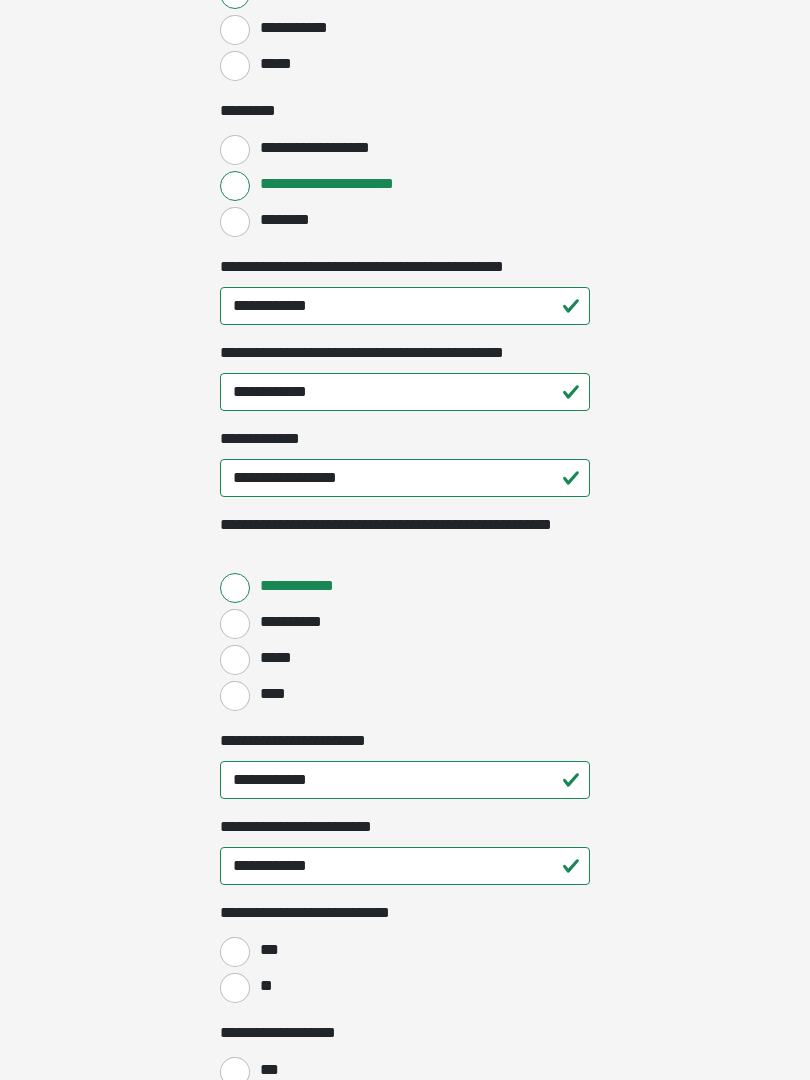 click on "*****" at bounding box center (235, 660) 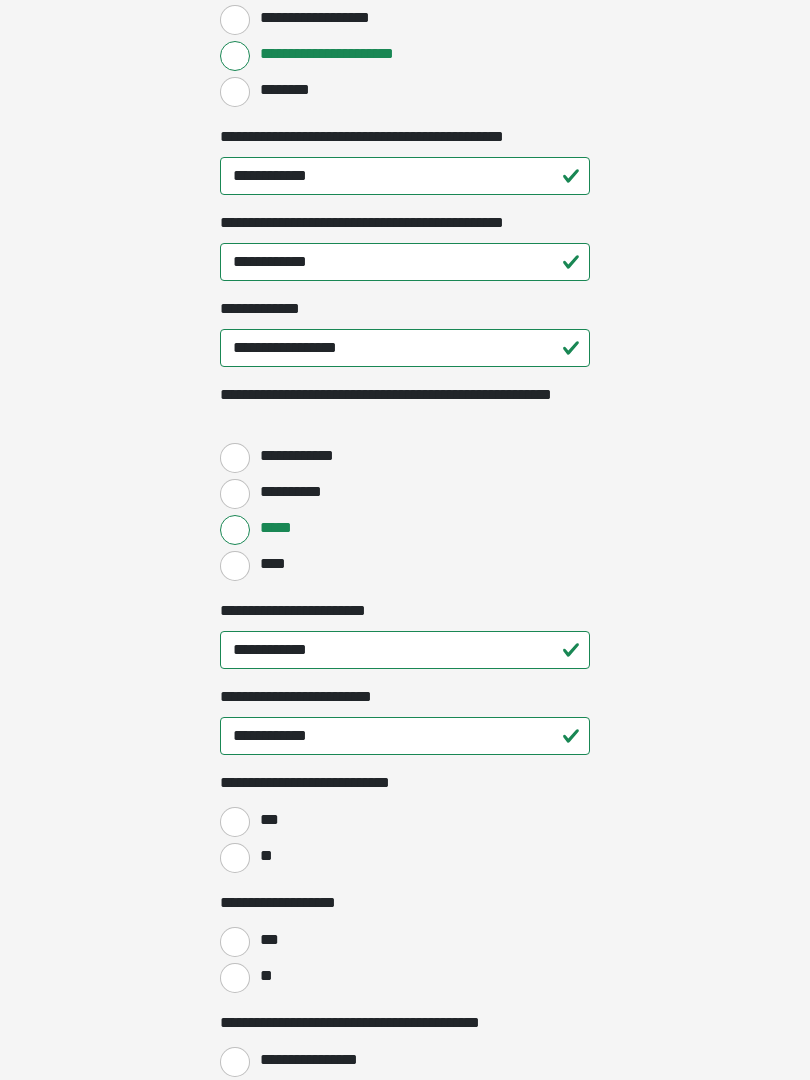 scroll, scrollTop: 2398, scrollLeft: 0, axis: vertical 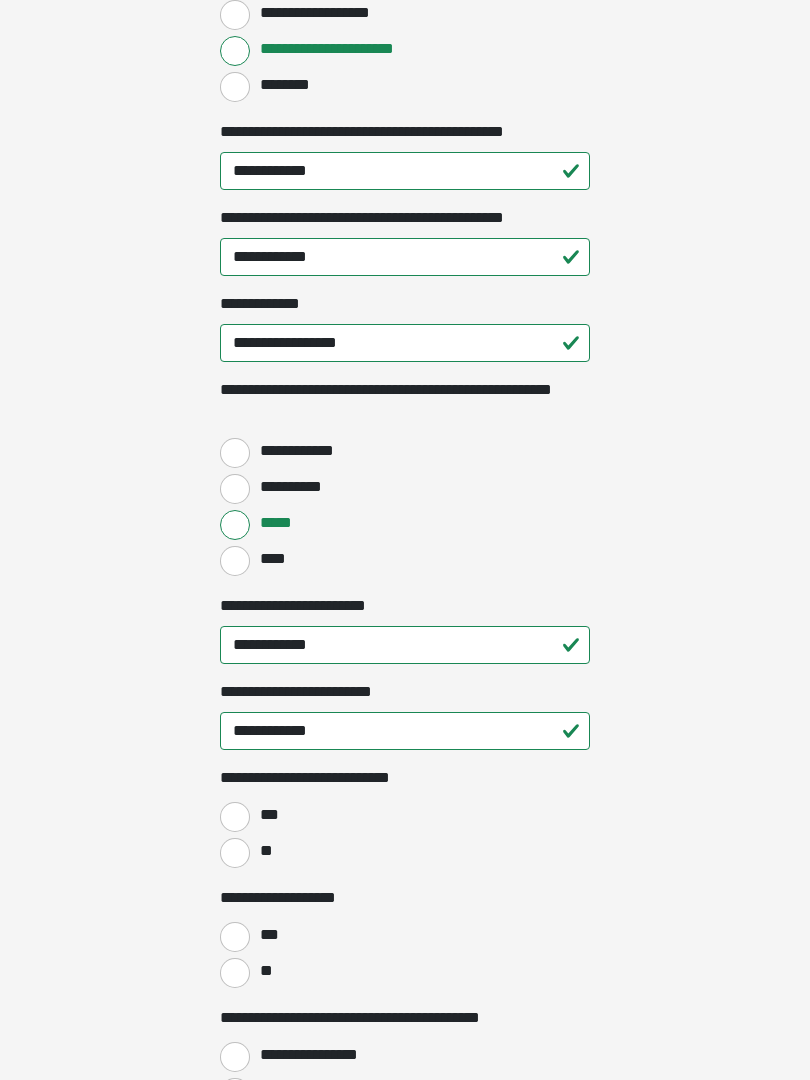 click on "**********" at bounding box center [405, 645] 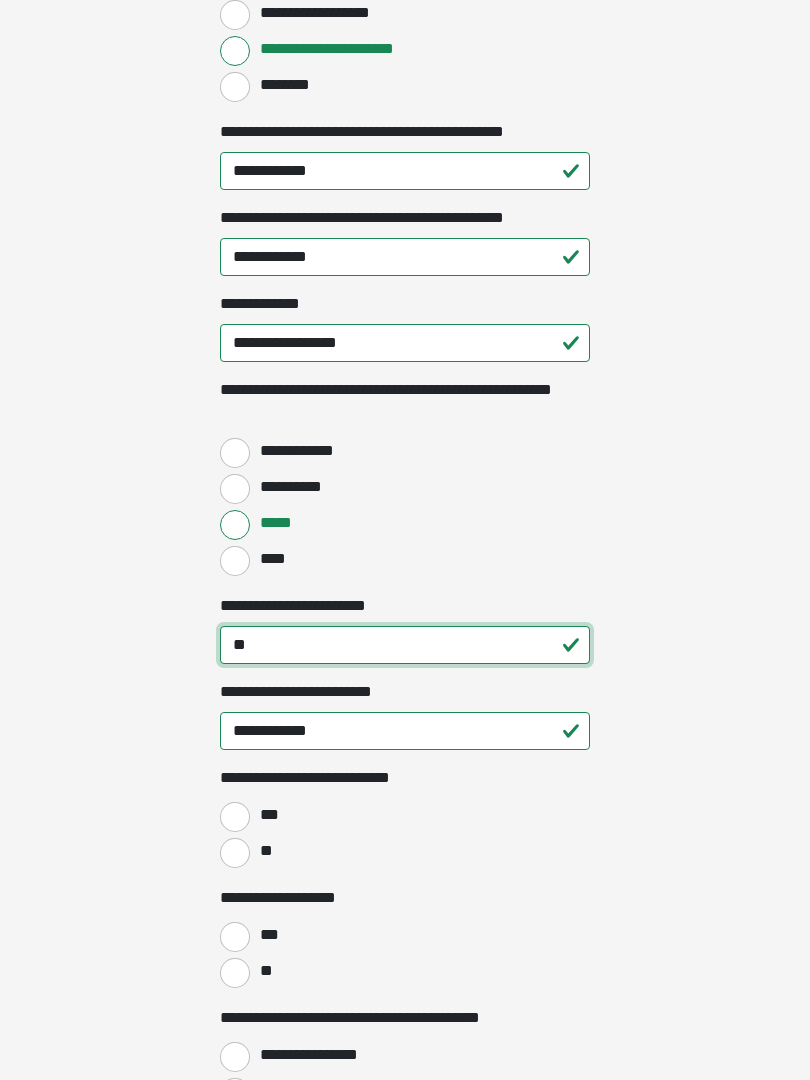 type on "*" 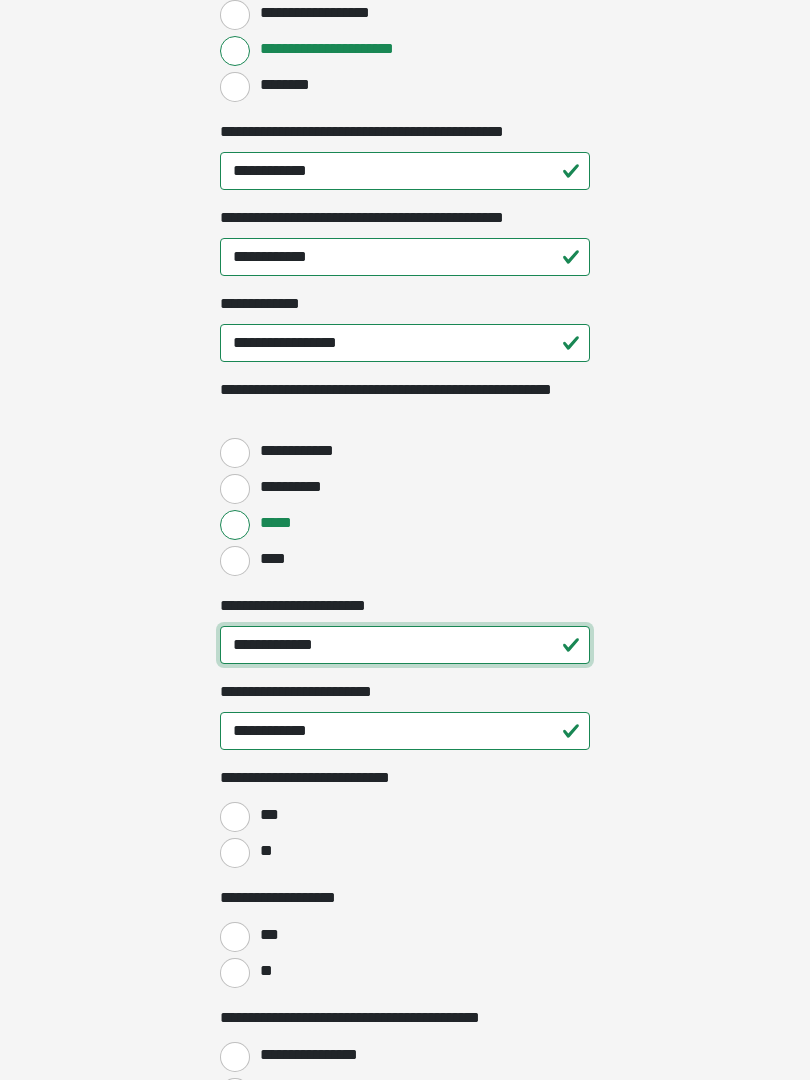 type on "**********" 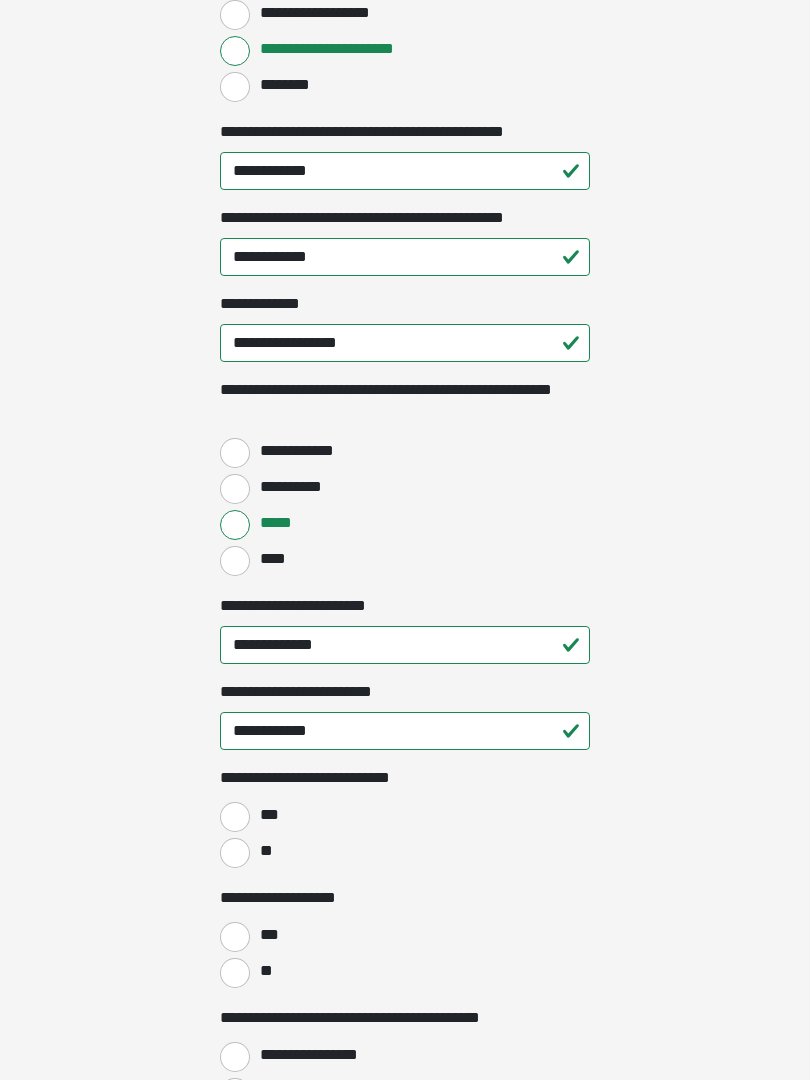 click on "**********" at bounding box center [405, 731] 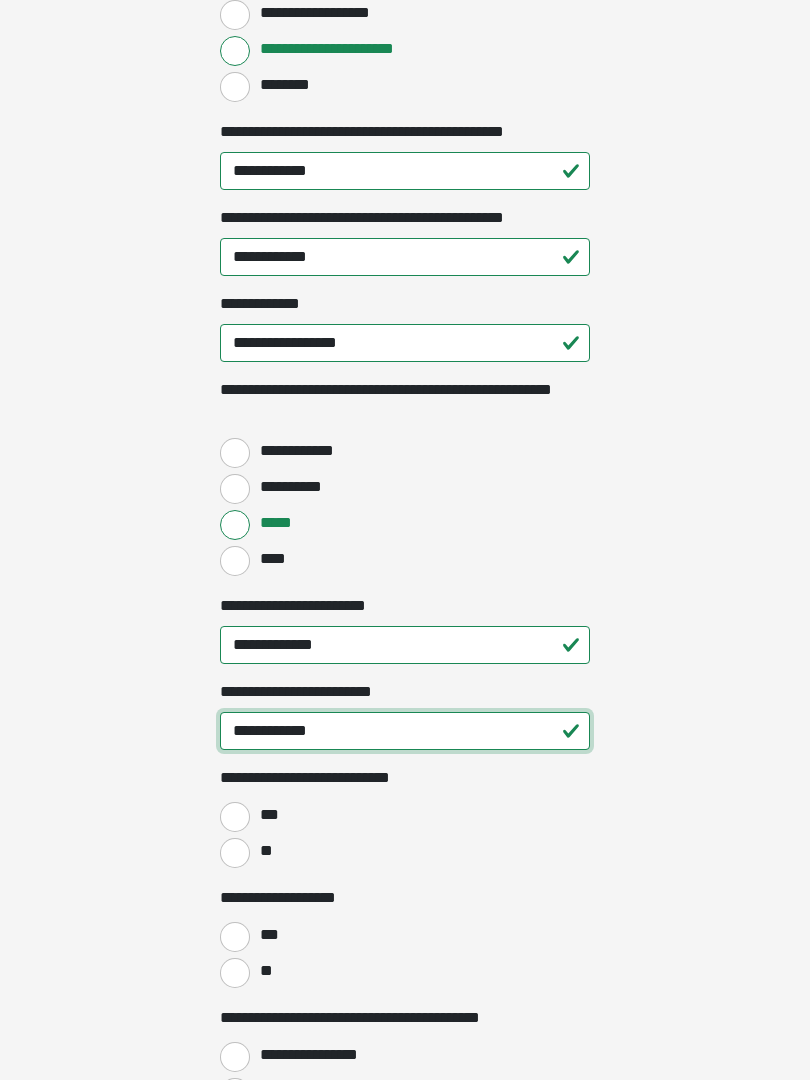 scroll, scrollTop: 2428, scrollLeft: 0, axis: vertical 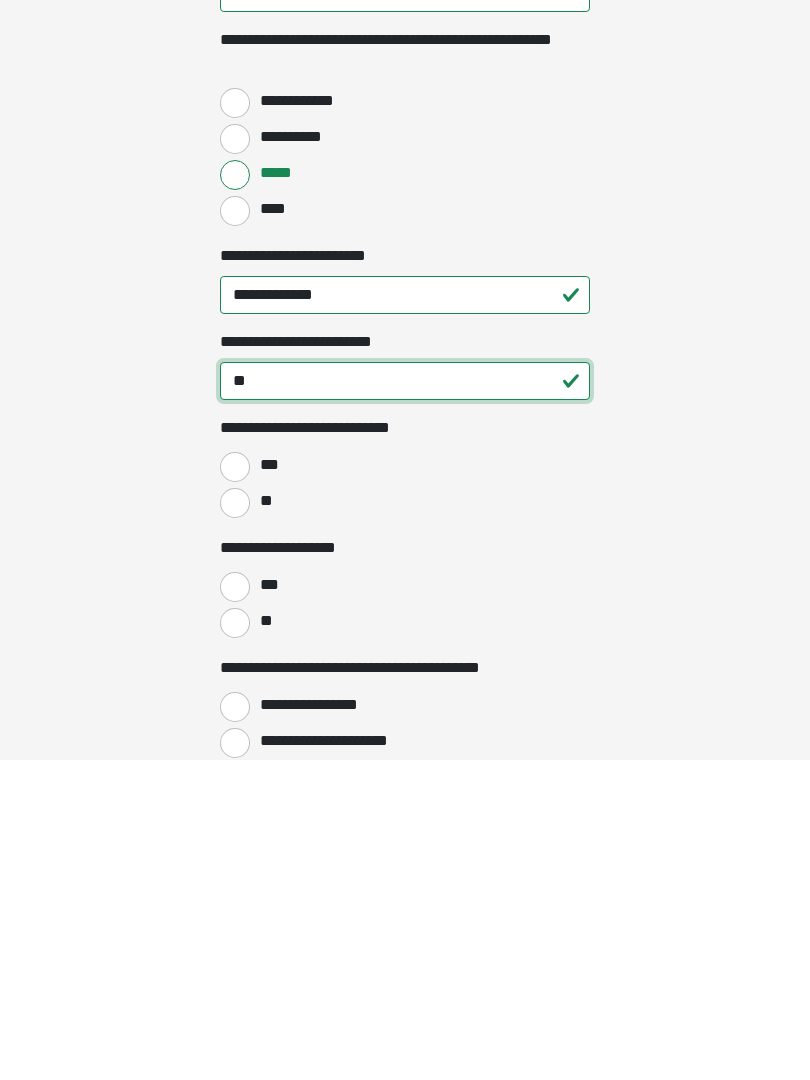 type on "*" 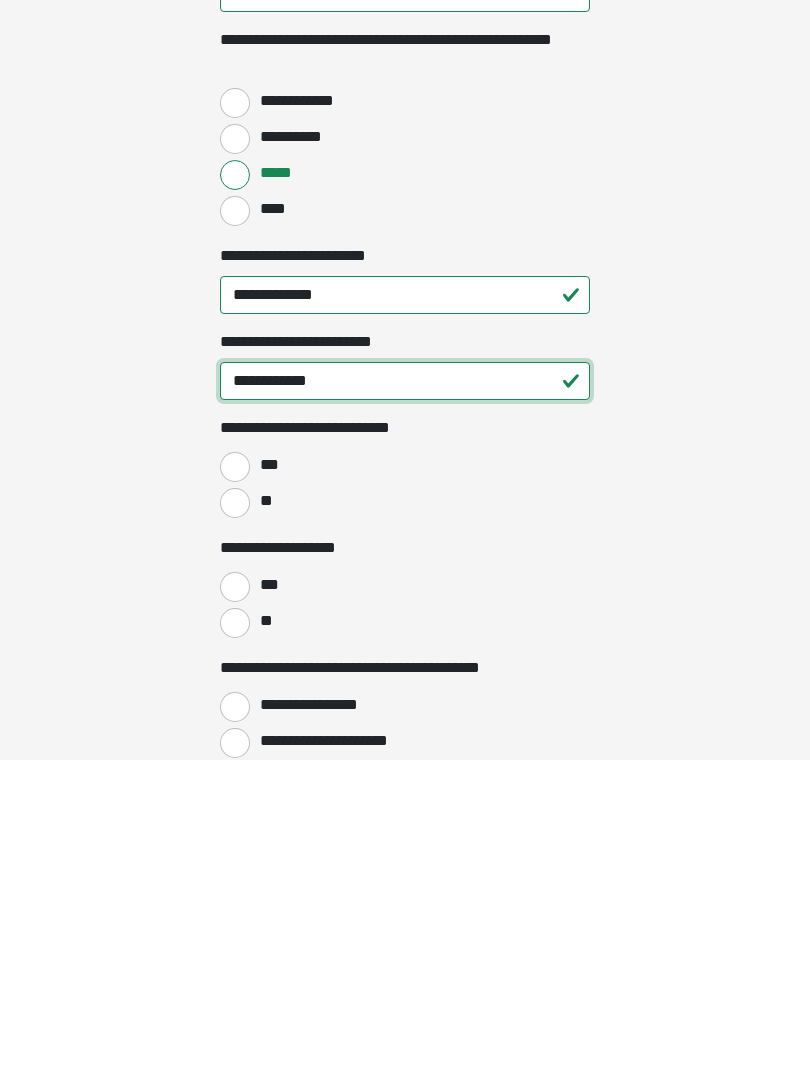 type on "**********" 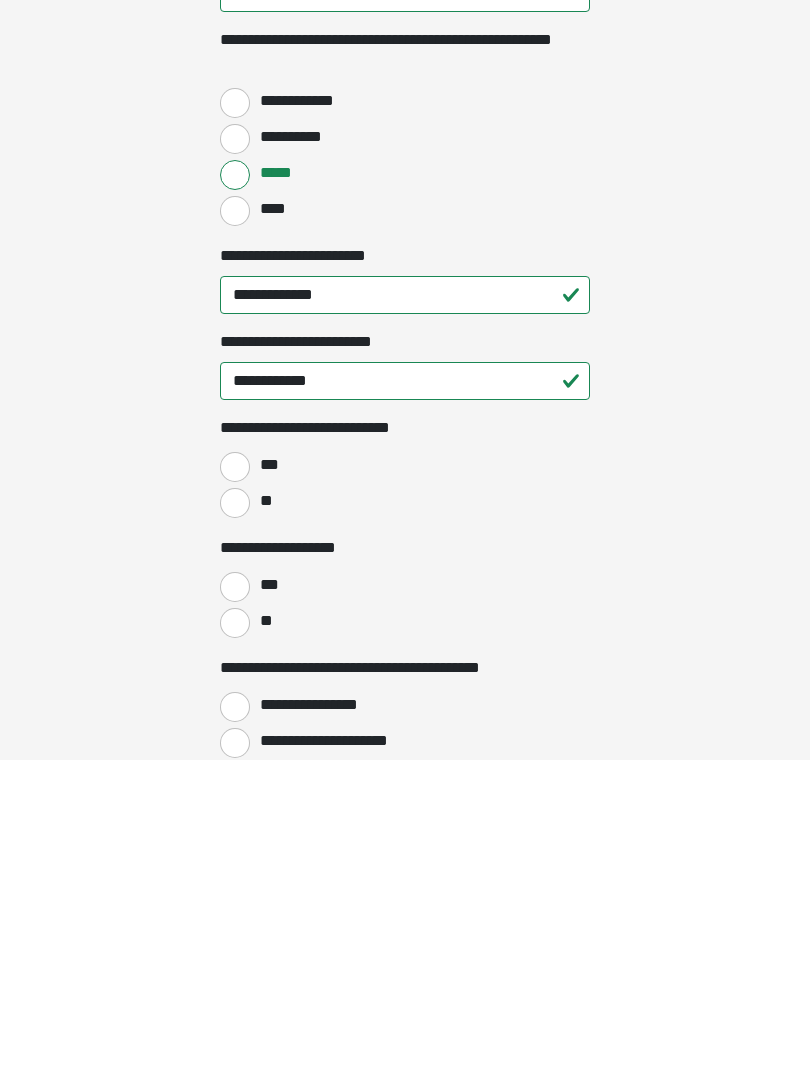 click on "**" at bounding box center (235, 823) 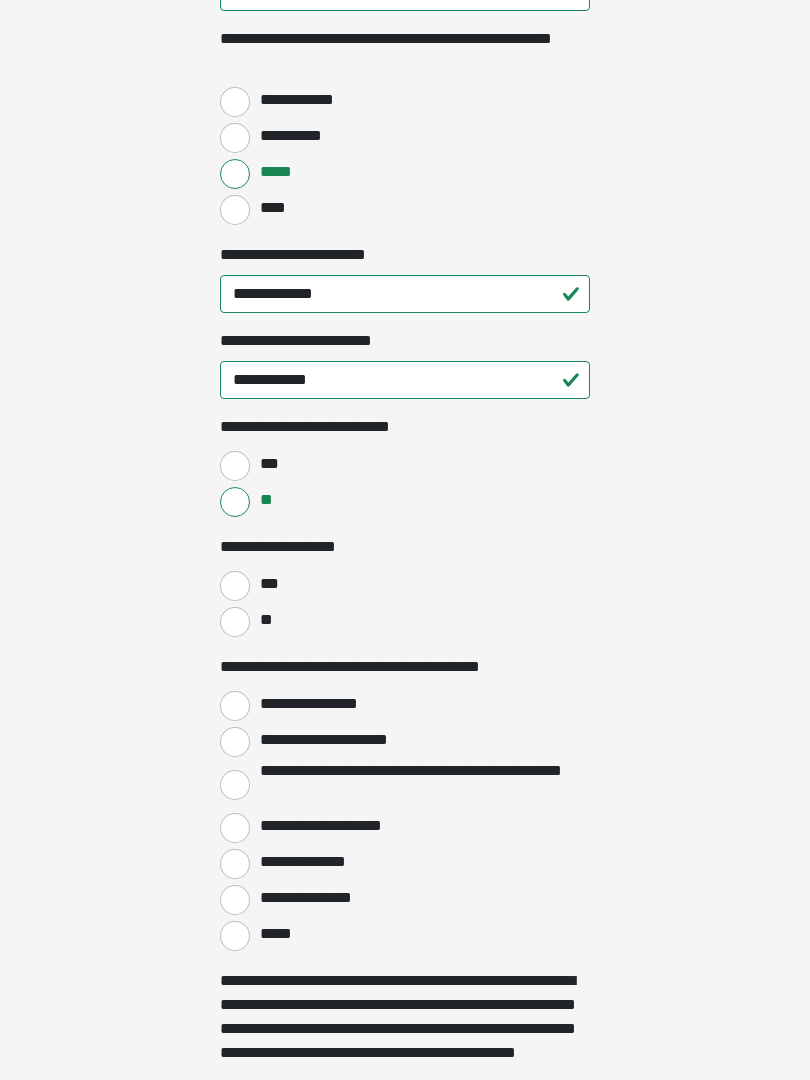 click on "**" at bounding box center (235, 622) 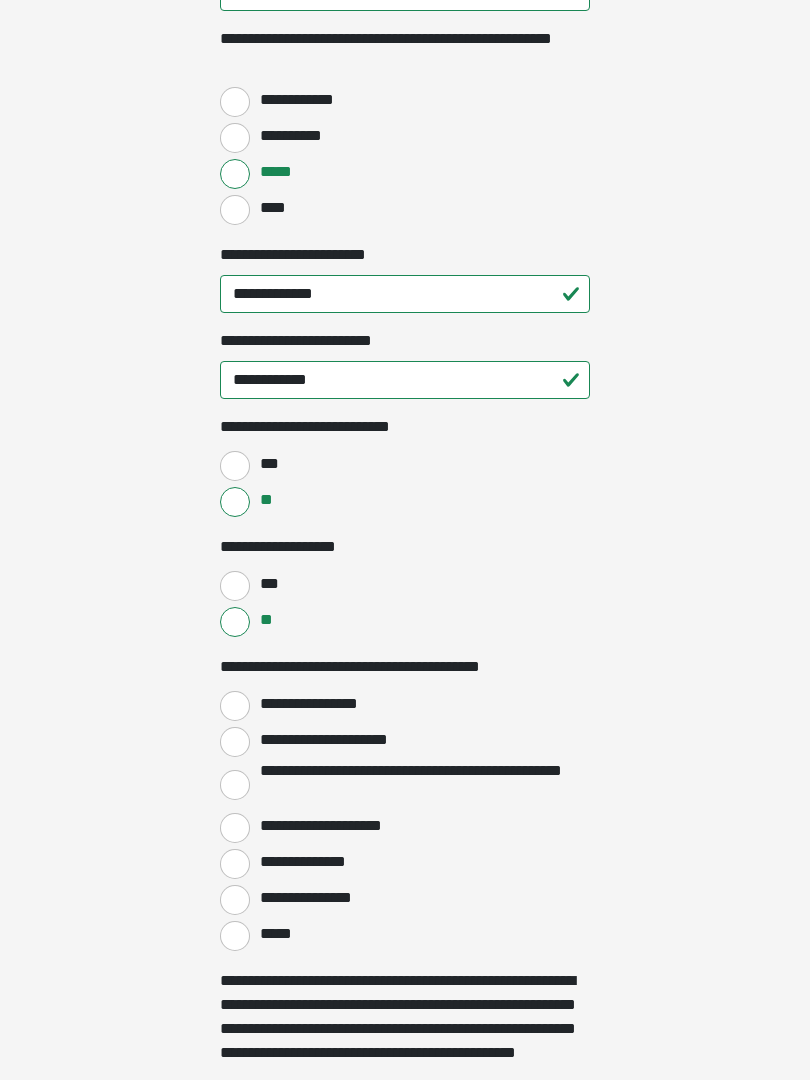 click on "**********" at bounding box center (235, 706) 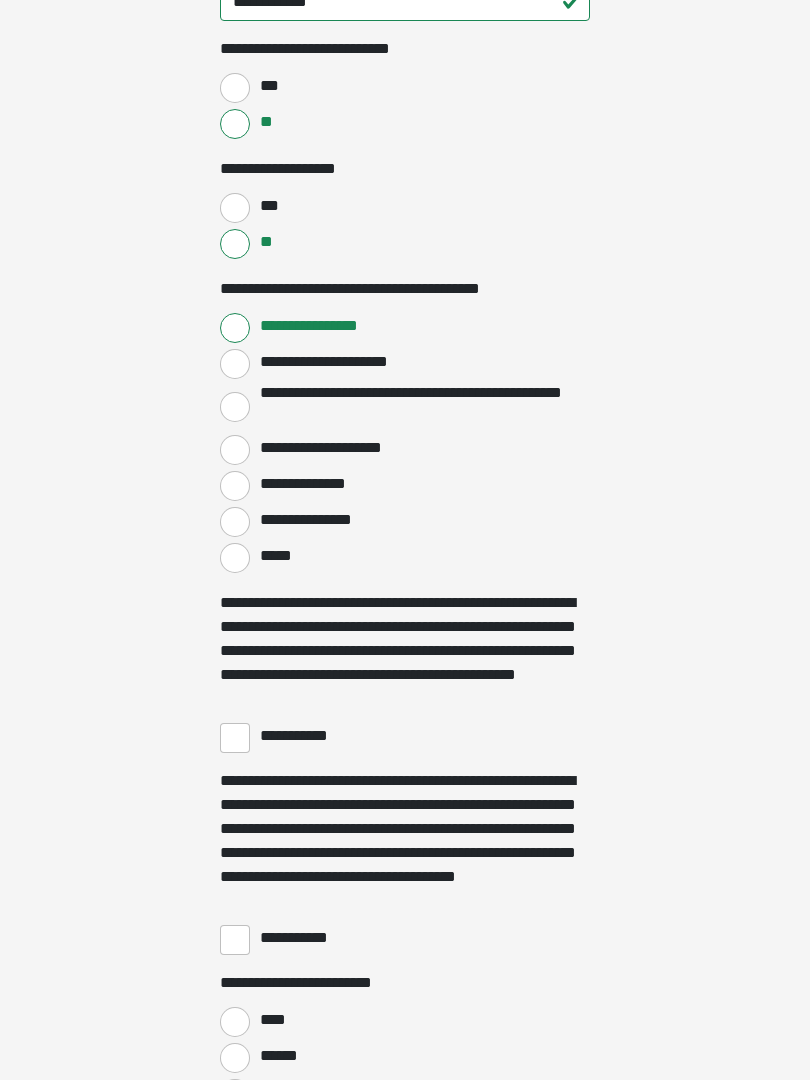 scroll, scrollTop: 3135, scrollLeft: 0, axis: vertical 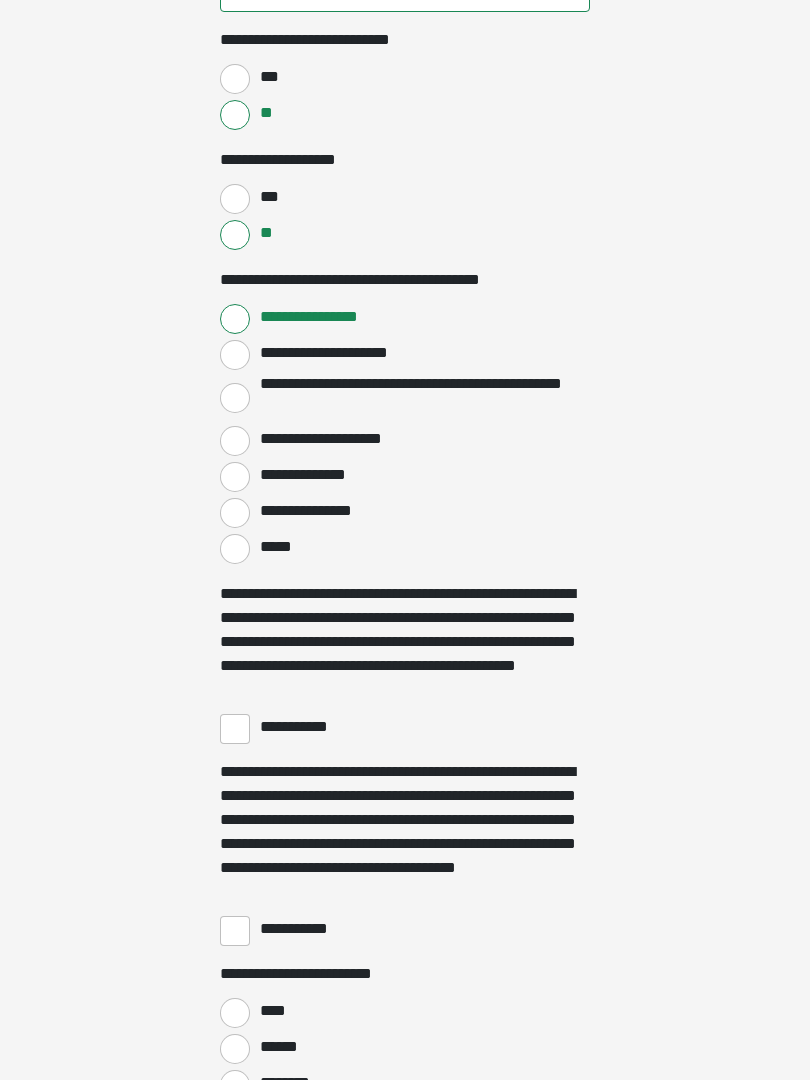 click on "**********" at bounding box center [235, 730] 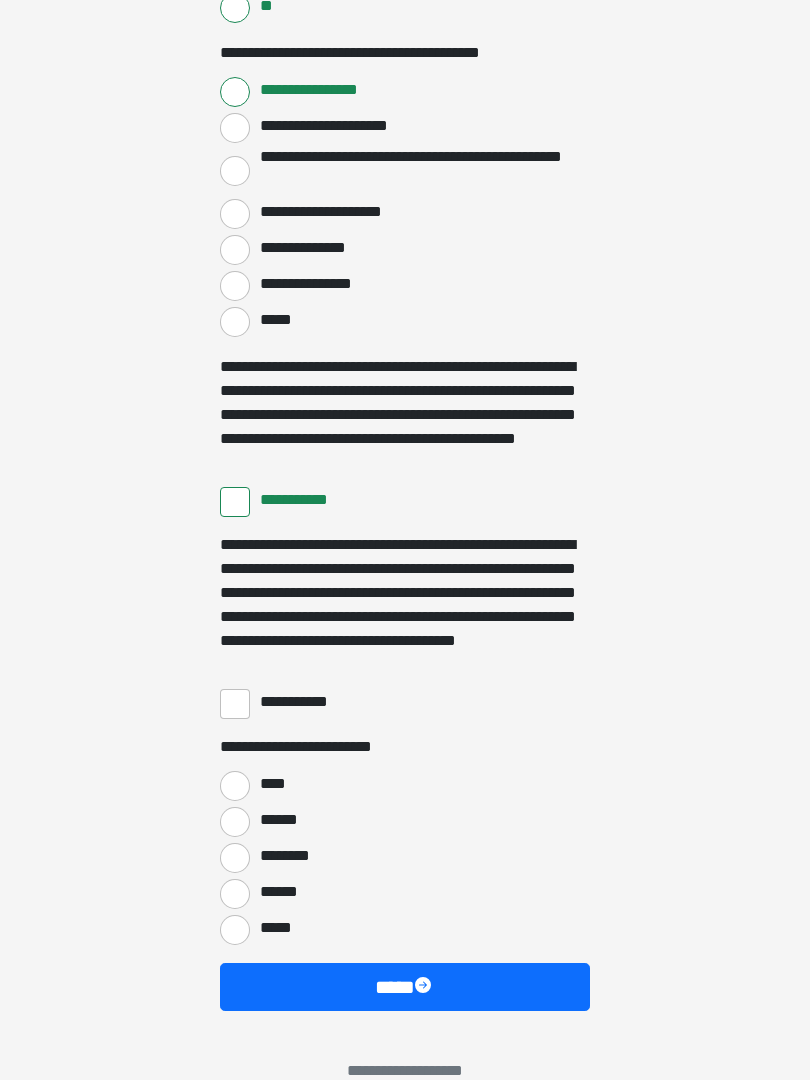 scroll, scrollTop: 3365, scrollLeft: 0, axis: vertical 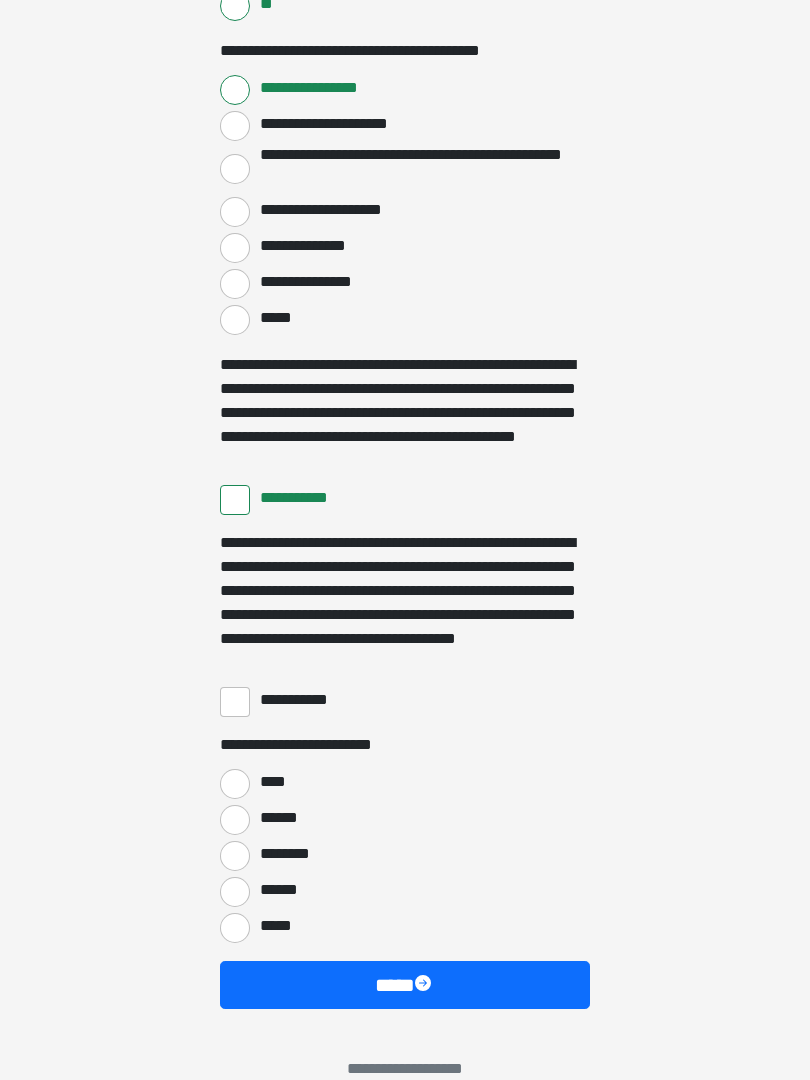 click on "**********" at bounding box center (235, 702) 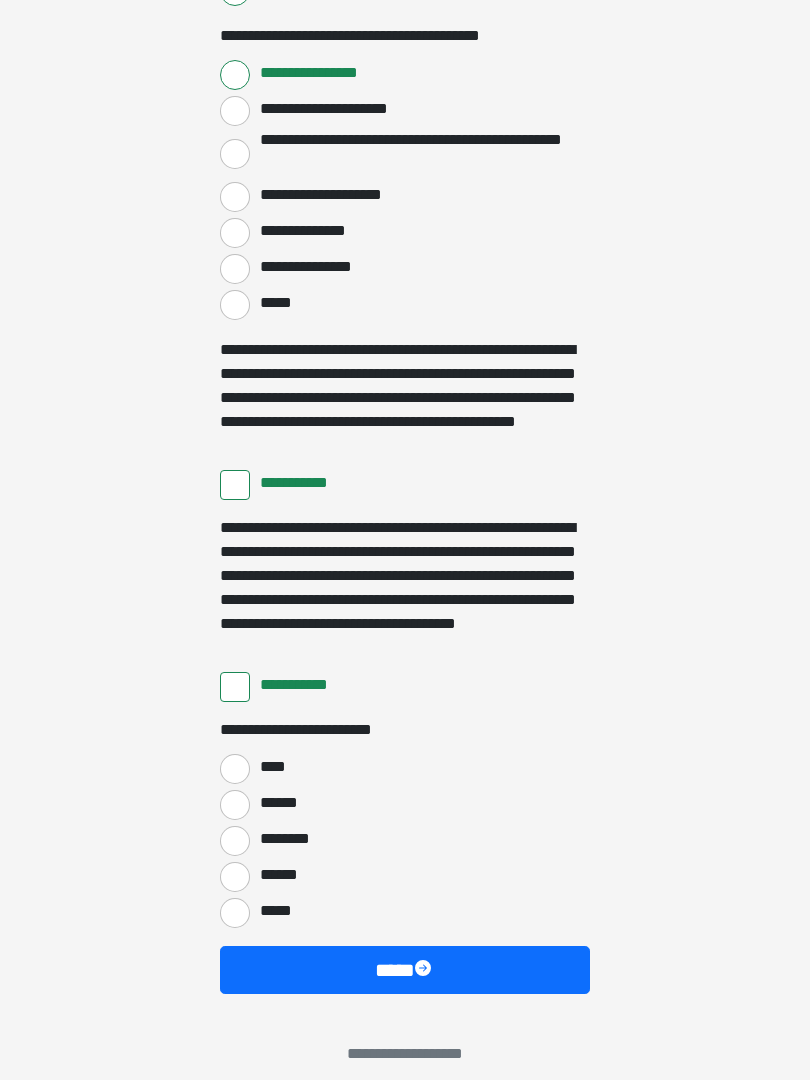 scroll, scrollTop: 3397, scrollLeft: 0, axis: vertical 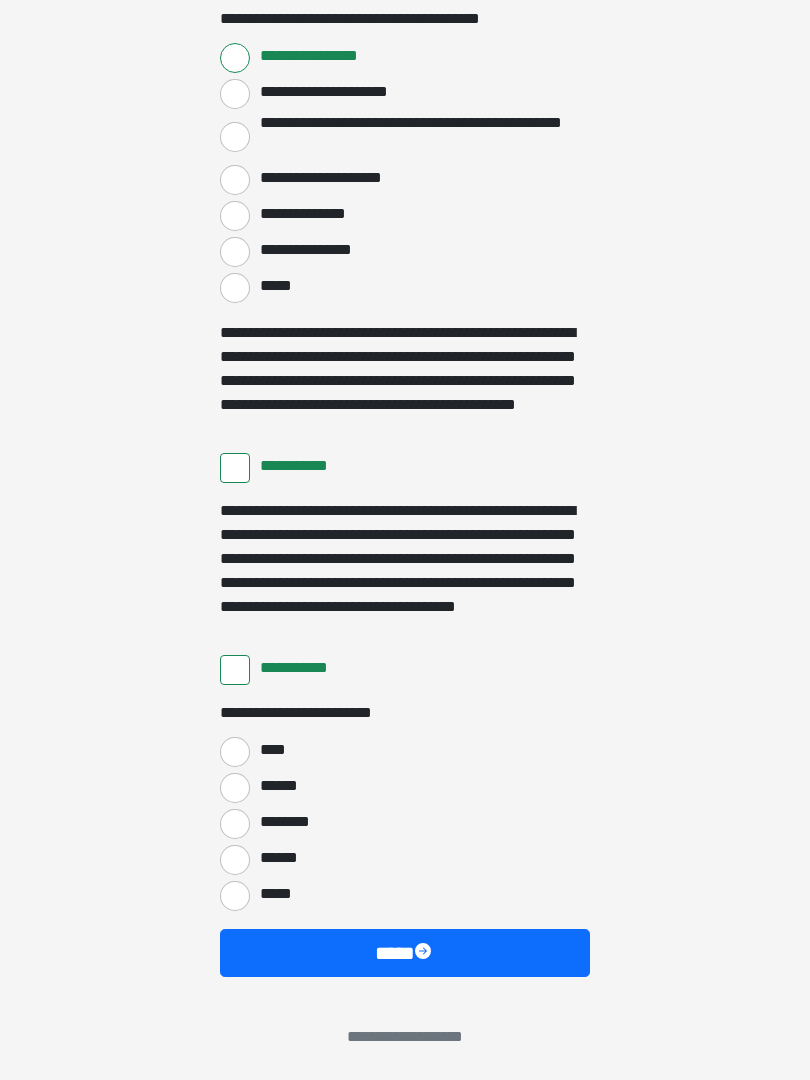 click on "****" at bounding box center (235, 752) 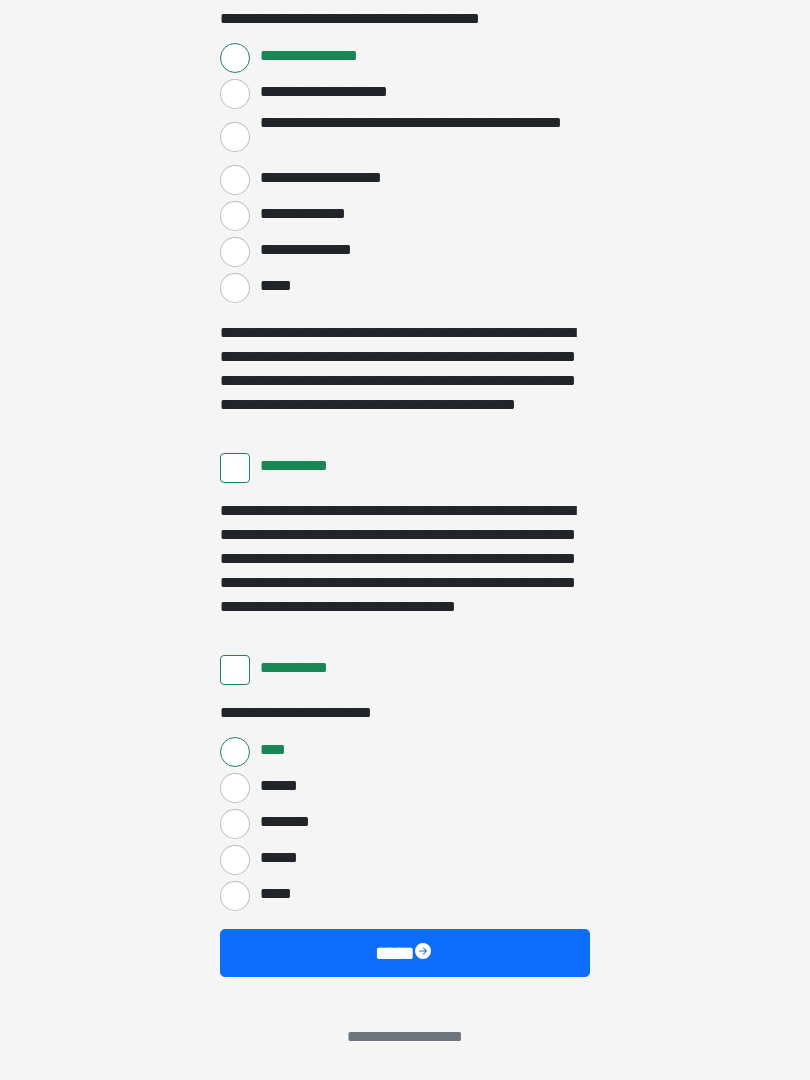 click on "****" at bounding box center [405, 953] 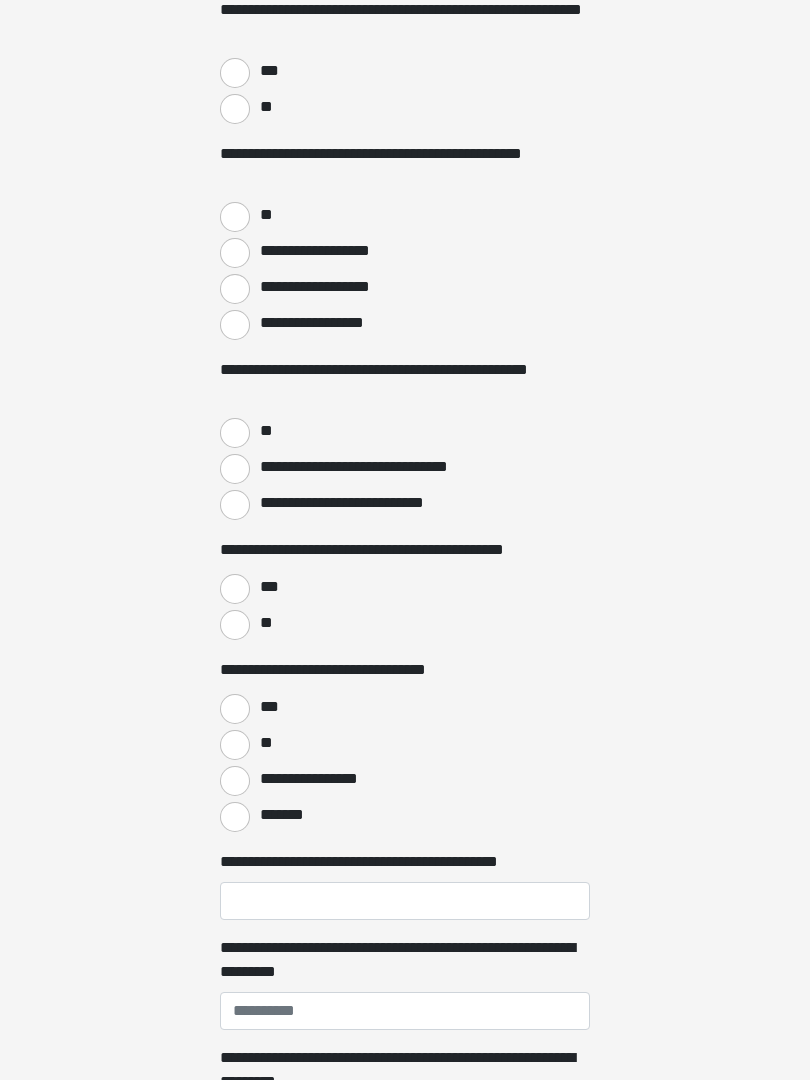 scroll, scrollTop: 0, scrollLeft: 0, axis: both 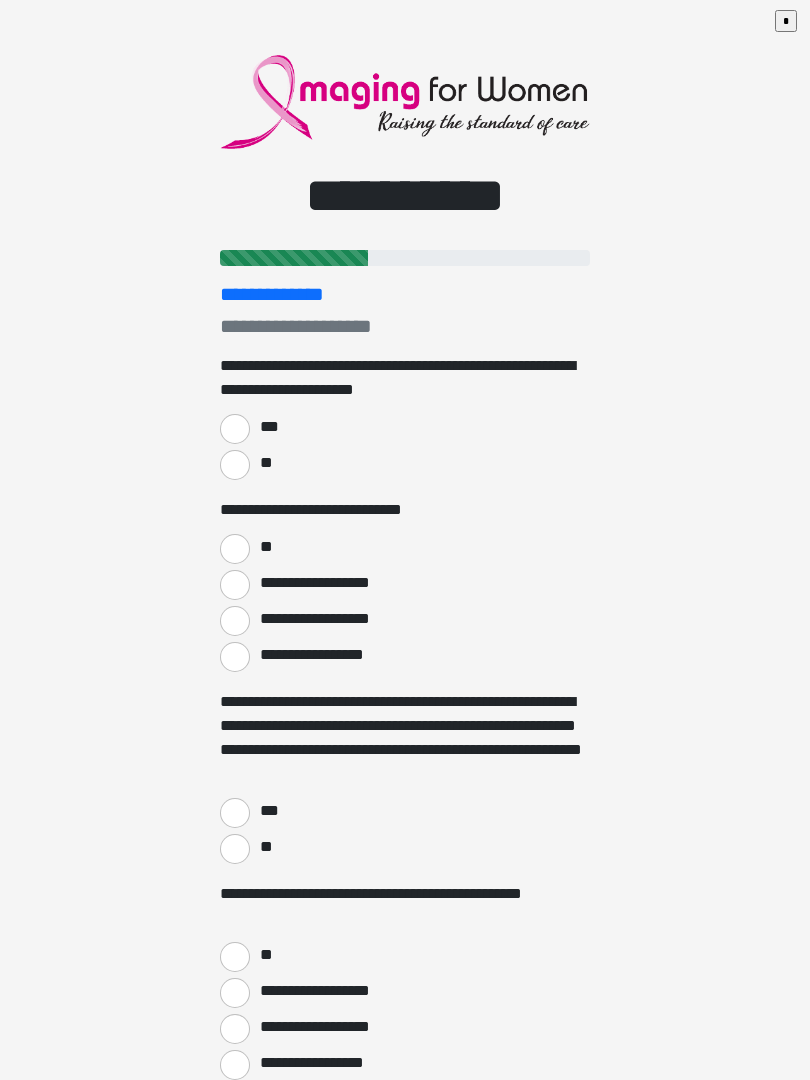 click on "***" at bounding box center [235, 429] 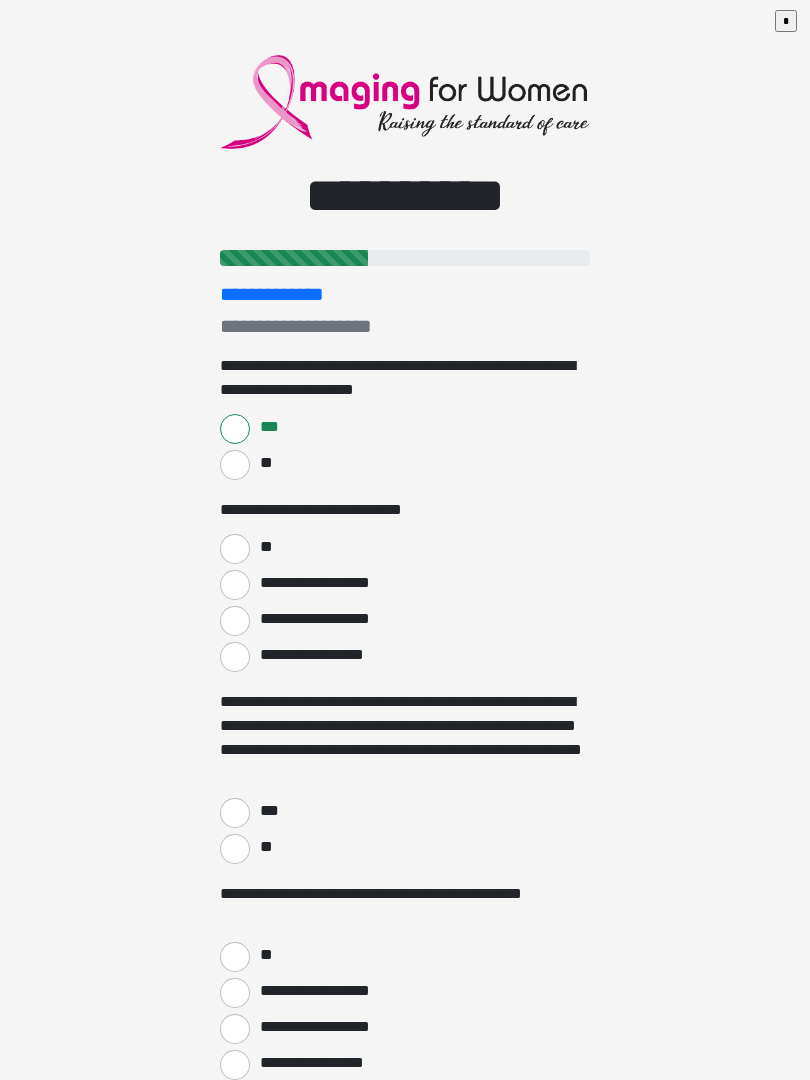 click on "**" at bounding box center [235, 549] 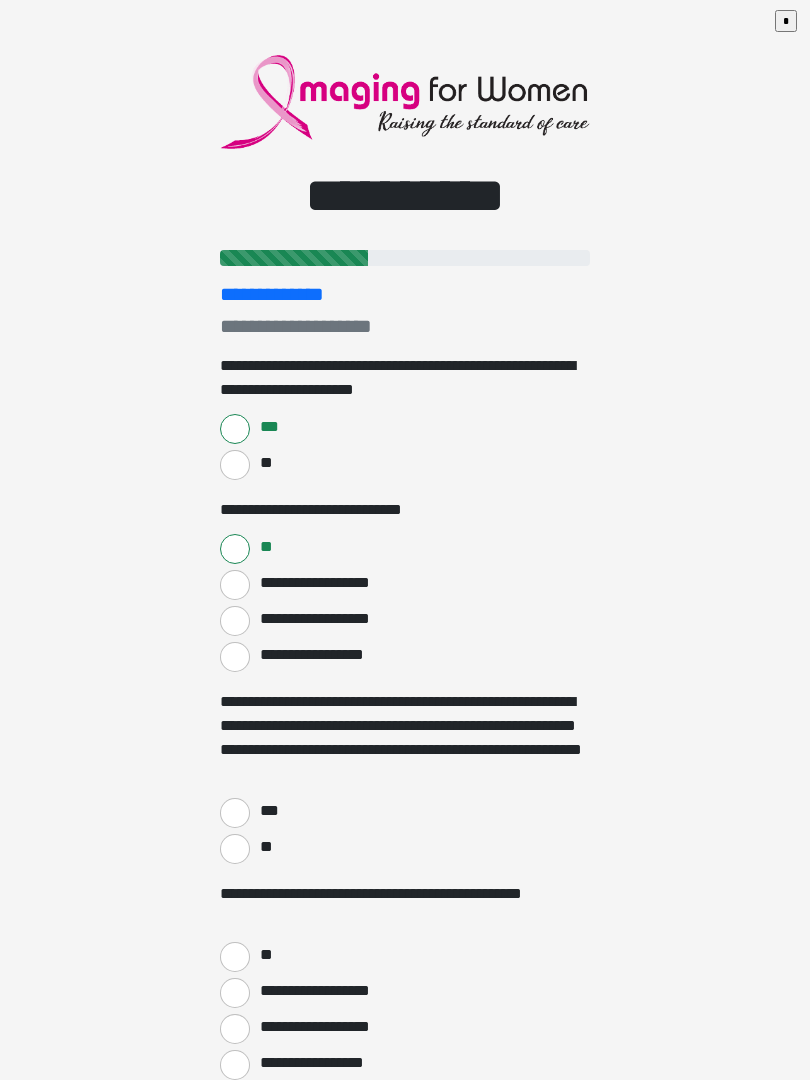 click on "***" at bounding box center (235, 813) 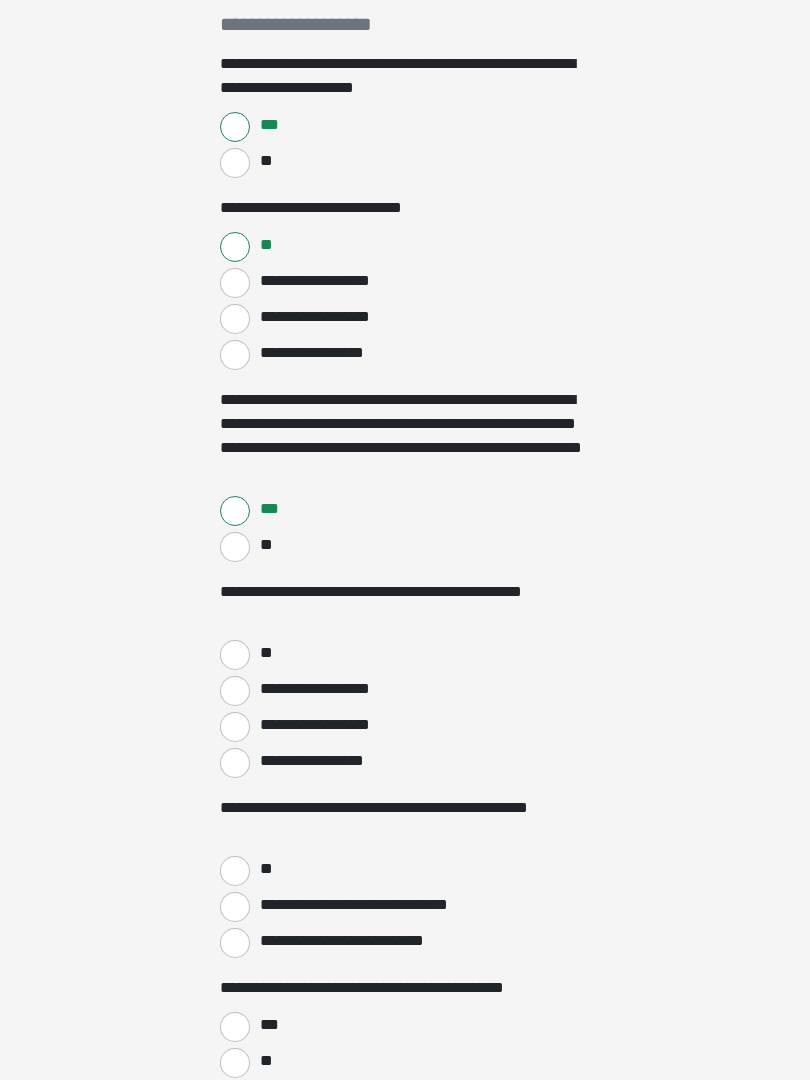 scroll, scrollTop: 301, scrollLeft: 0, axis: vertical 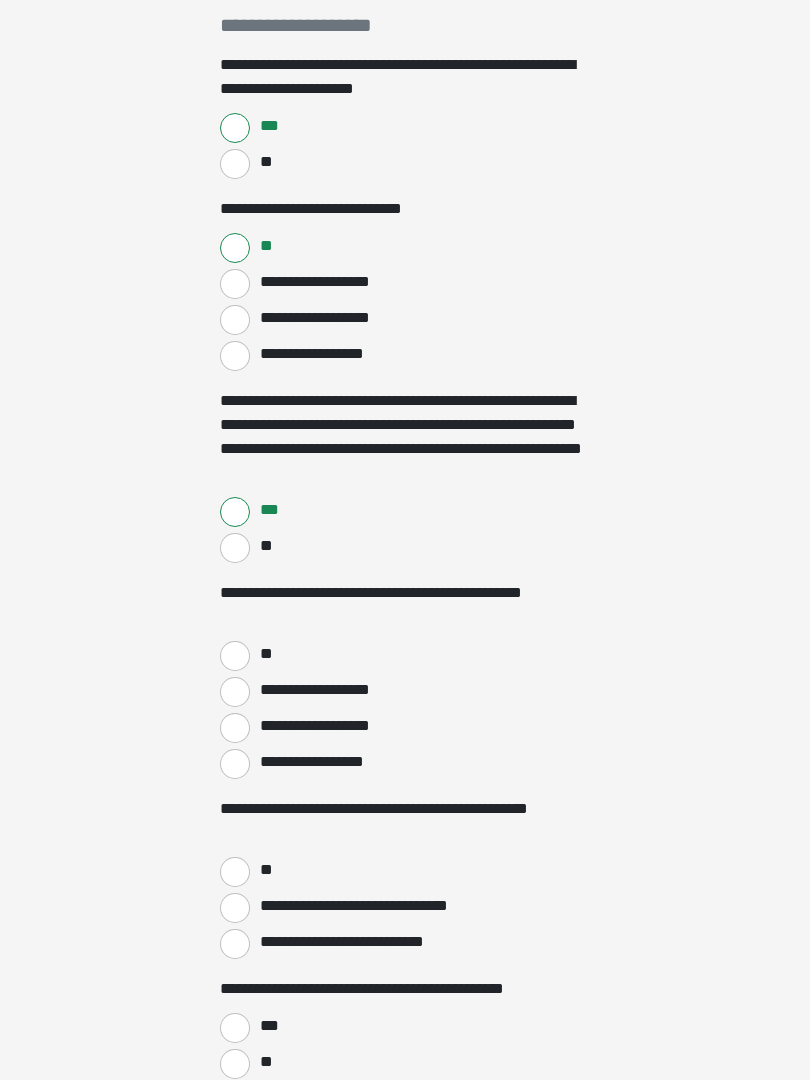 click on "**" at bounding box center (235, 656) 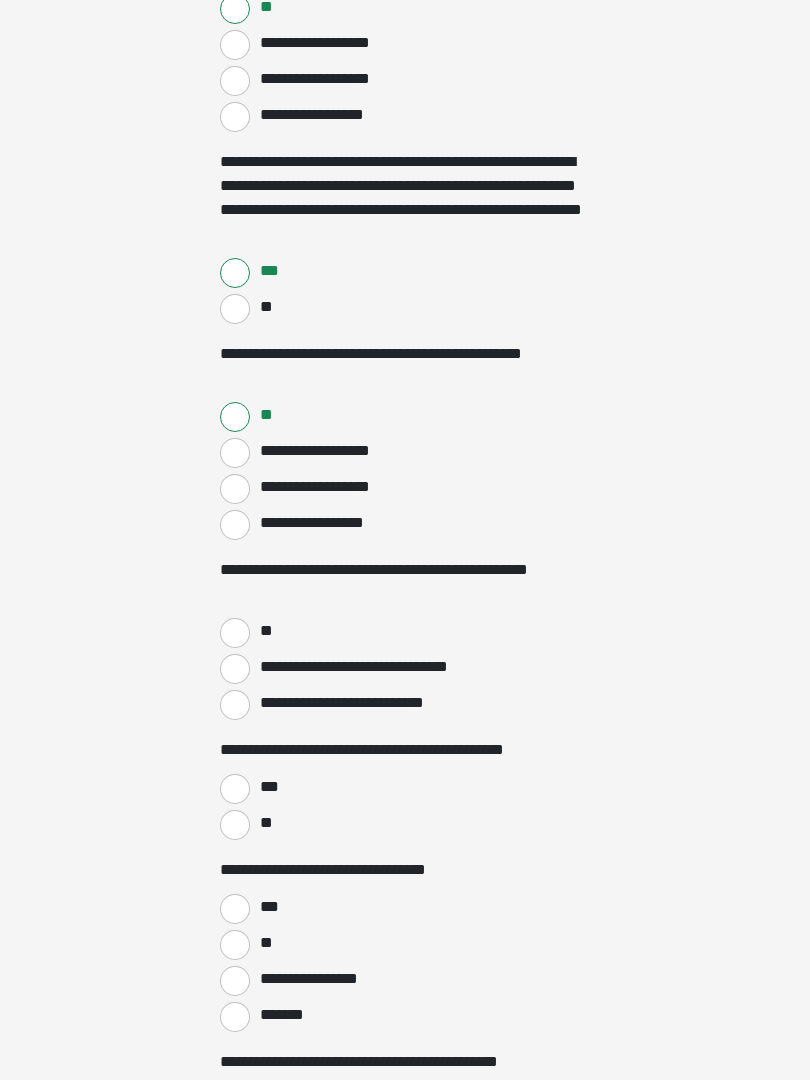 scroll, scrollTop: 542, scrollLeft: 0, axis: vertical 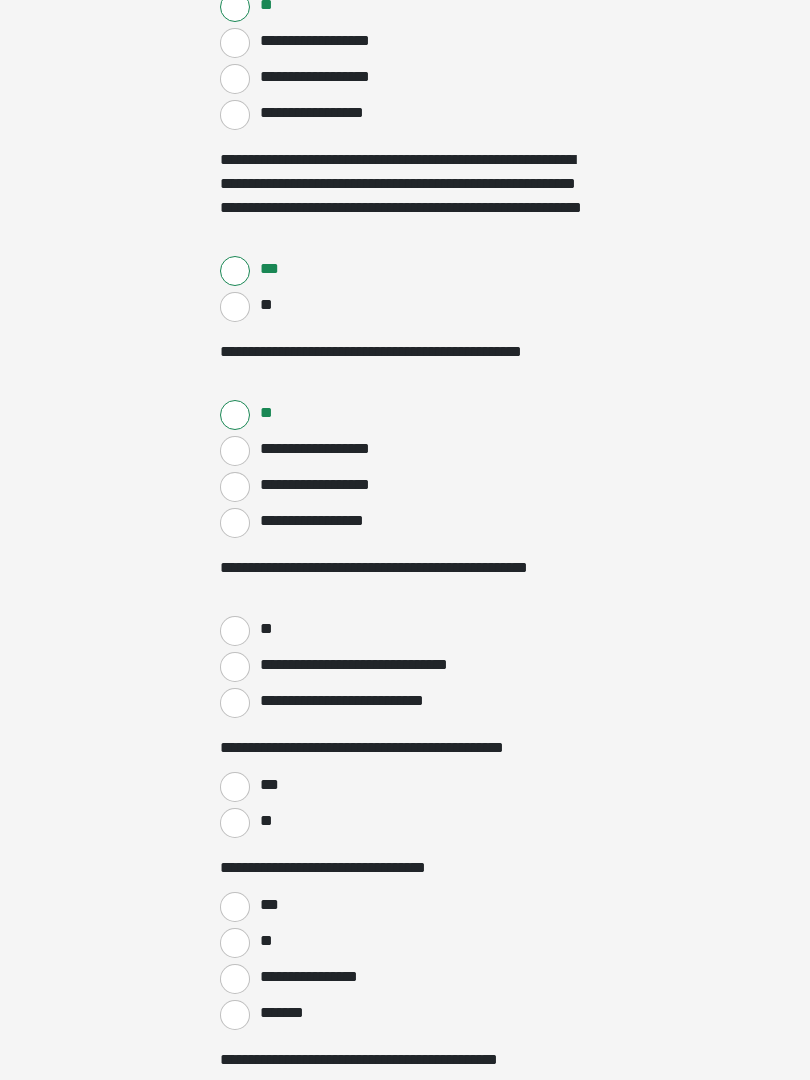 click on "**" at bounding box center (235, 631) 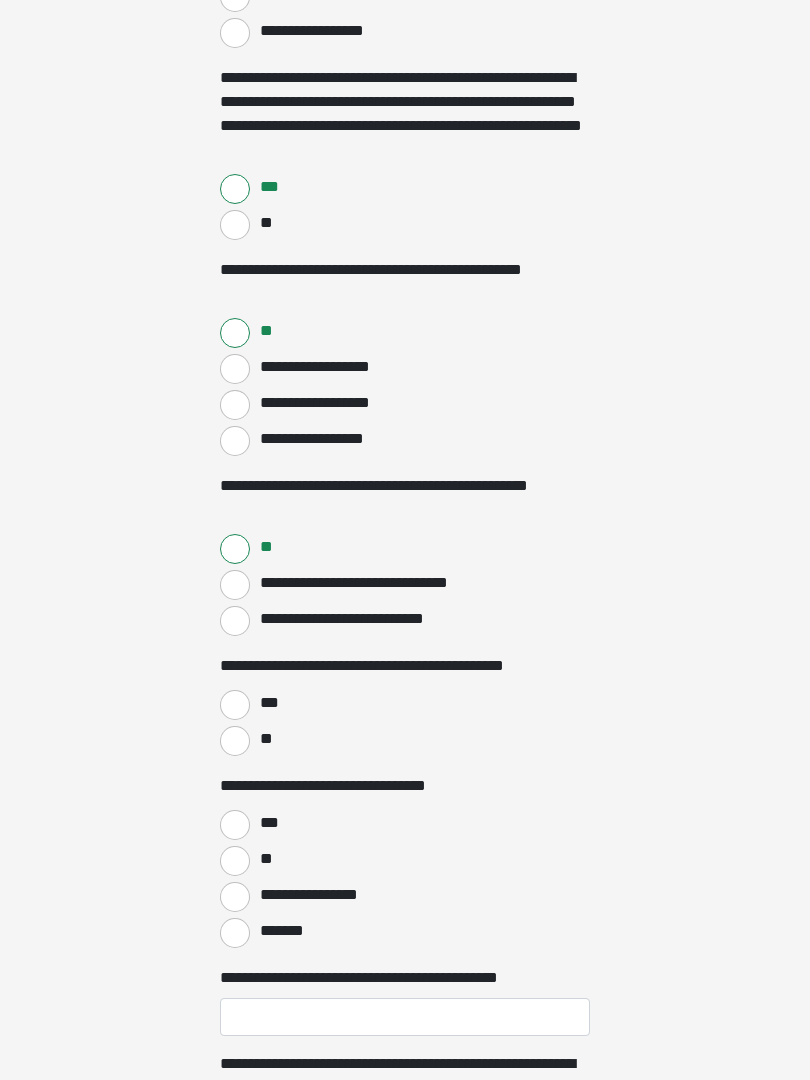 scroll, scrollTop: 627, scrollLeft: 0, axis: vertical 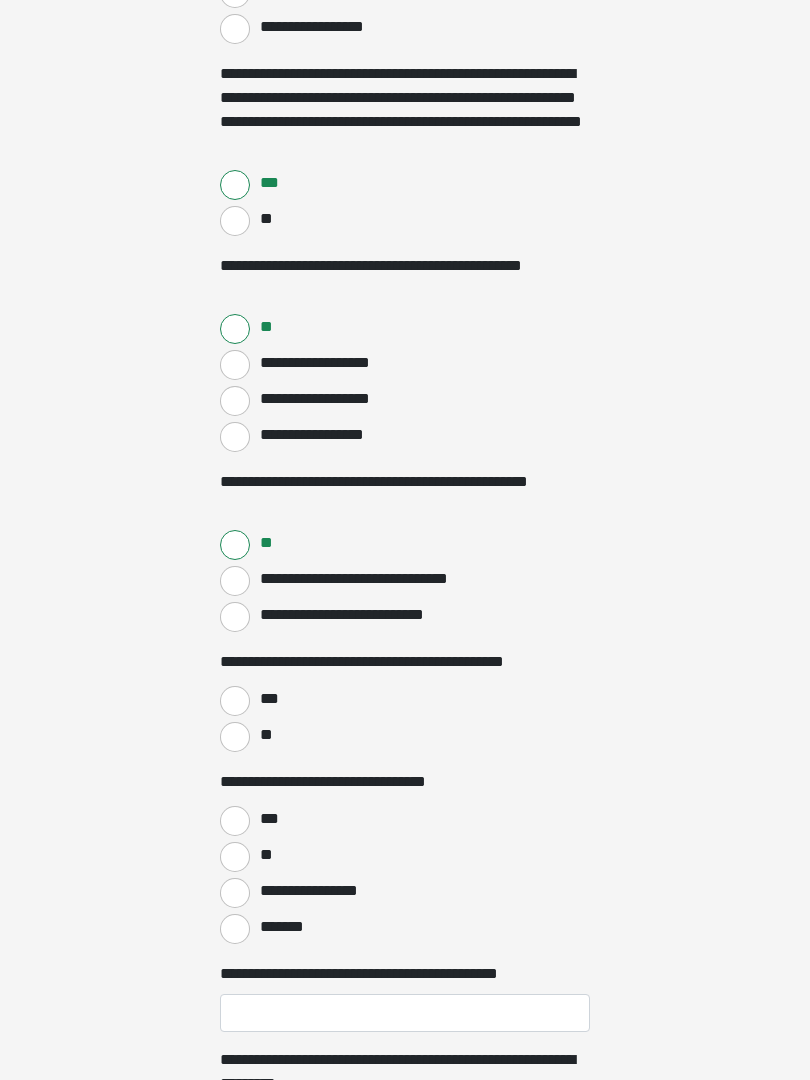 click on "**" at bounding box center (235, 738) 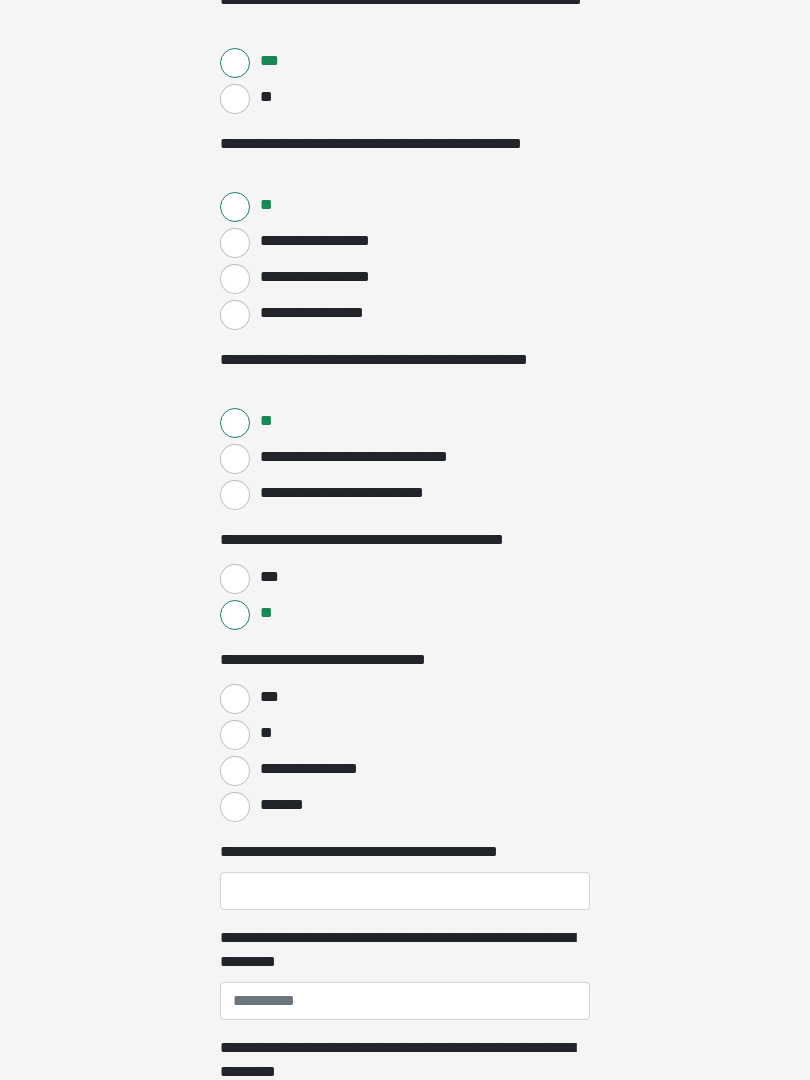 click on "***" at bounding box center [235, 699] 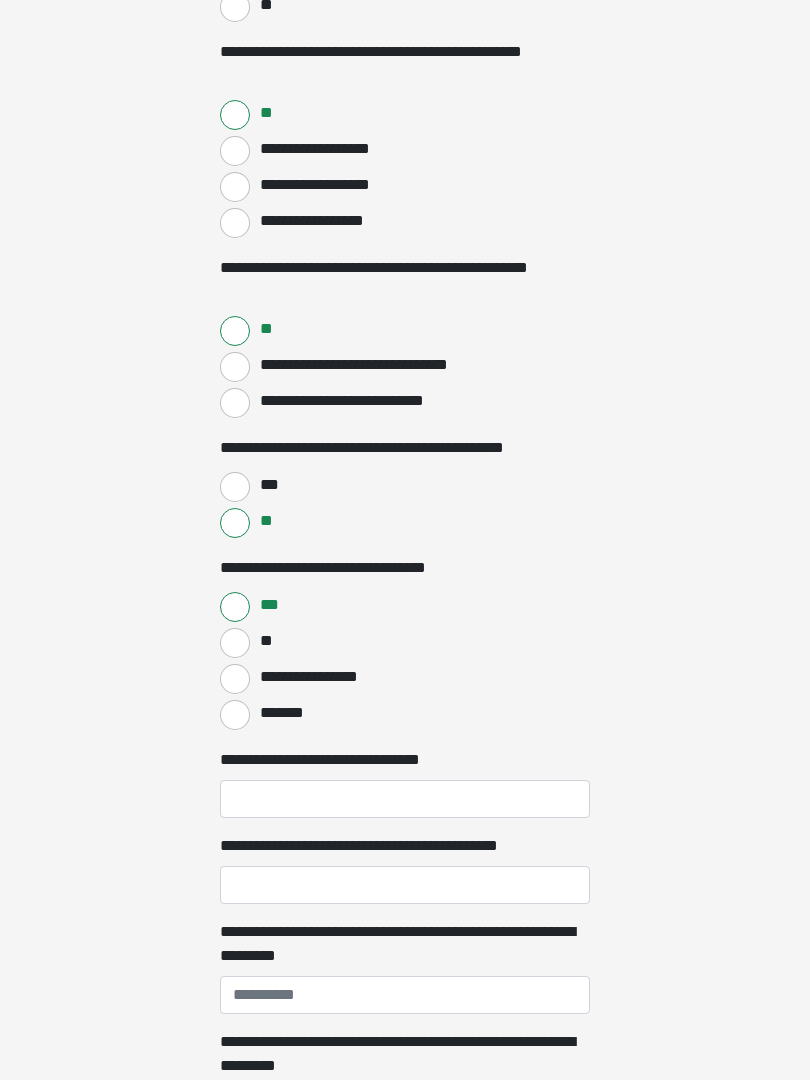 scroll, scrollTop: 854, scrollLeft: 0, axis: vertical 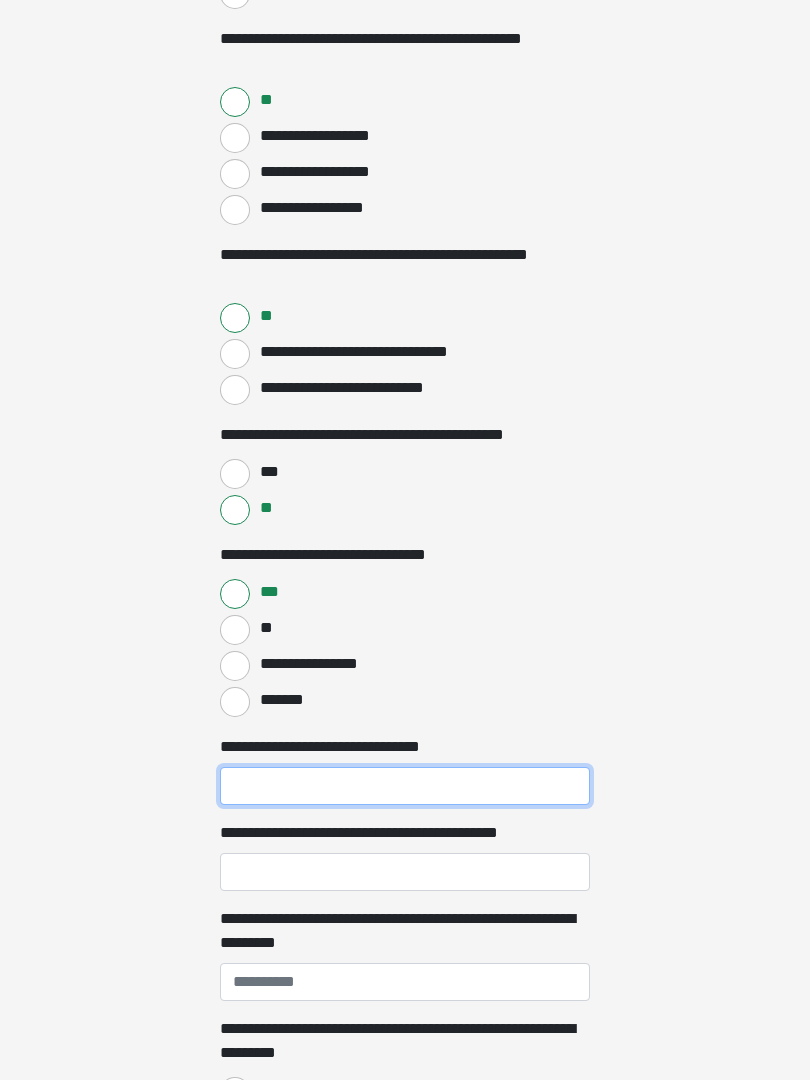click on "**********" at bounding box center (405, 787) 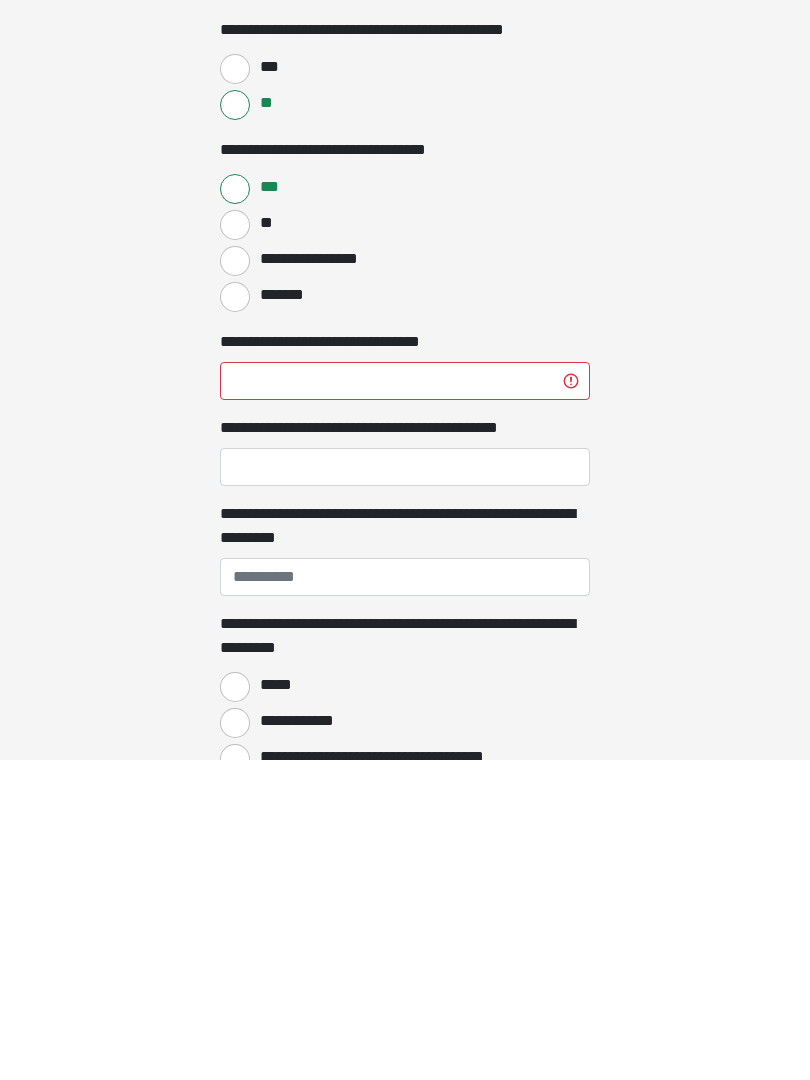 click on "**********" at bounding box center [405, 787] 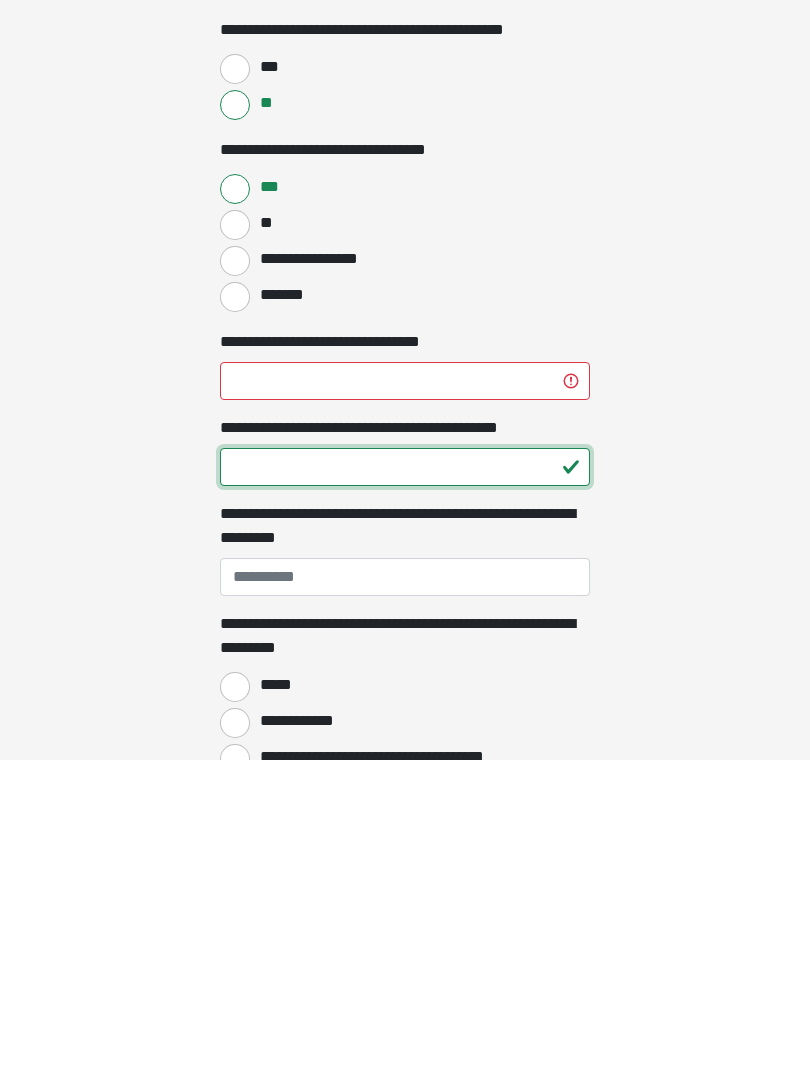 type on "**" 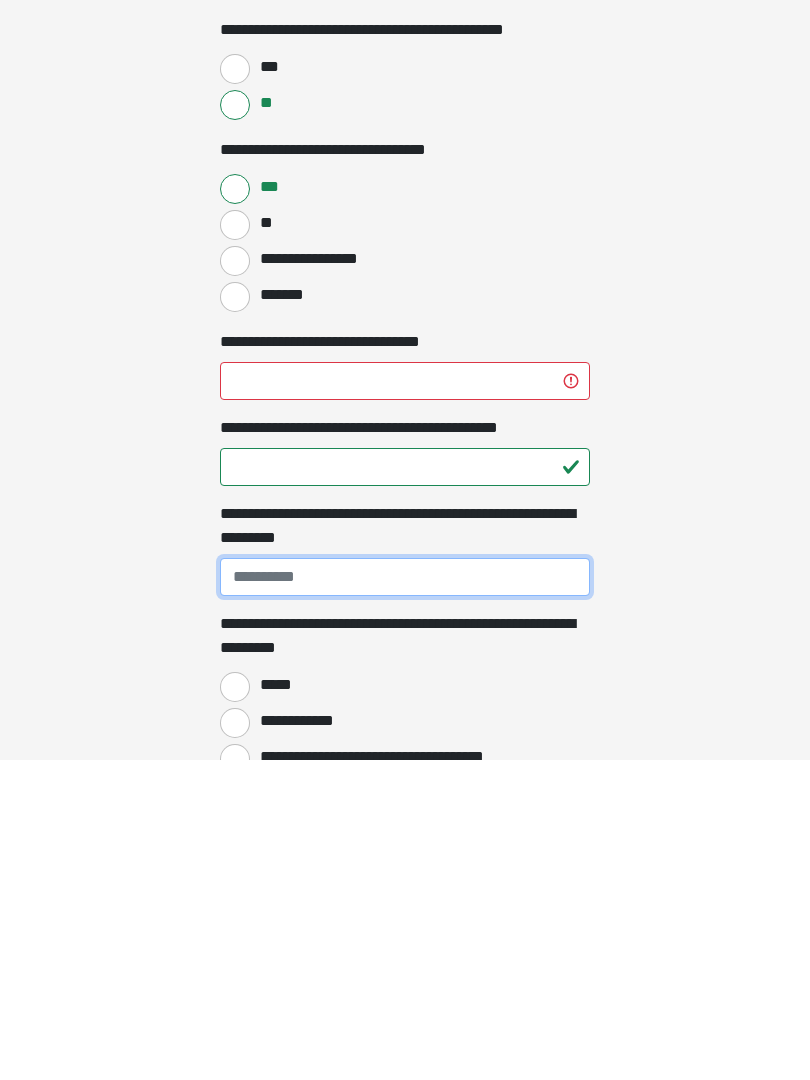 click on "**********" at bounding box center (405, 897) 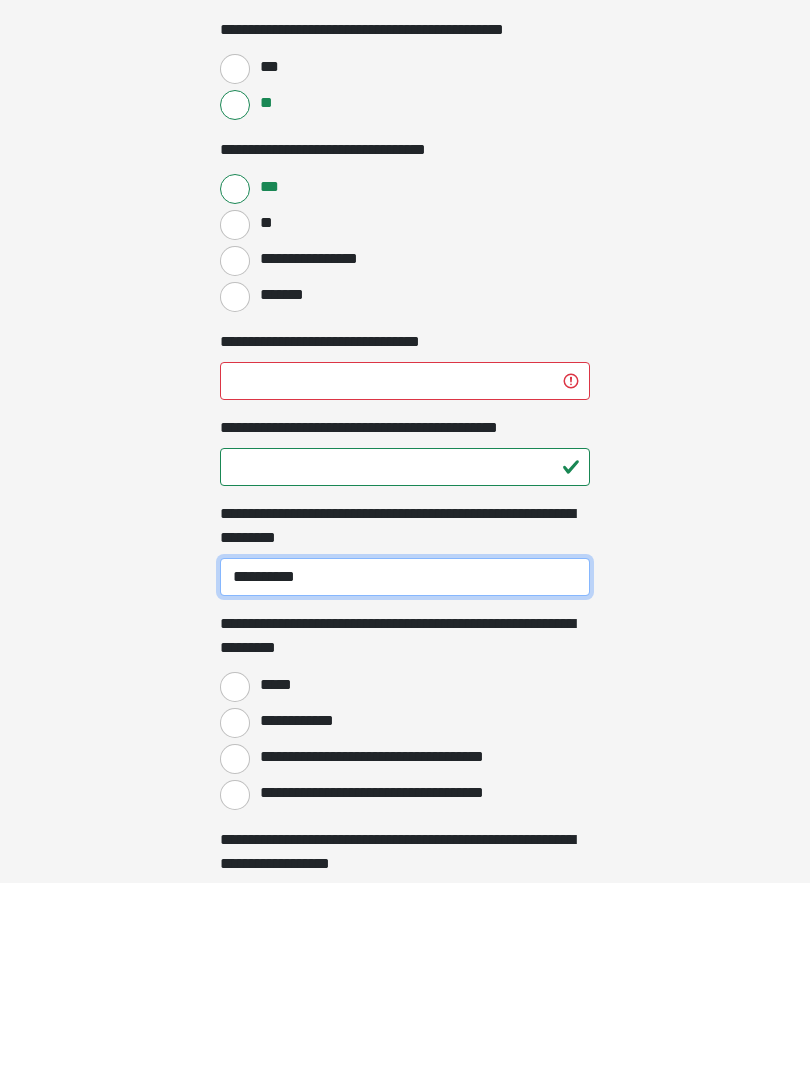 scroll, scrollTop: 1064, scrollLeft: 0, axis: vertical 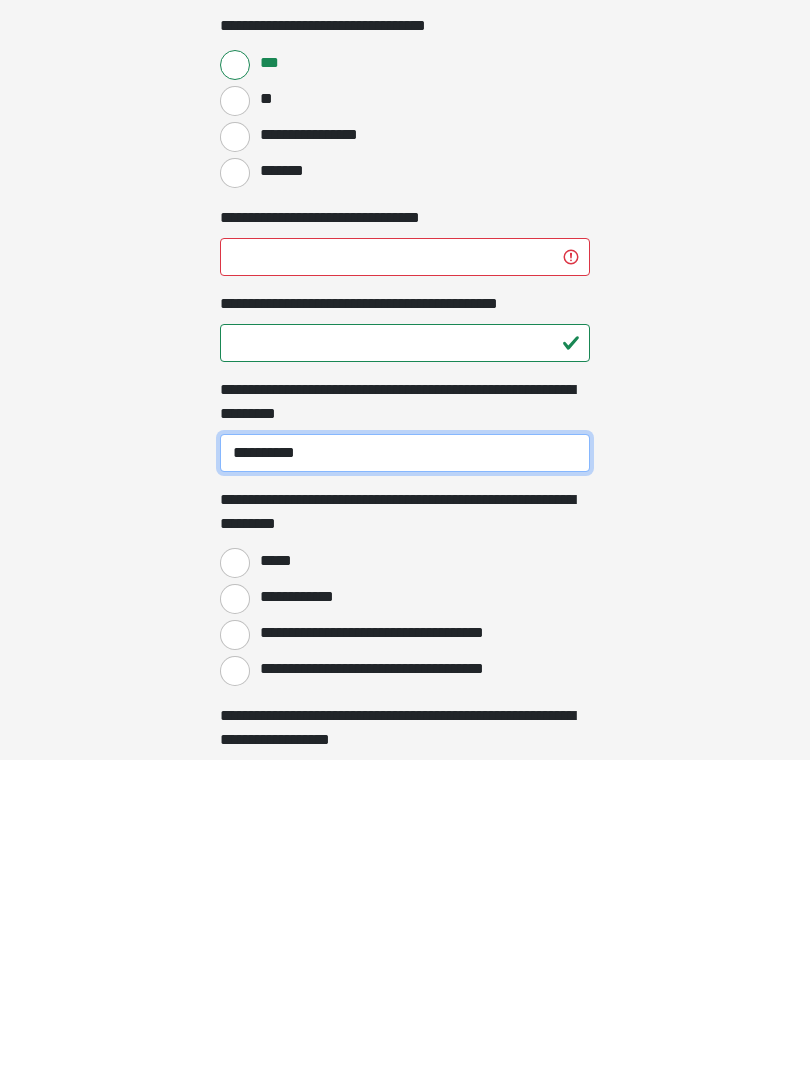 type on "**********" 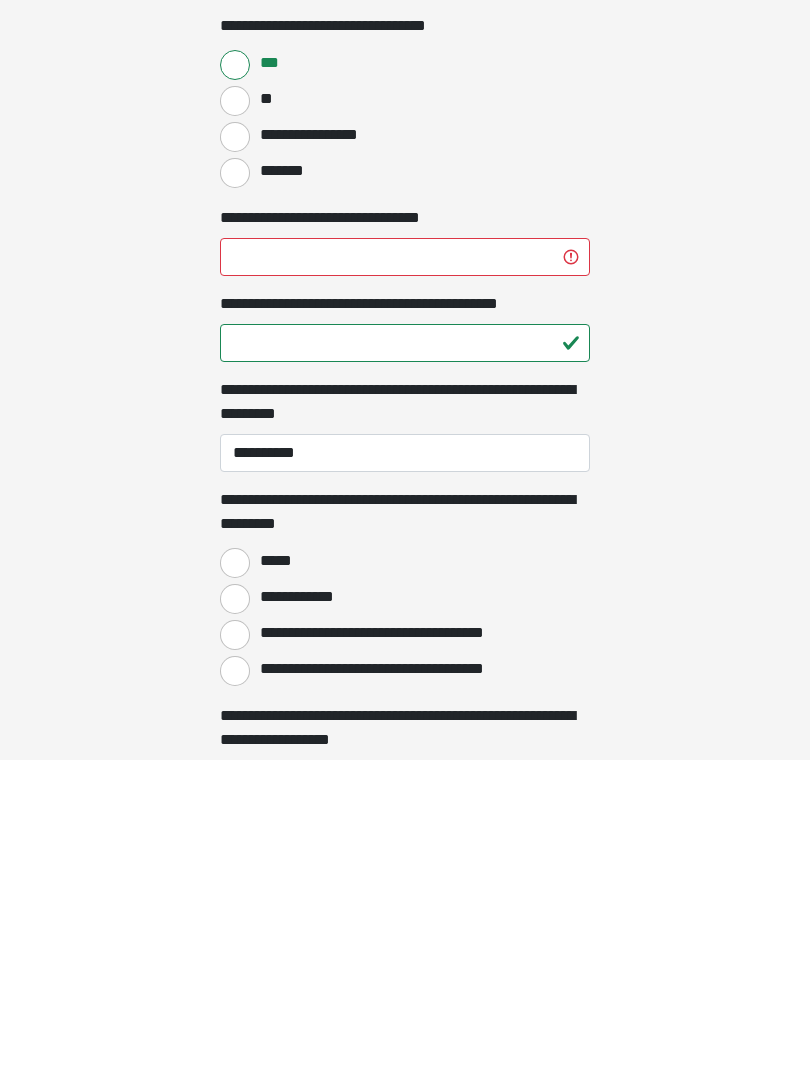 click on "*****" at bounding box center (235, 883) 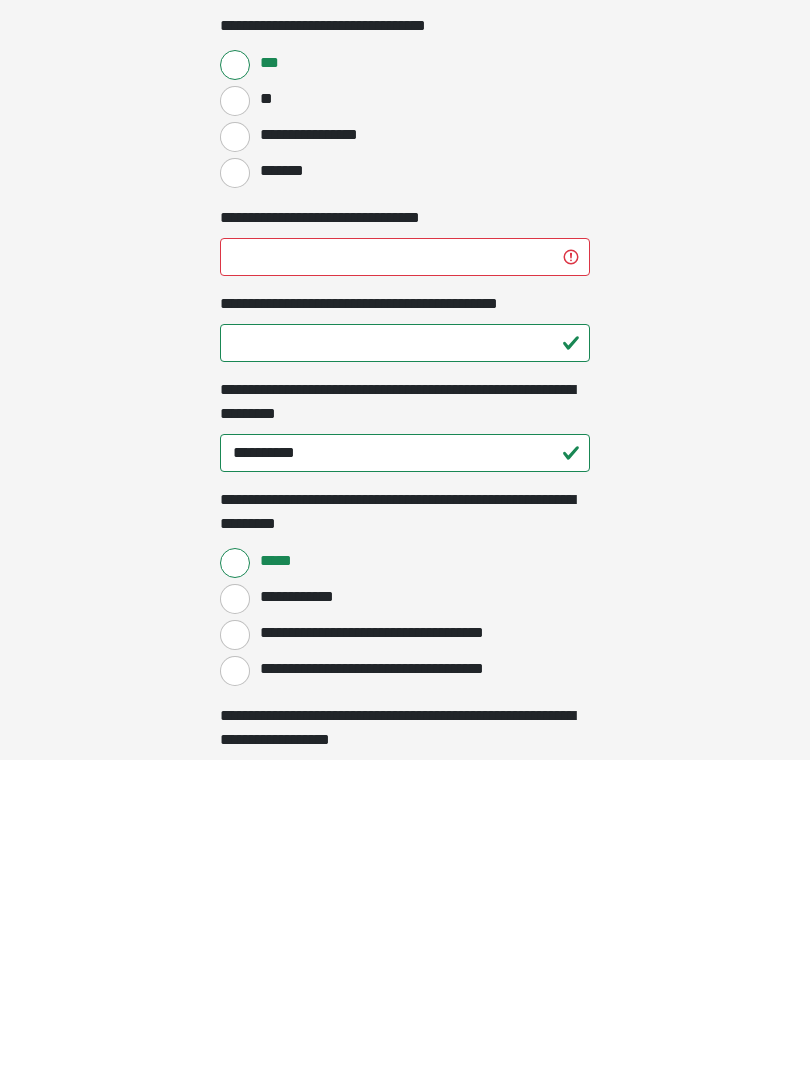 scroll, scrollTop: 1384, scrollLeft: 0, axis: vertical 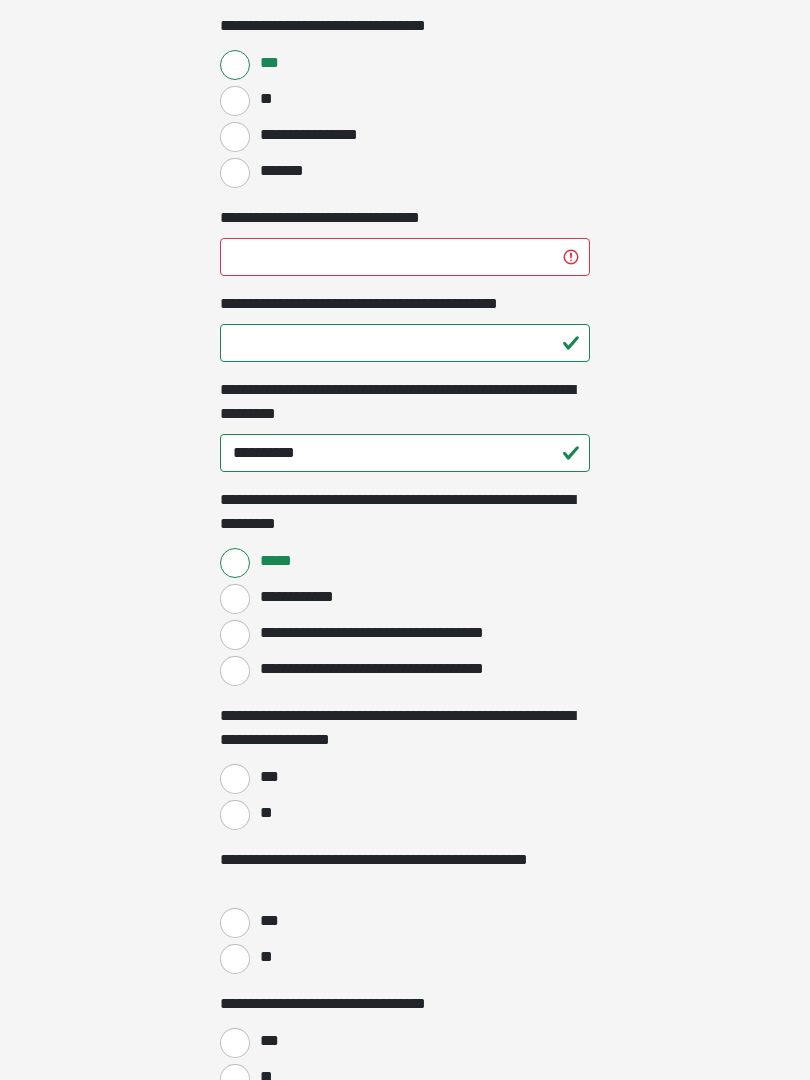 click on "***" at bounding box center [235, 779] 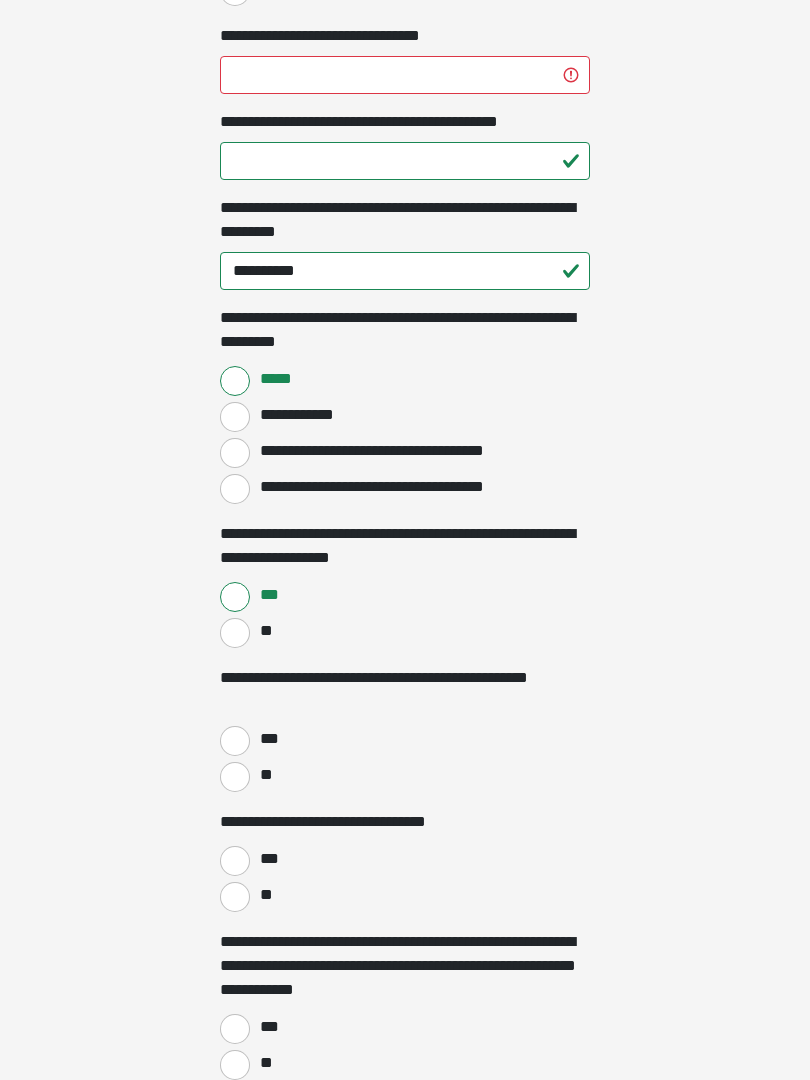 click on "**" at bounding box center (235, 778) 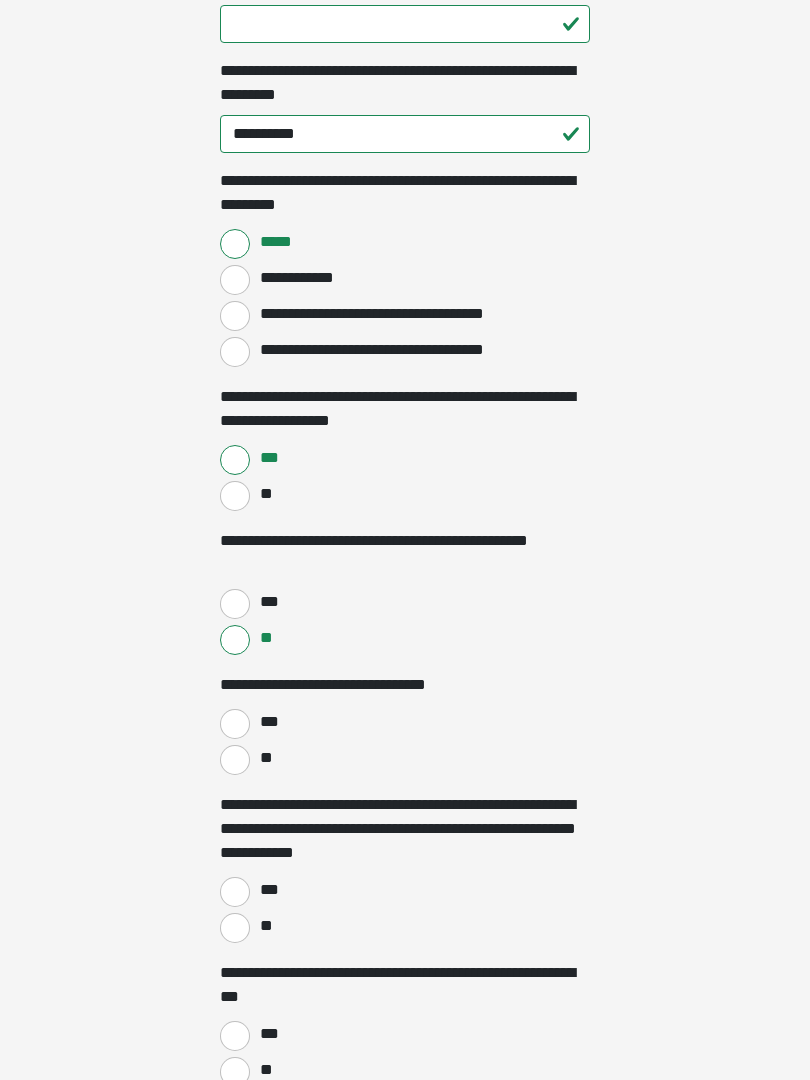 click on "***" at bounding box center [235, 725] 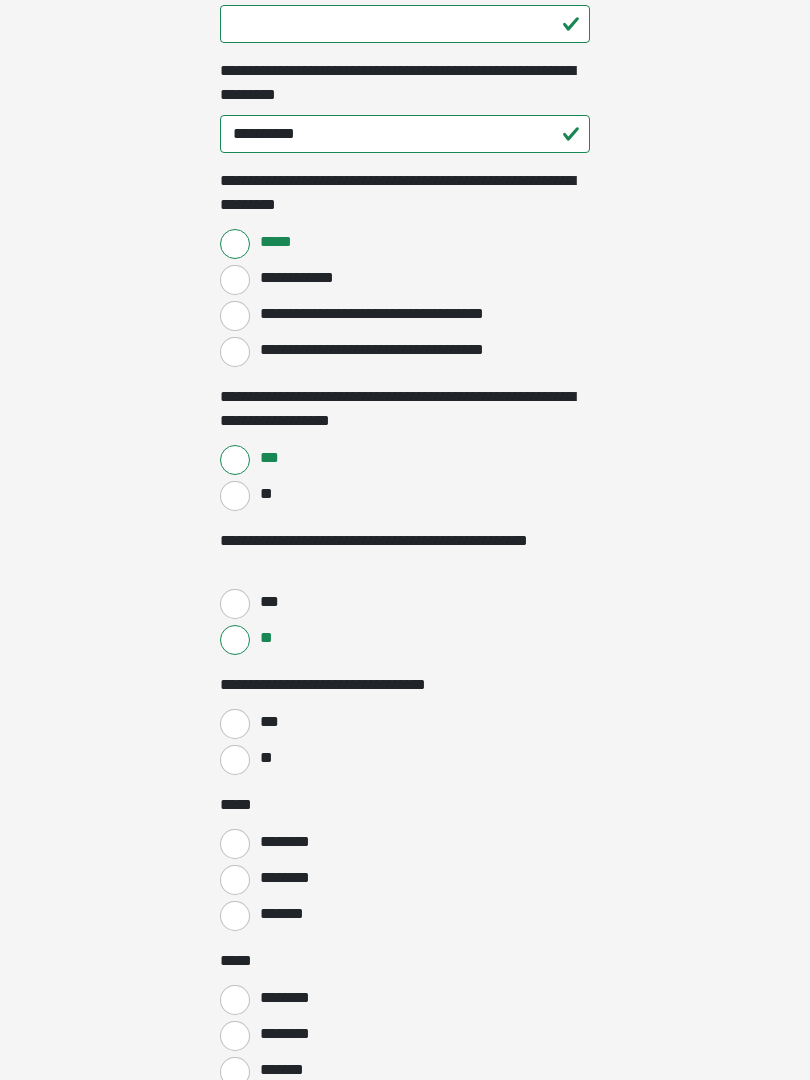 click on "**" at bounding box center [235, 760] 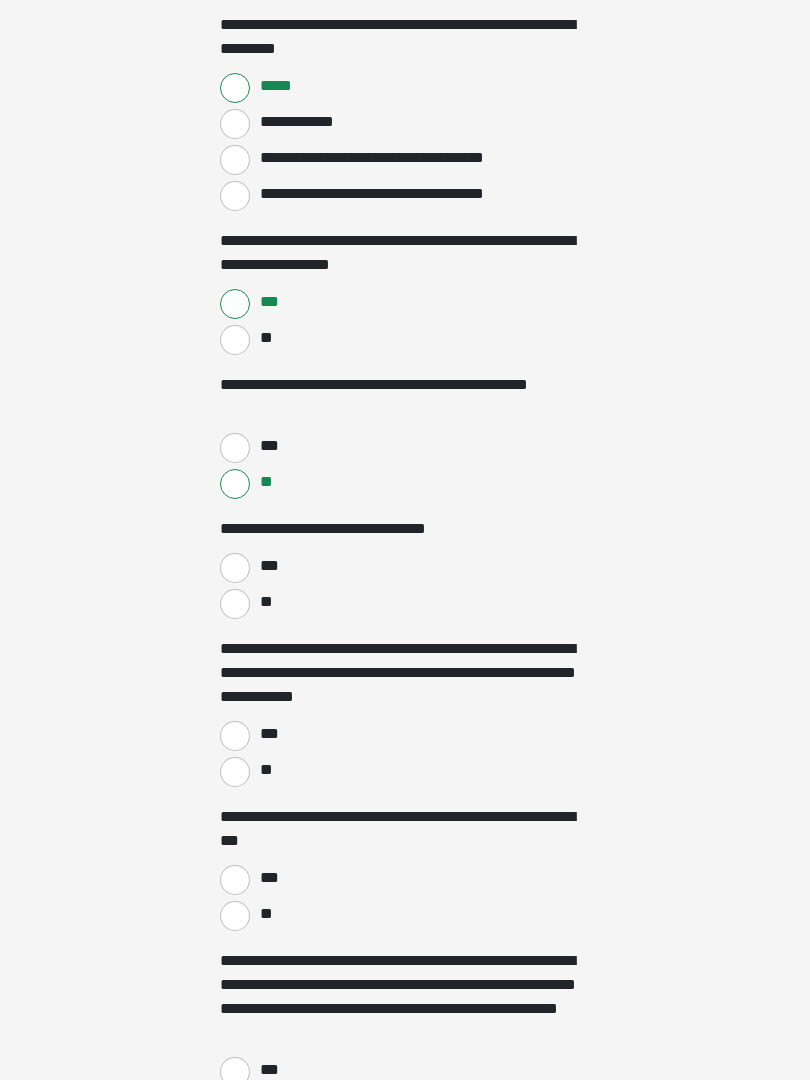 scroll, scrollTop: 1859, scrollLeft: 0, axis: vertical 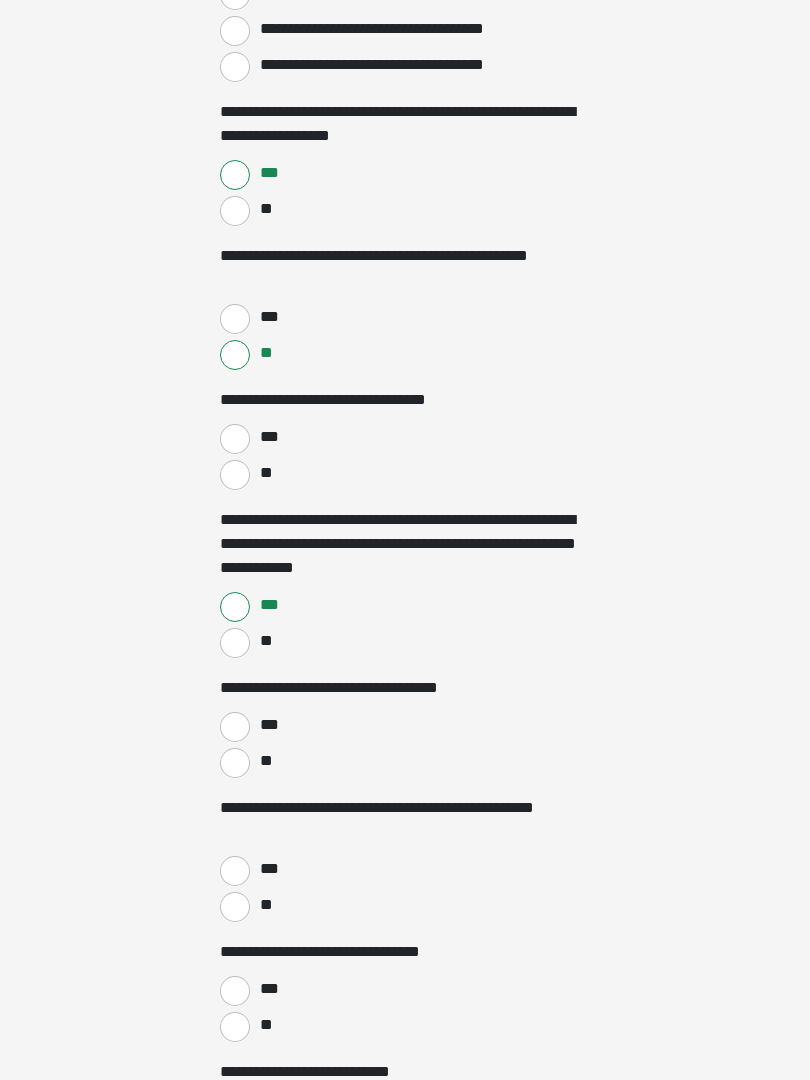 click on "***" at bounding box center (235, 727) 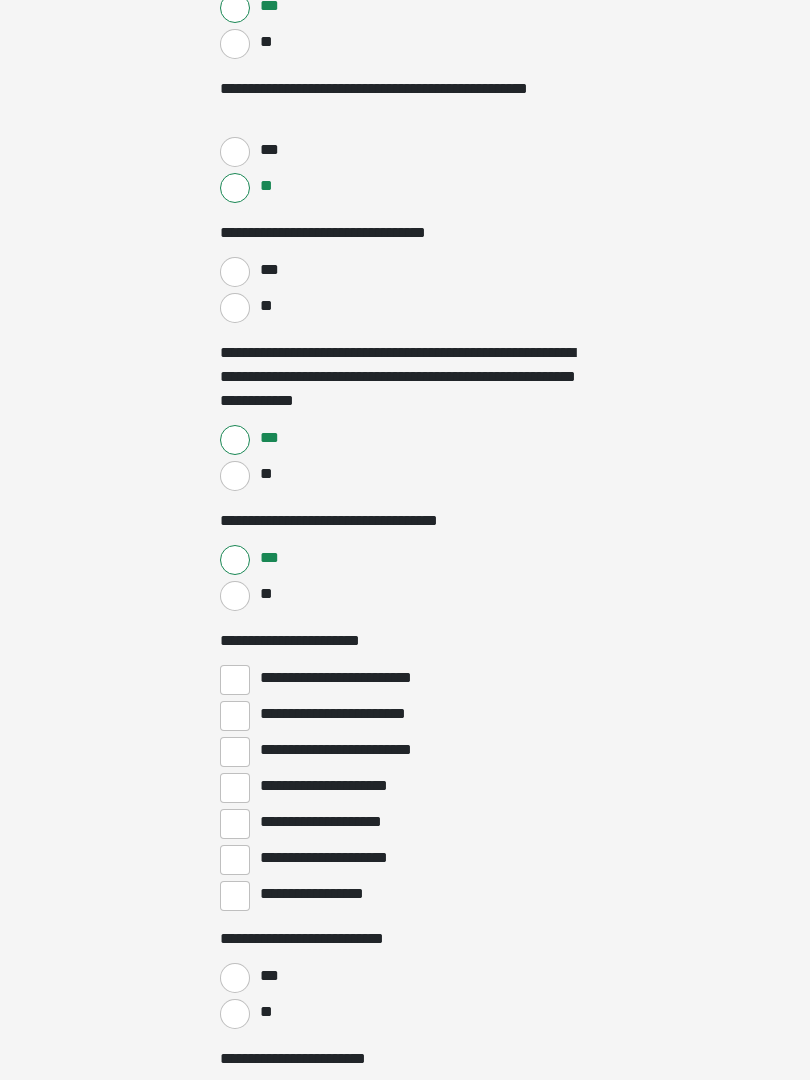 scroll, scrollTop: 2155, scrollLeft: 0, axis: vertical 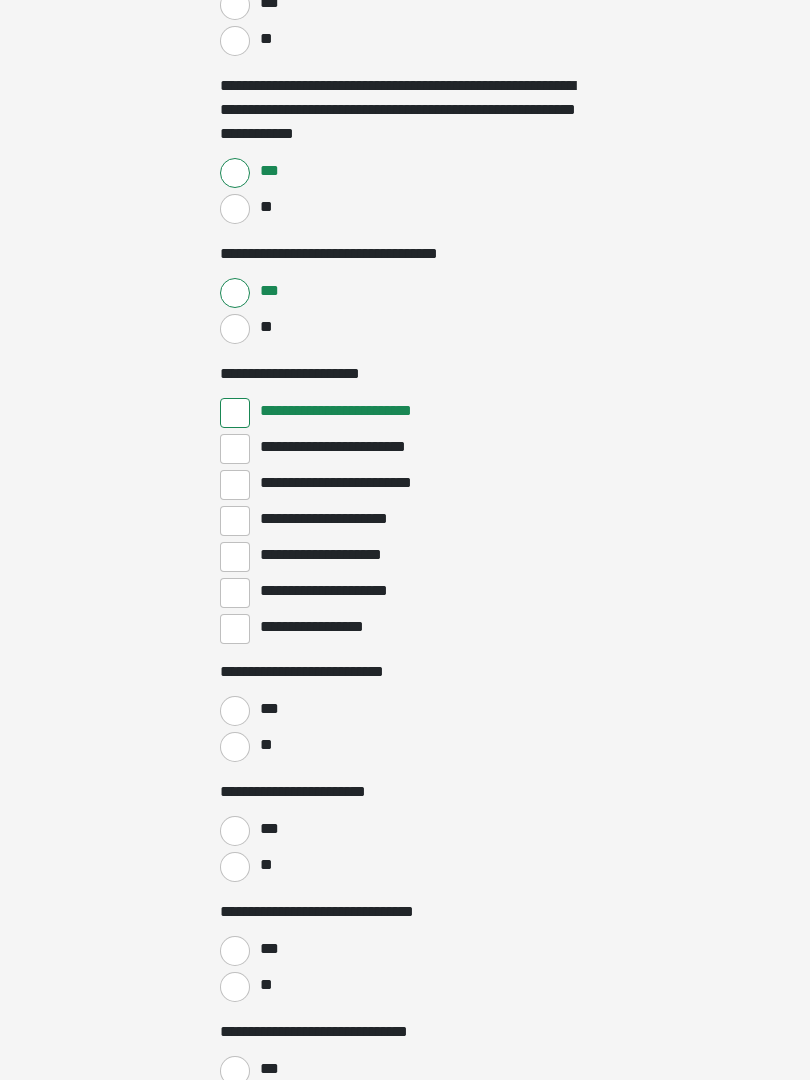 click on "**" at bounding box center (235, 748) 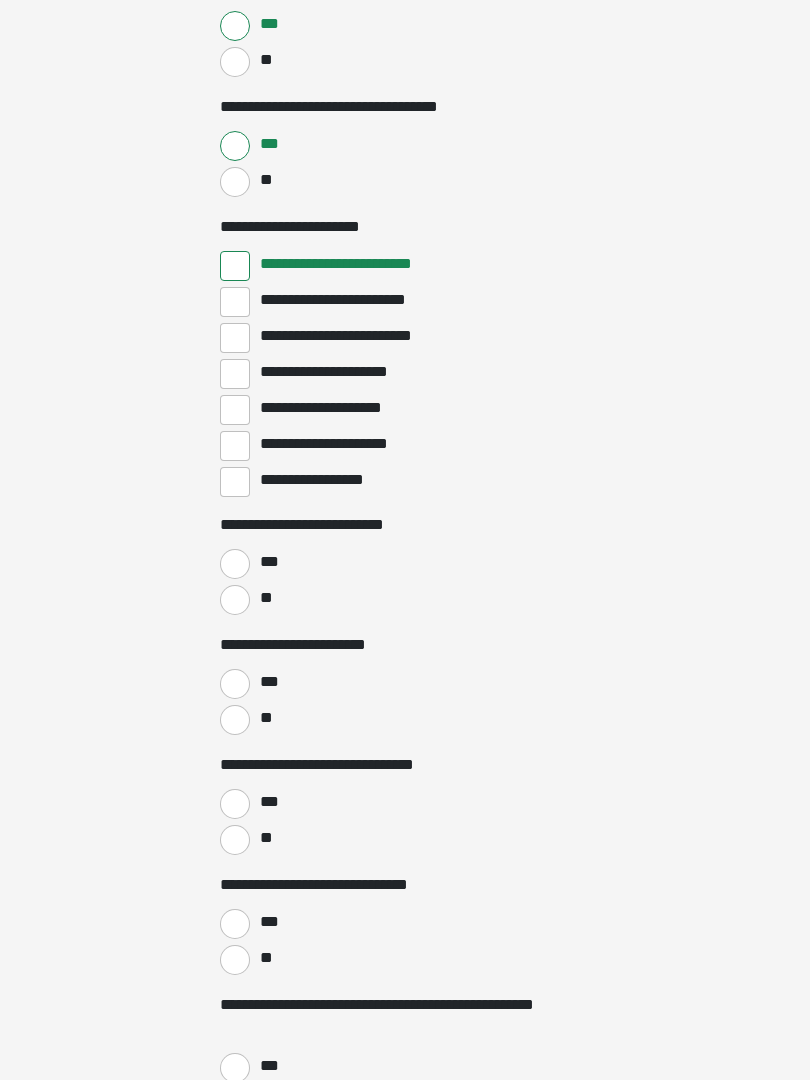 scroll, scrollTop: 2569, scrollLeft: 0, axis: vertical 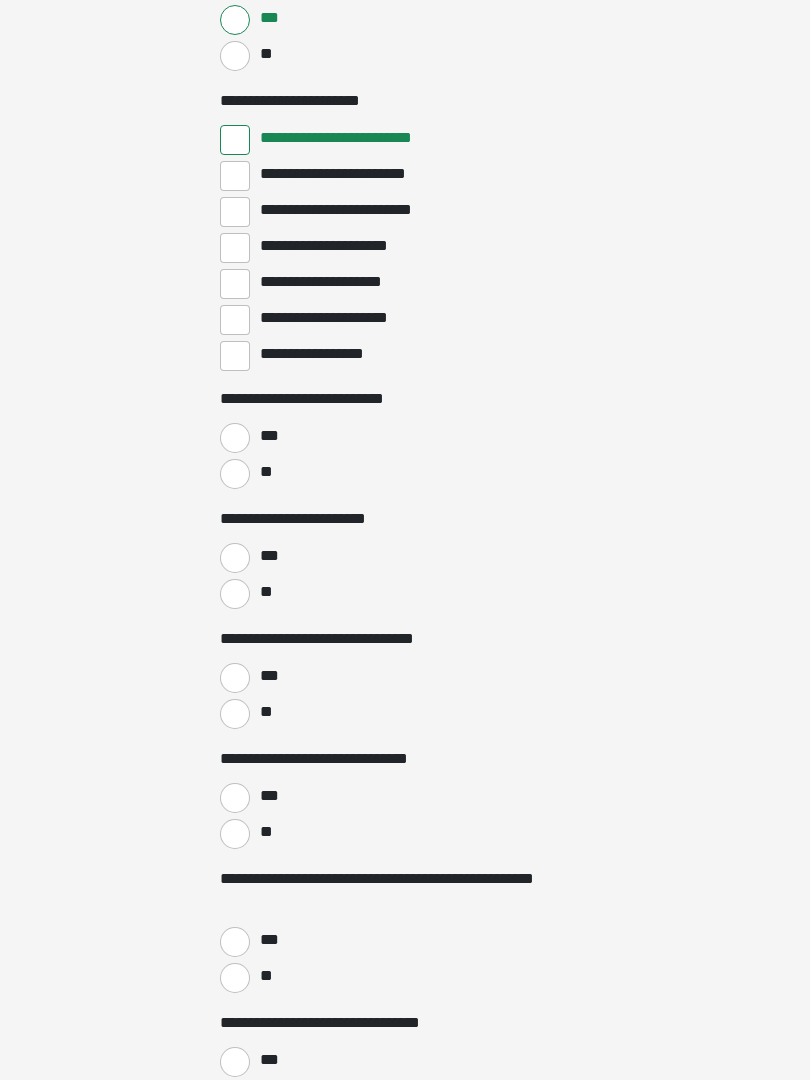 click on "***" at bounding box center [235, 943] 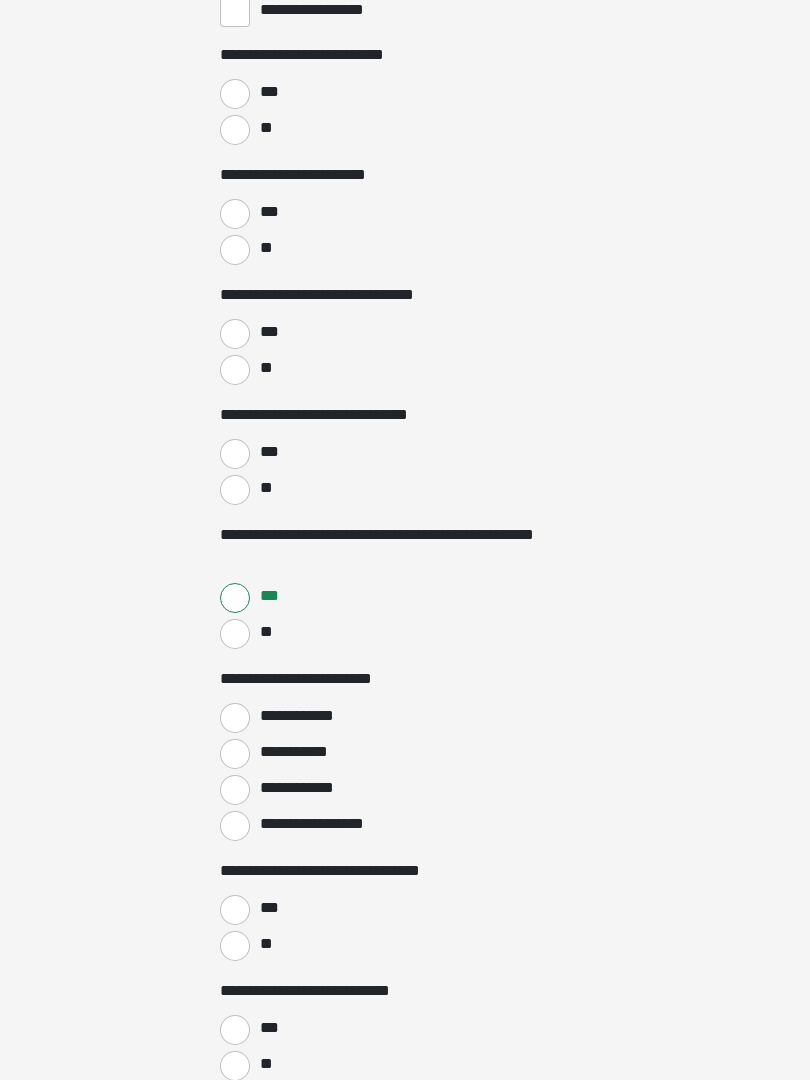 scroll, scrollTop: 3039, scrollLeft: 0, axis: vertical 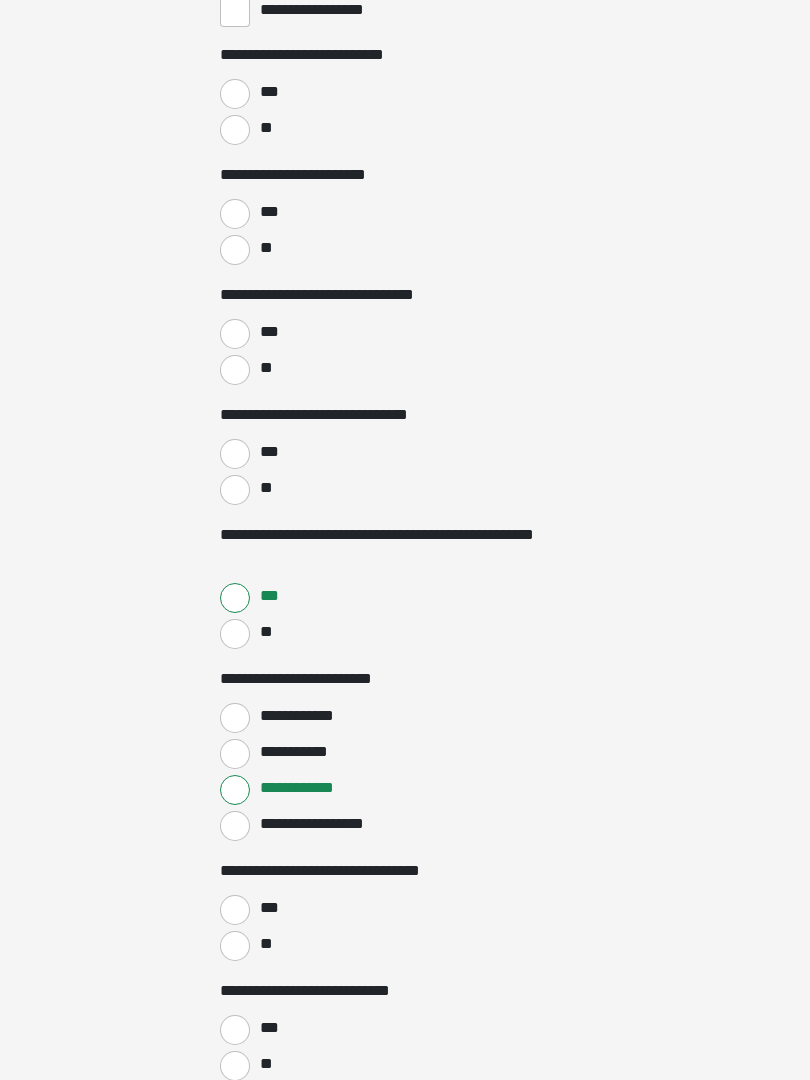 click on "**********" at bounding box center (235, 826) 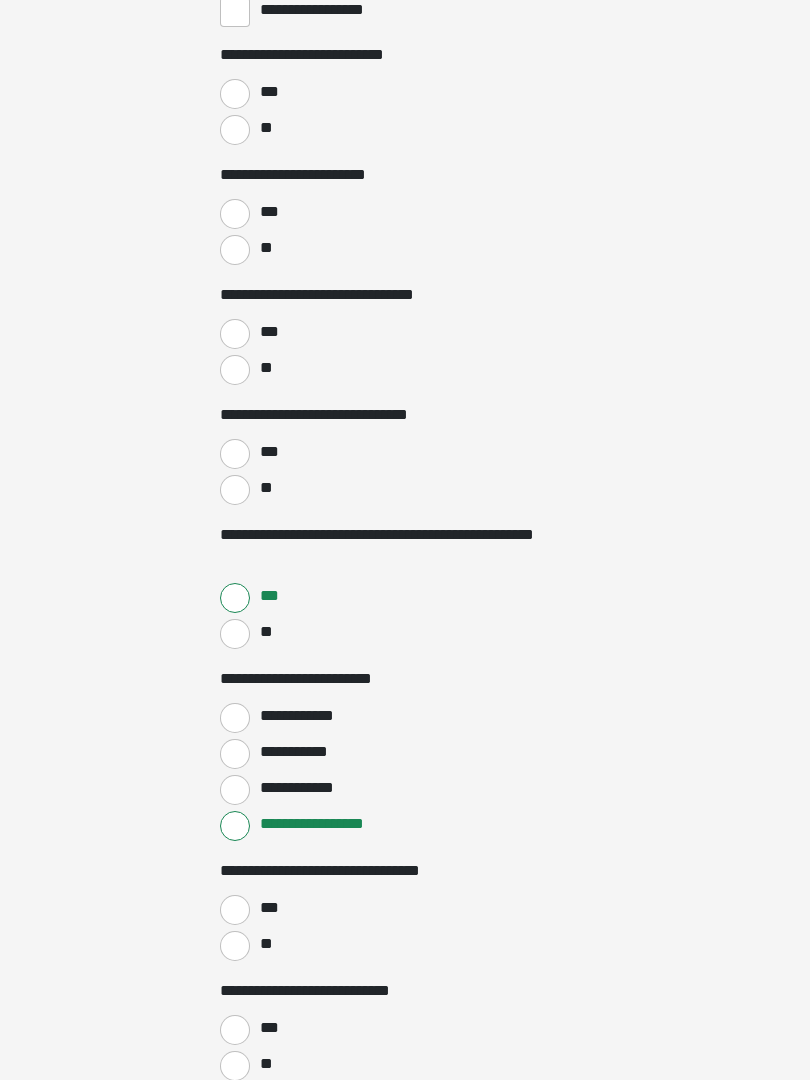 click on "***" at bounding box center (235, 910) 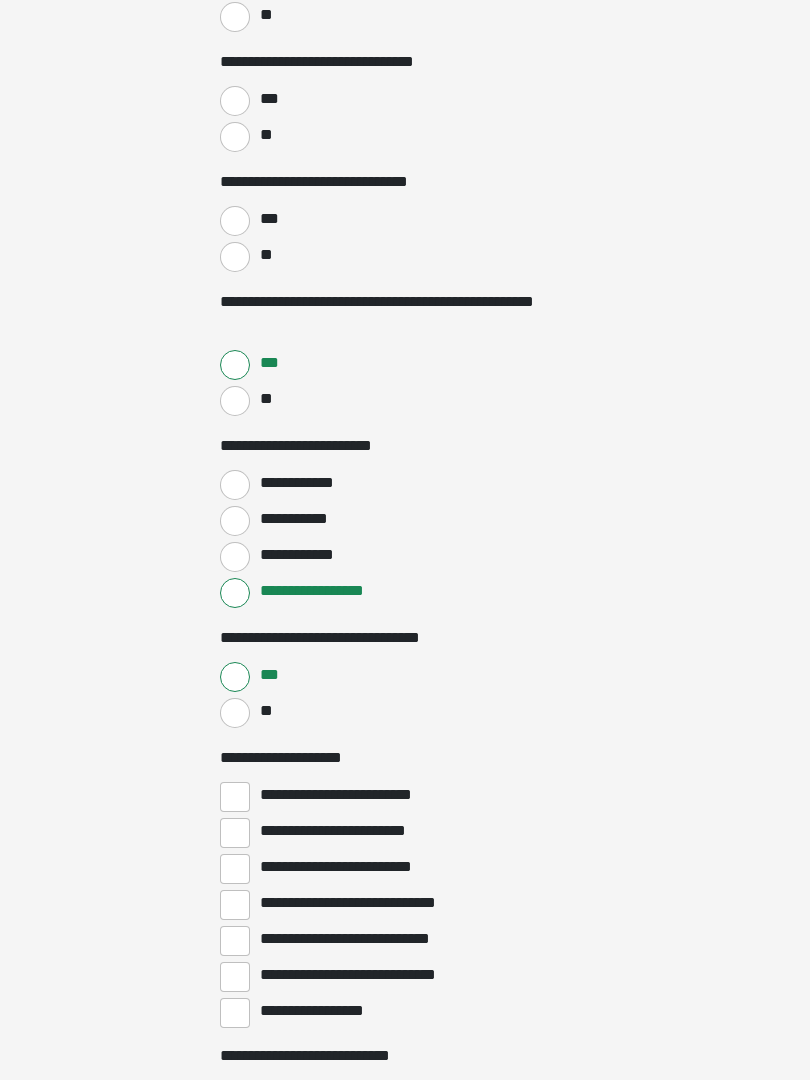 scroll, scrollTop: 3273, scrollLeft: 0, axis: vertical 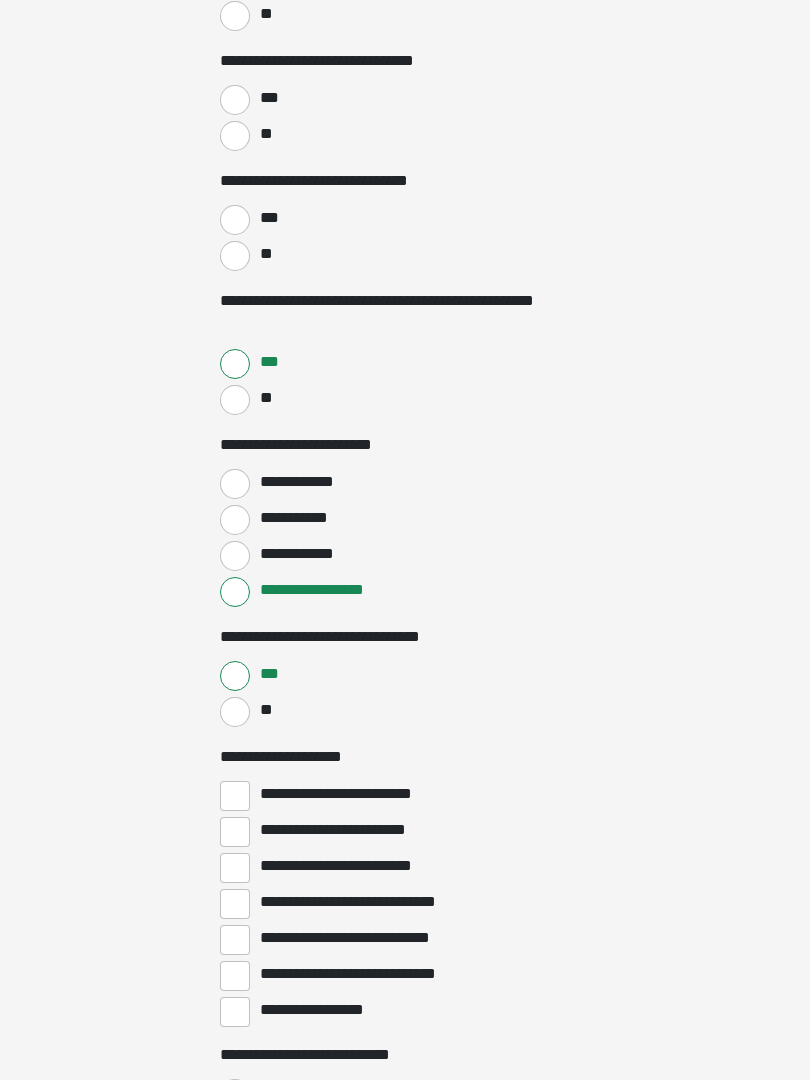 click on "**" at bounding box center (235, 712) 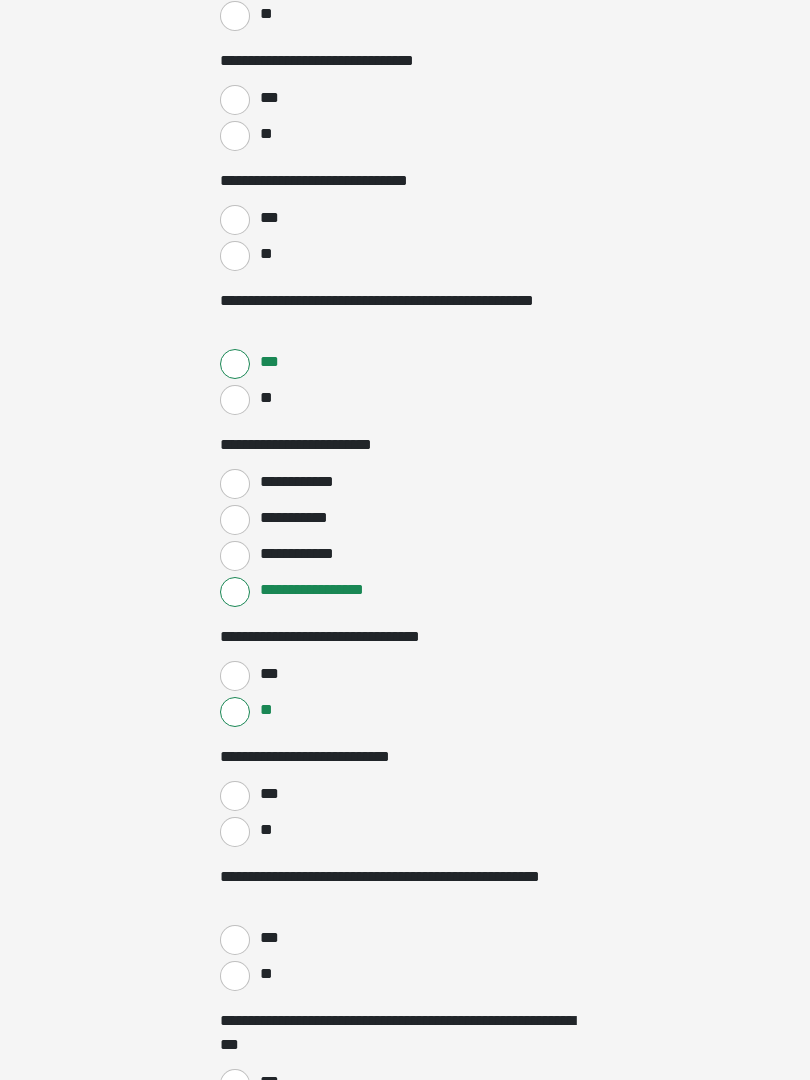 click on "**" at bounding box center (235, 832) 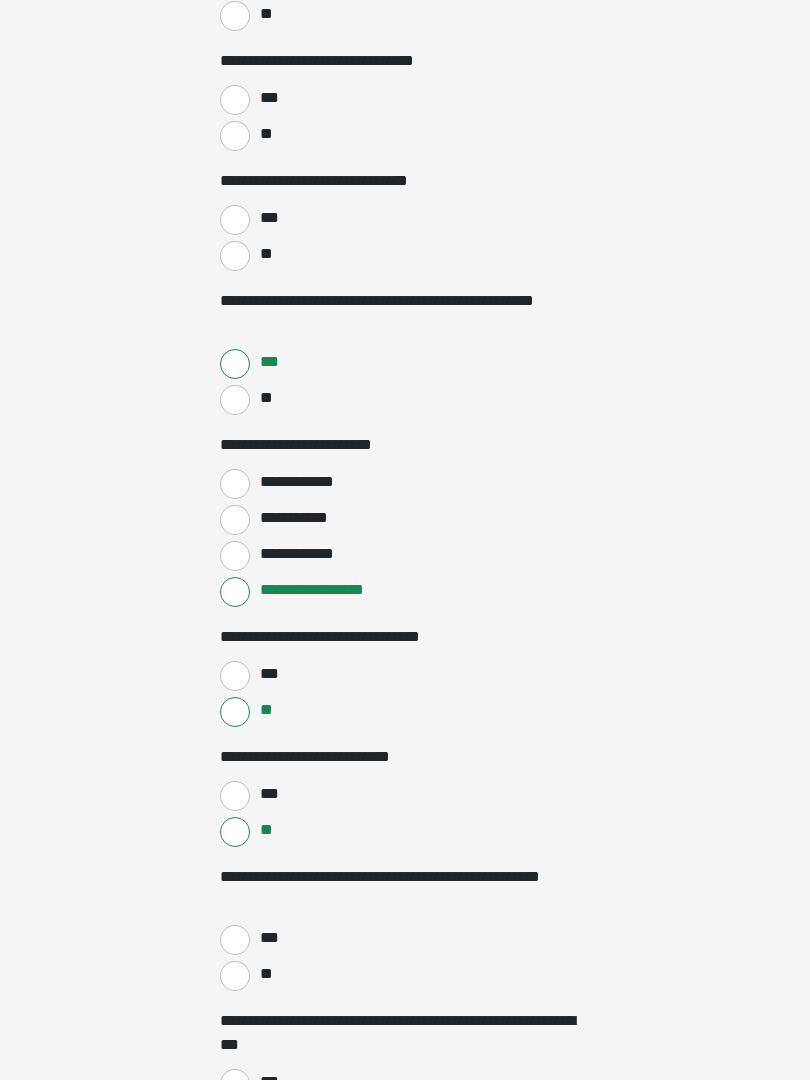 click on "**" at bounding box center [235, 976] 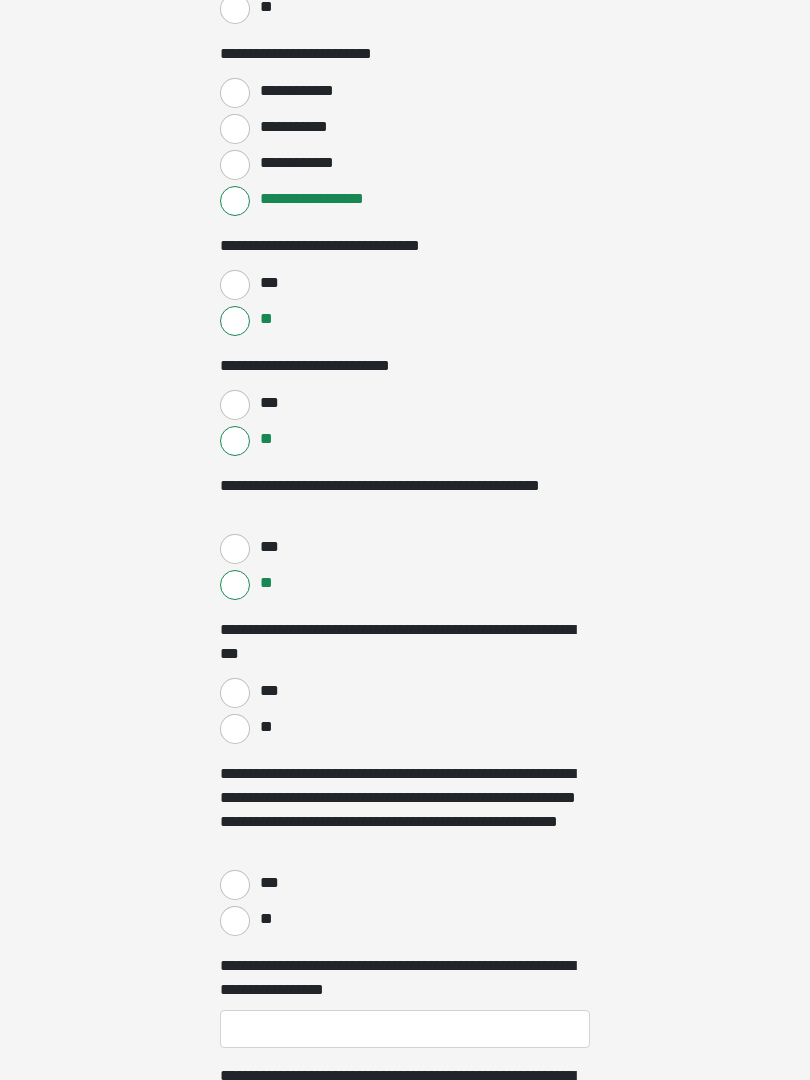 scroll, scrollTop: 3662, scrollLeft: 0, axis: vertical 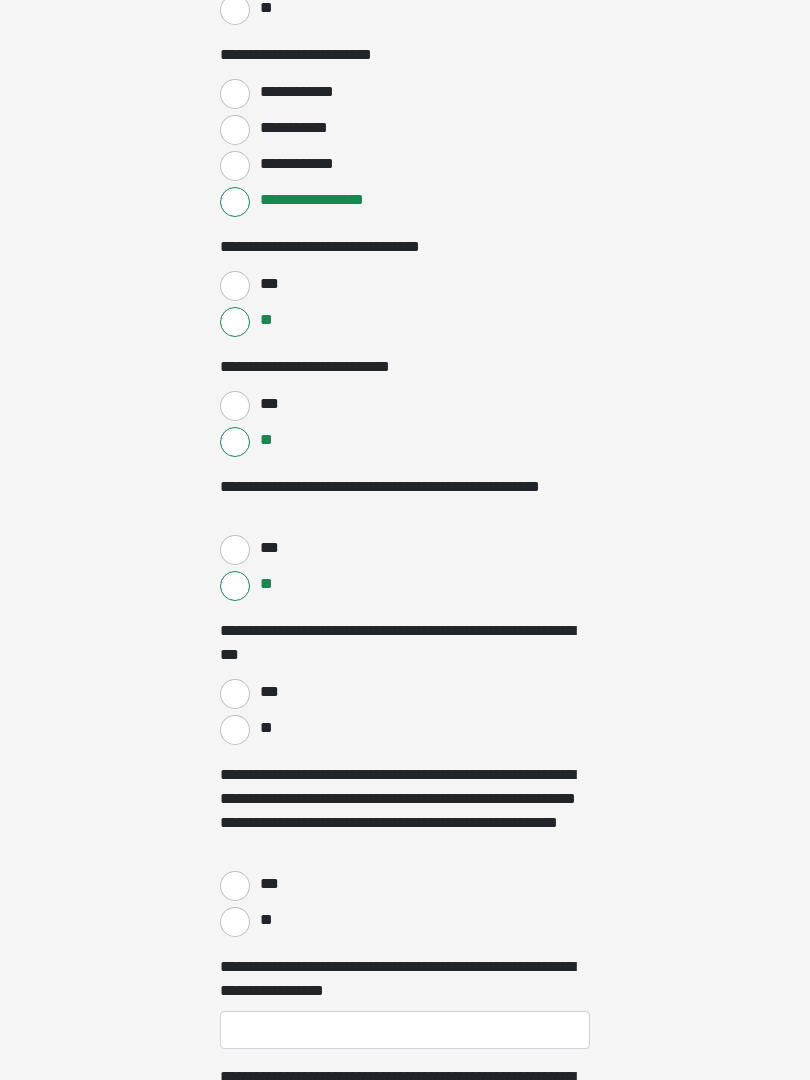 click on "***" at bounding box center (235, 694) 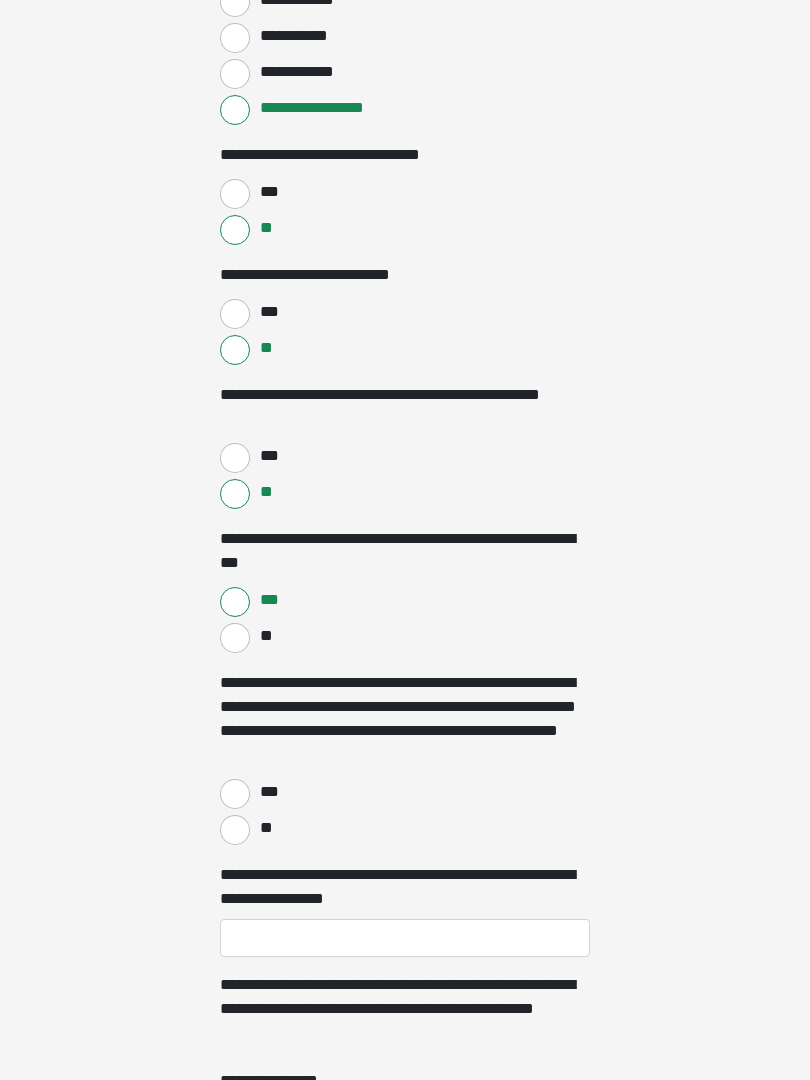 scroll, scrollTop: 3764, scrollLeft: 0, axis: vertical 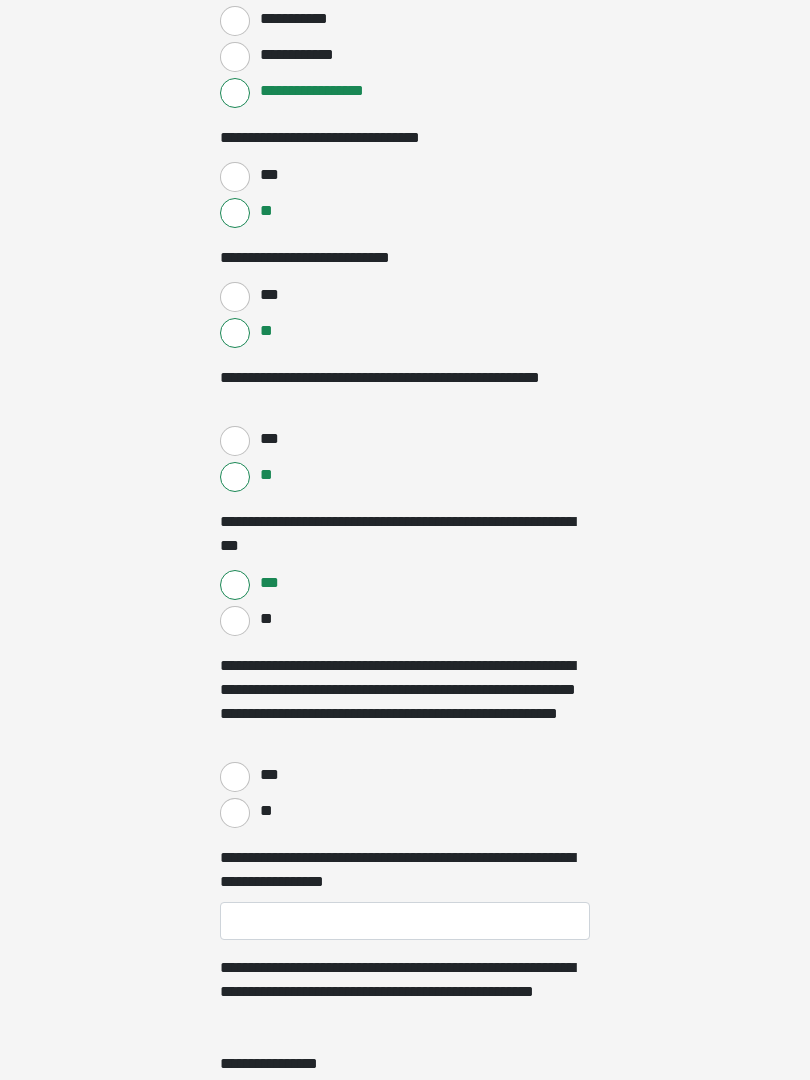 click on "**" at bounding box center [235, 814] 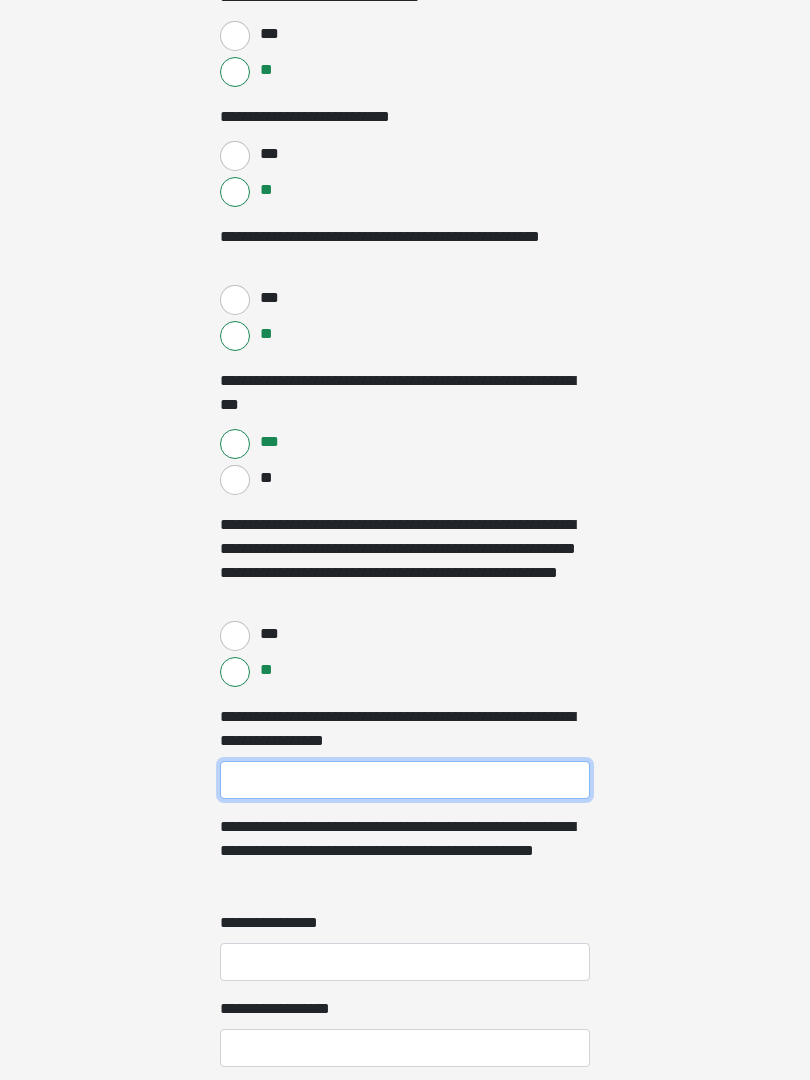 click on "**********" at bounding box center [405, 781] 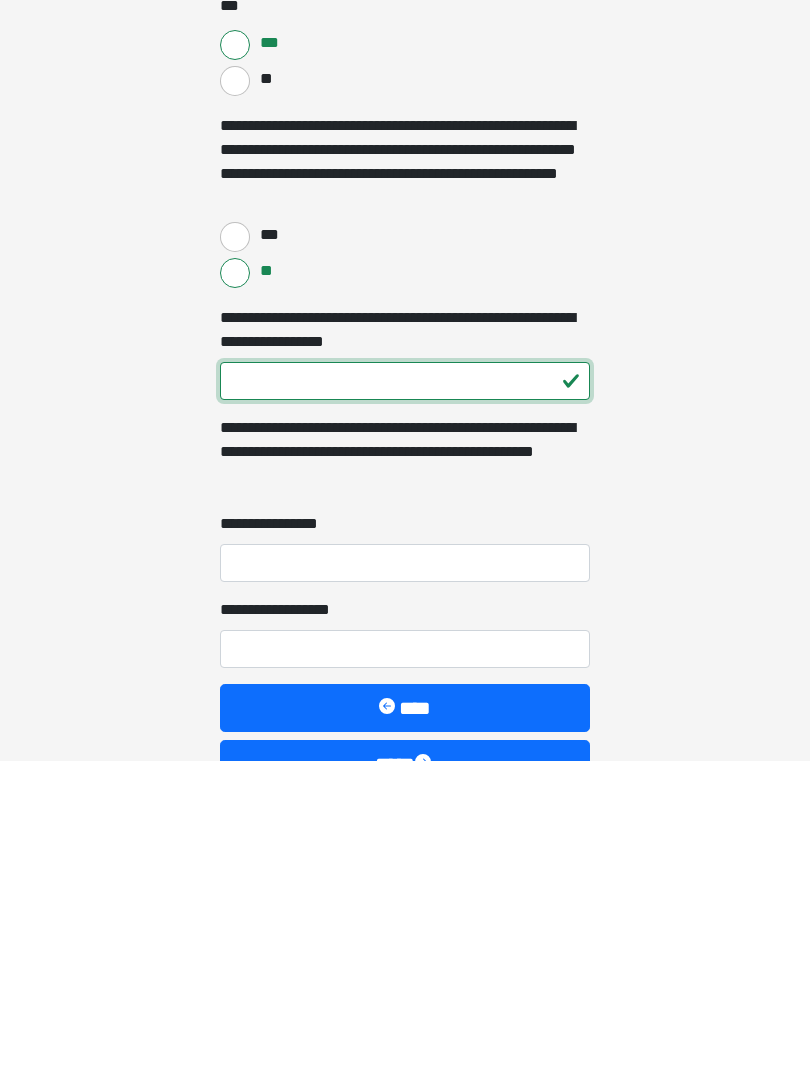 type on "***" 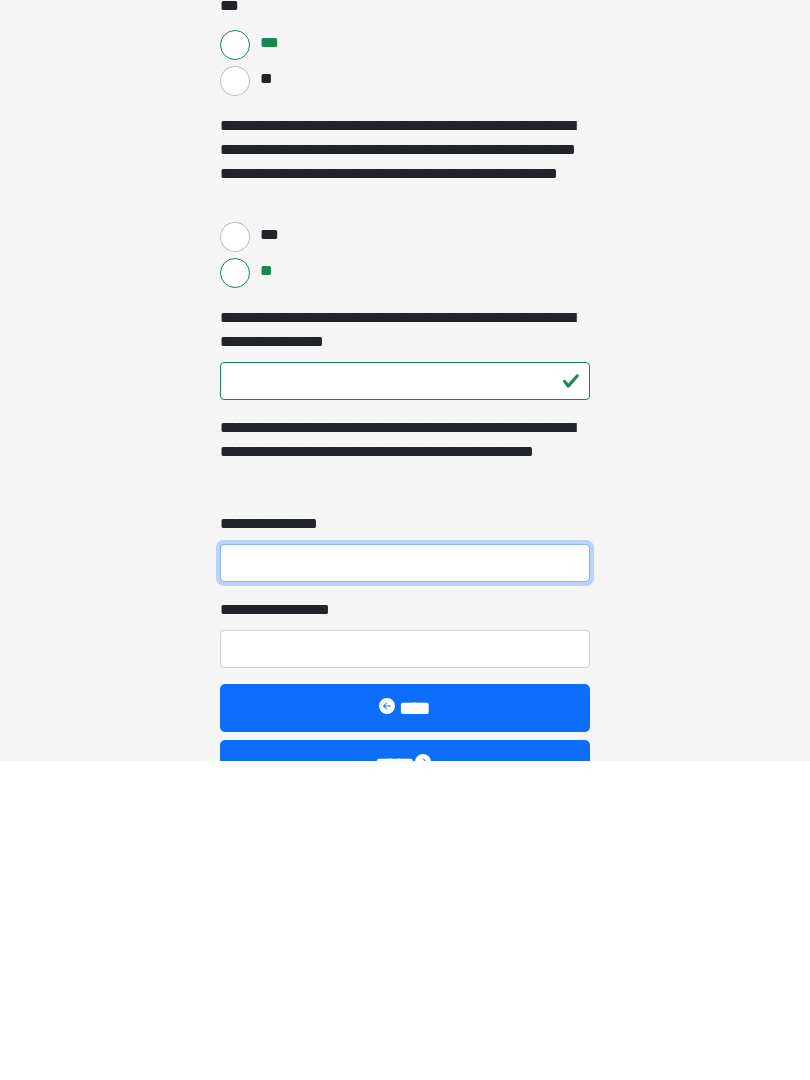 click on "**********" at bounding box center (405, 883) 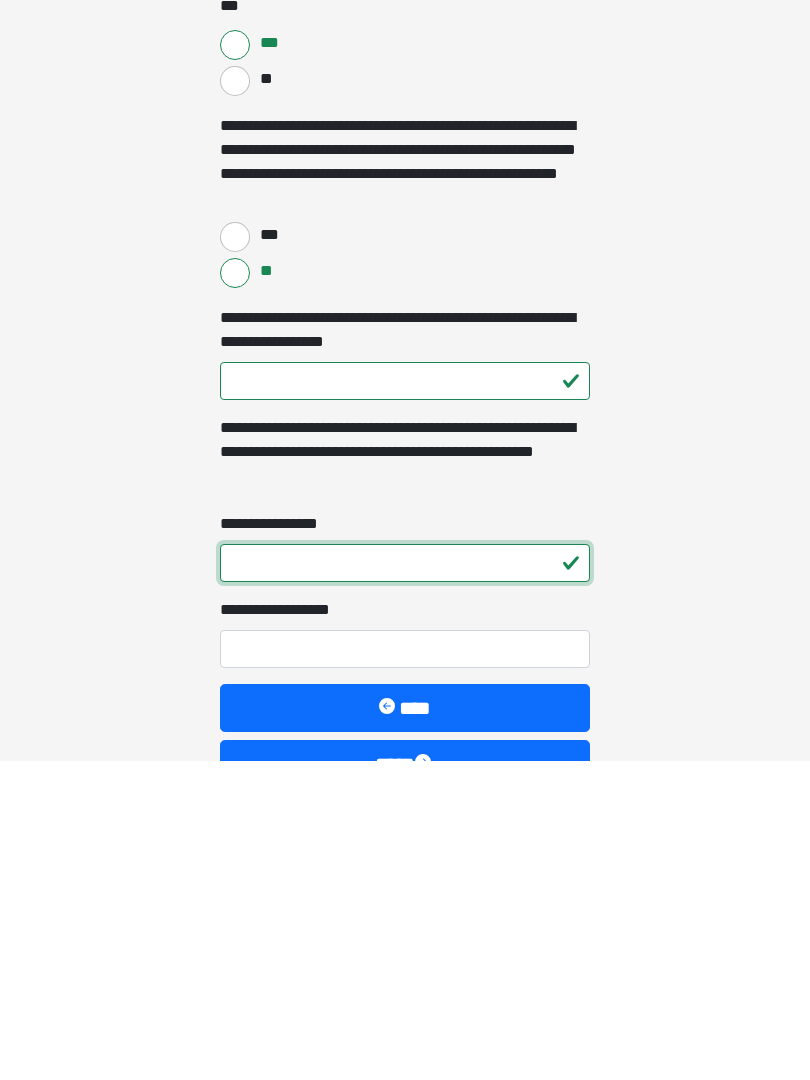 type on "*" 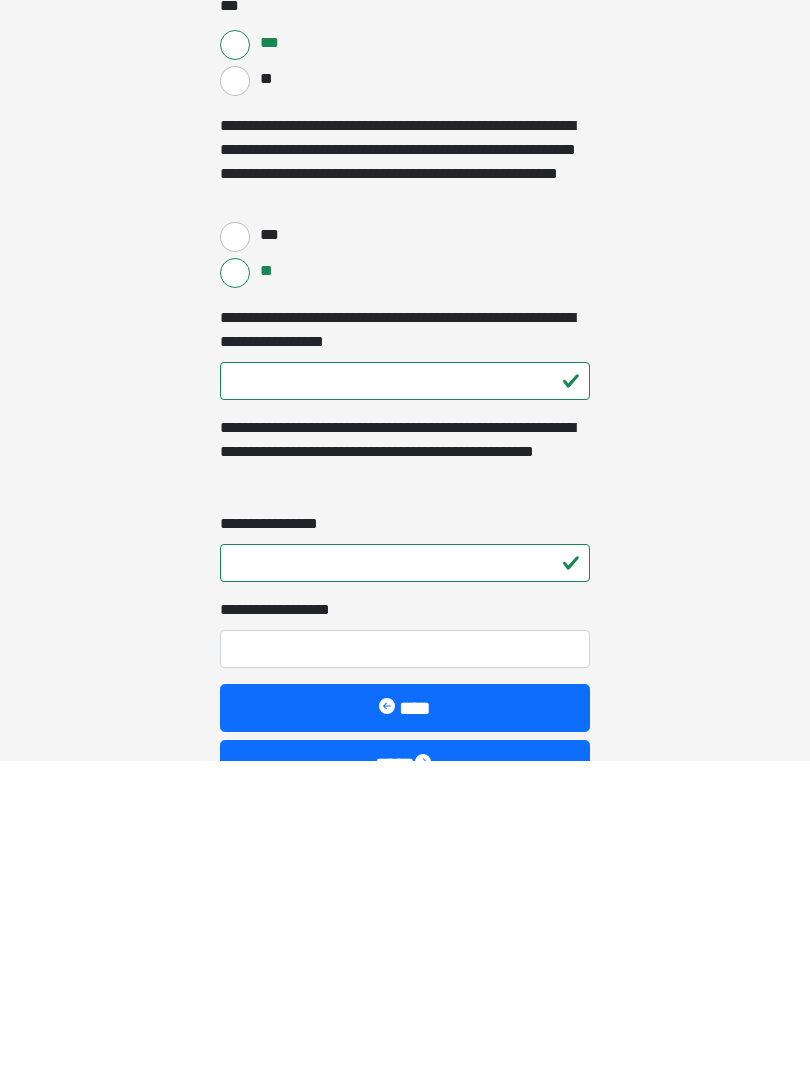 click on "**********" at bounding box center [405, 969] 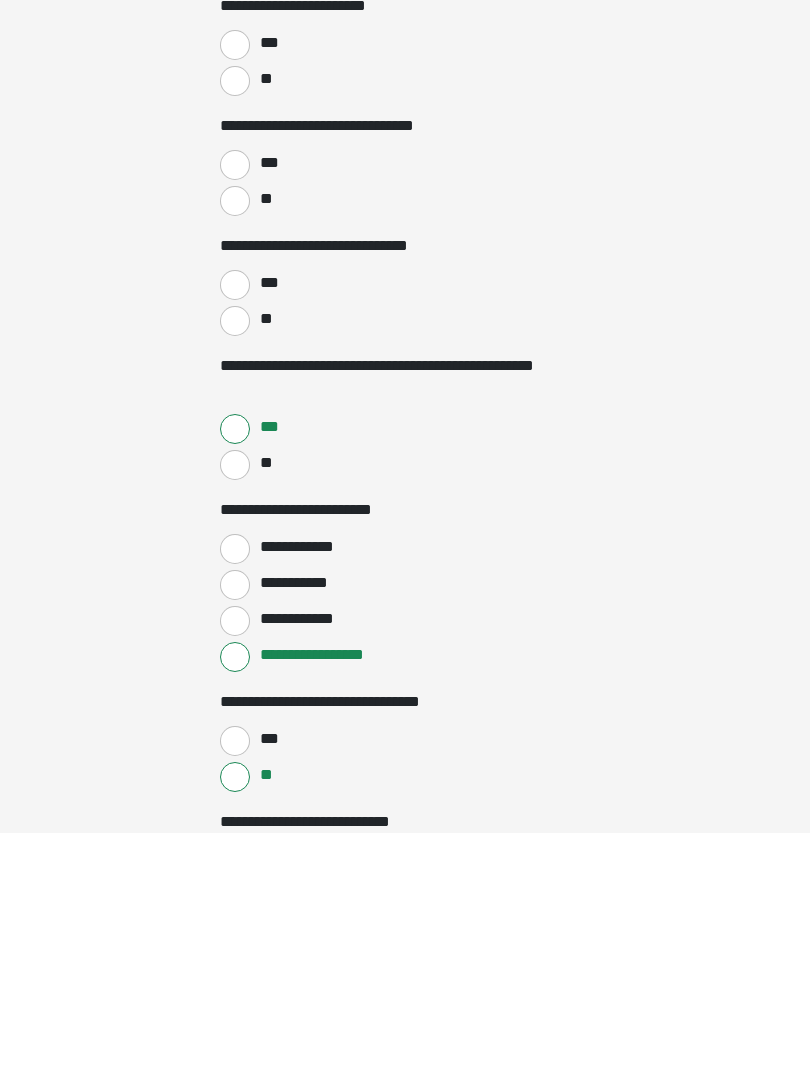 scroll, scrollTop: 2961, scrollLeft: 0, axis: vertical 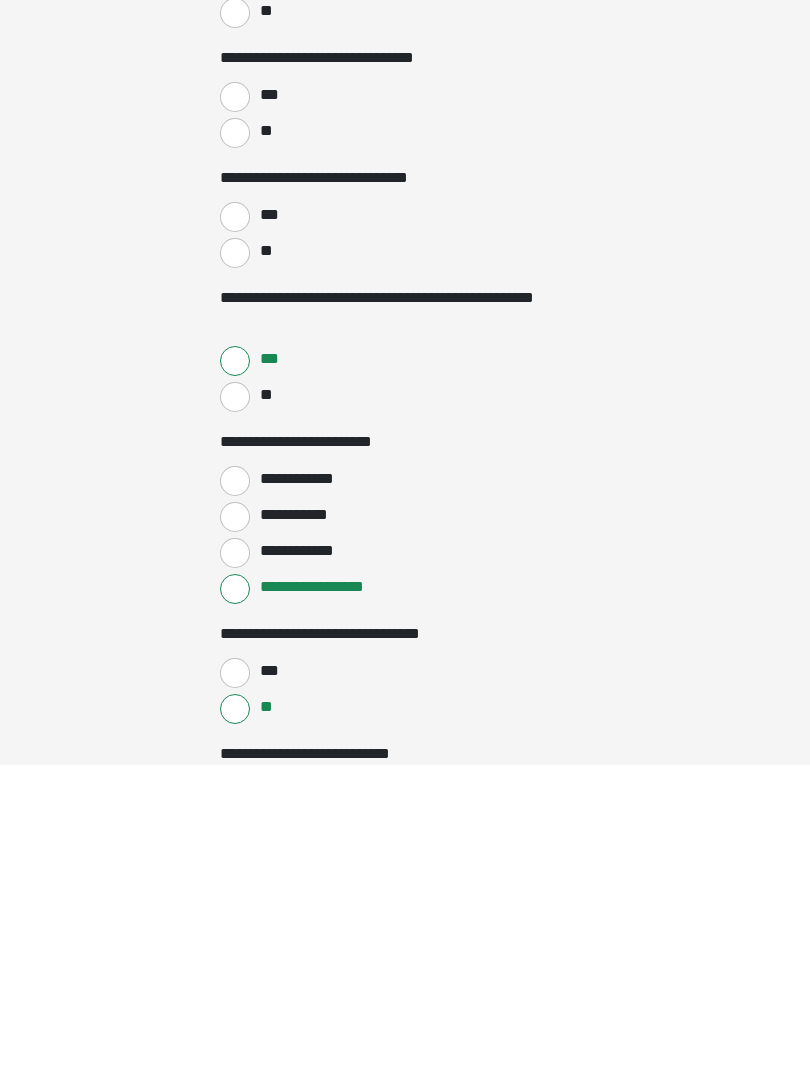type on "*" 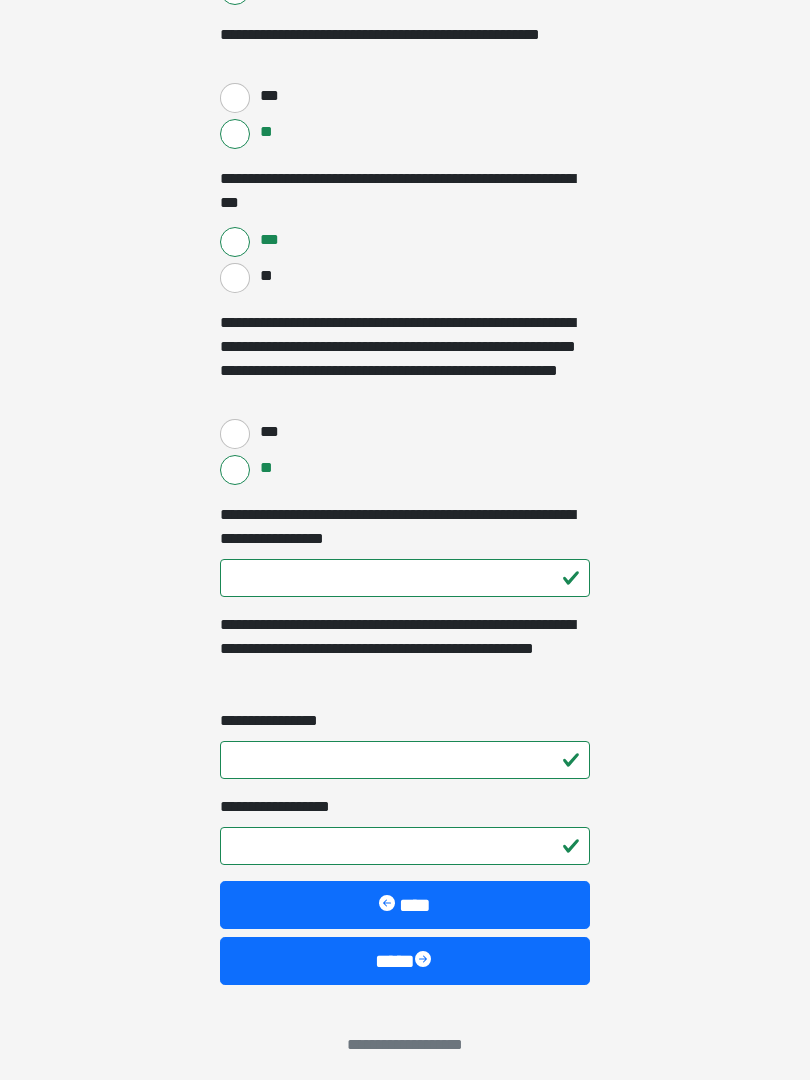 scroll, scrollTop: 3931, scrollLeft: 0, axis: vertical 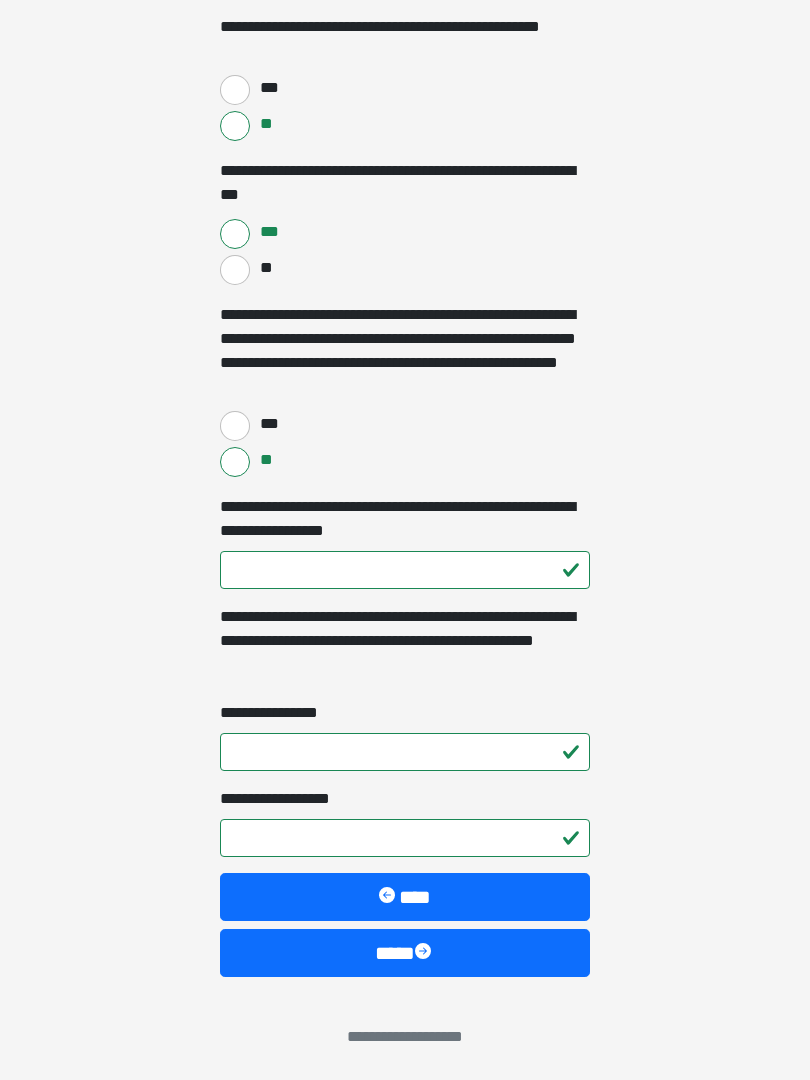 click on "****" at bounding box center (405, 953) 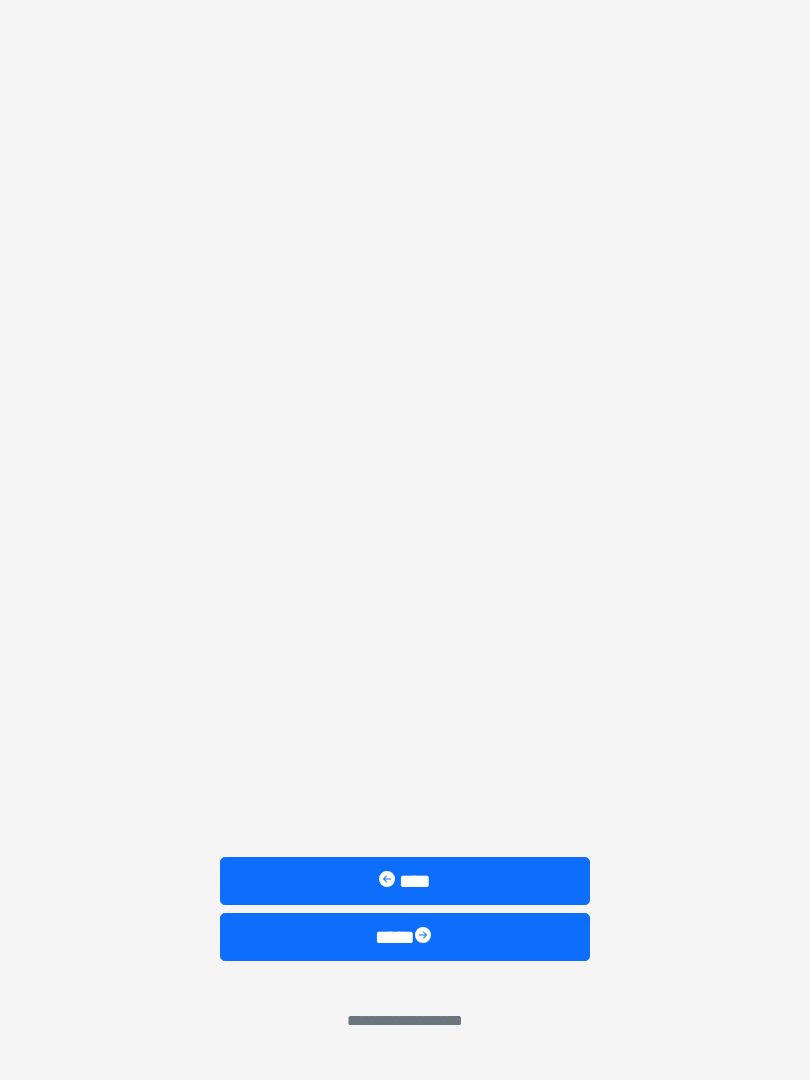scroll, scrollTop: 0, scrollLeft: 0, axis: both 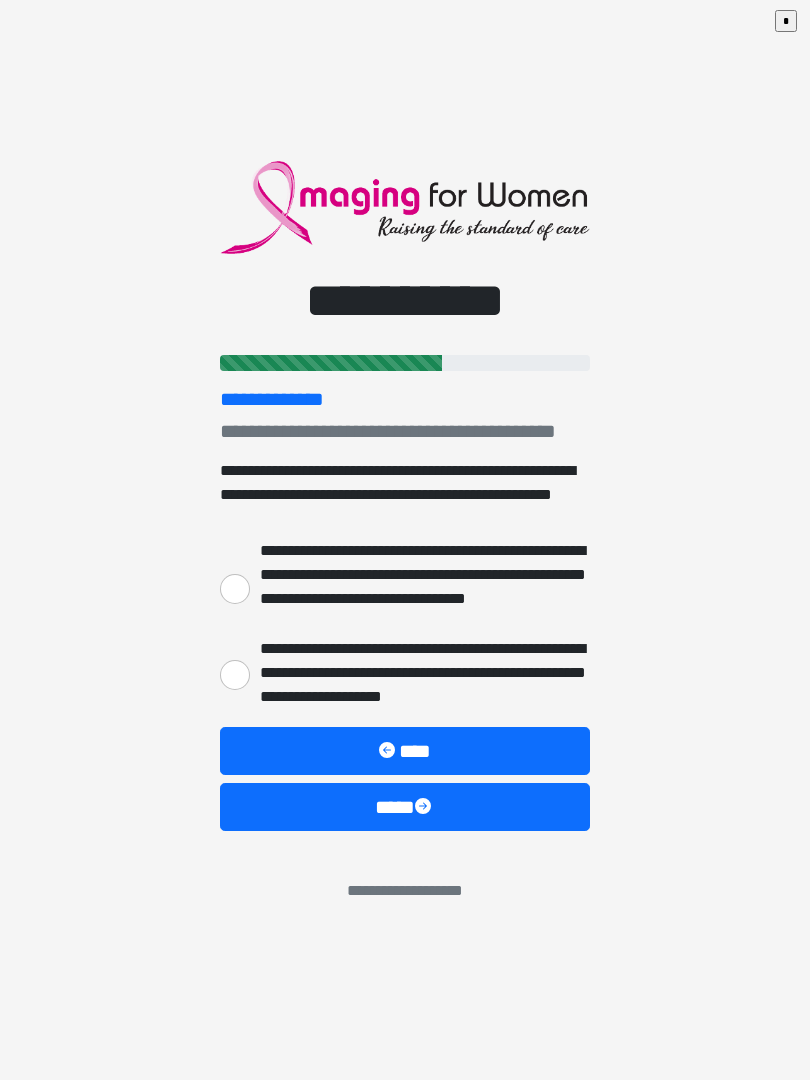 click on "**********" at bounding box center [235, 675] 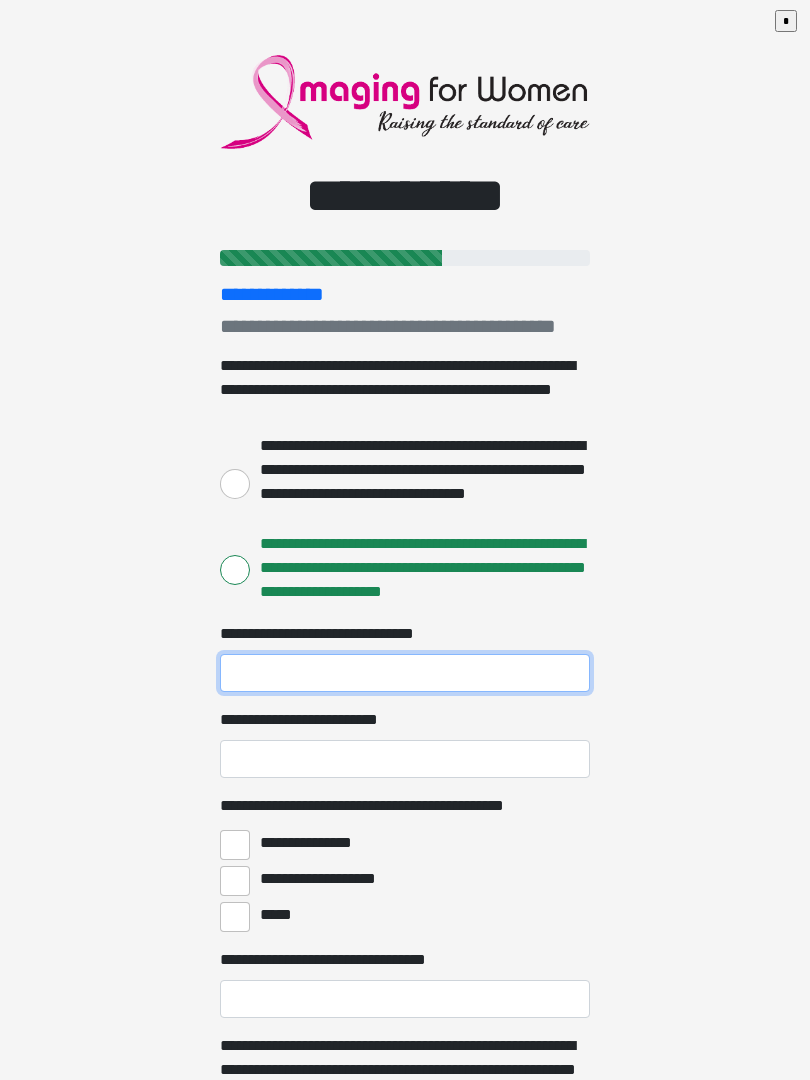 click on "**********" at bounding box center (405, 673) 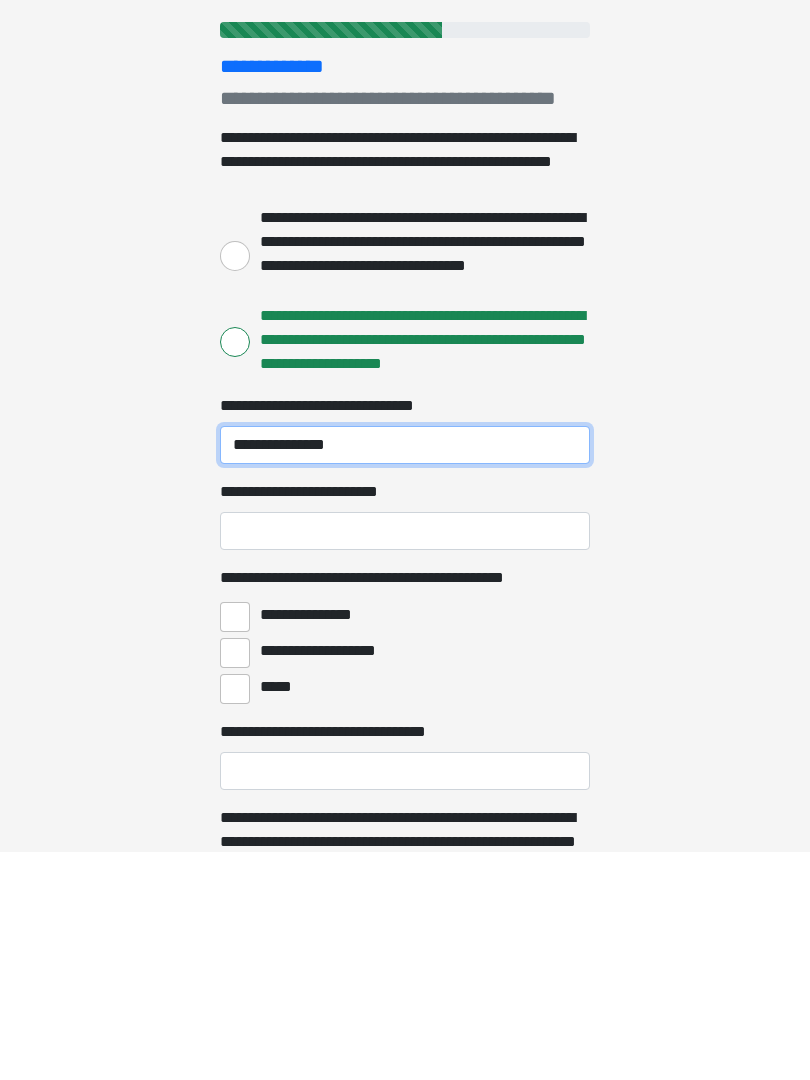 type on "**********" 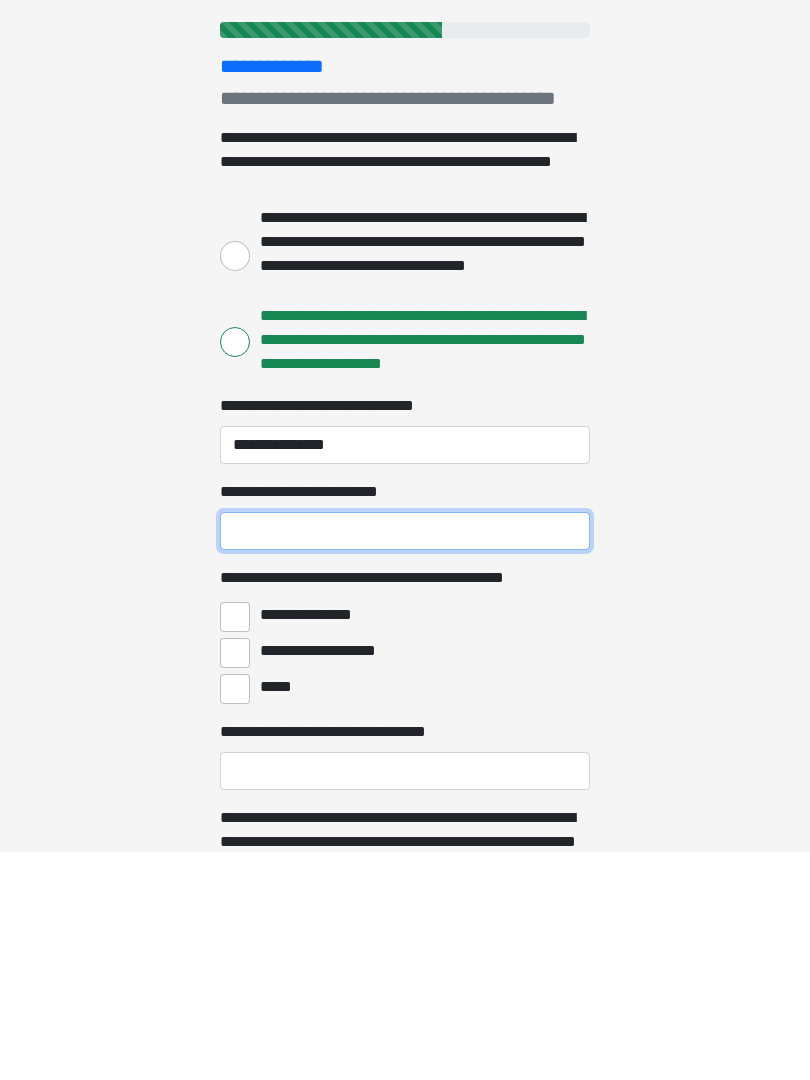 click on "**********" at bounding box center (405, 759) 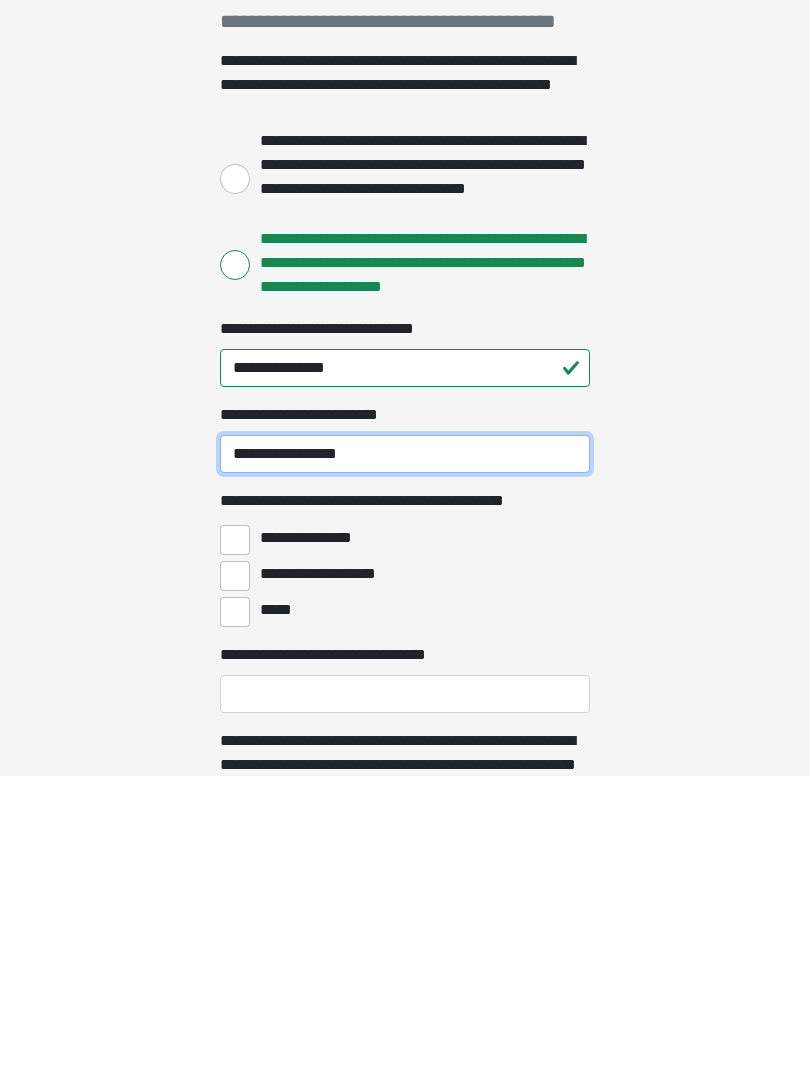 type on "**********" 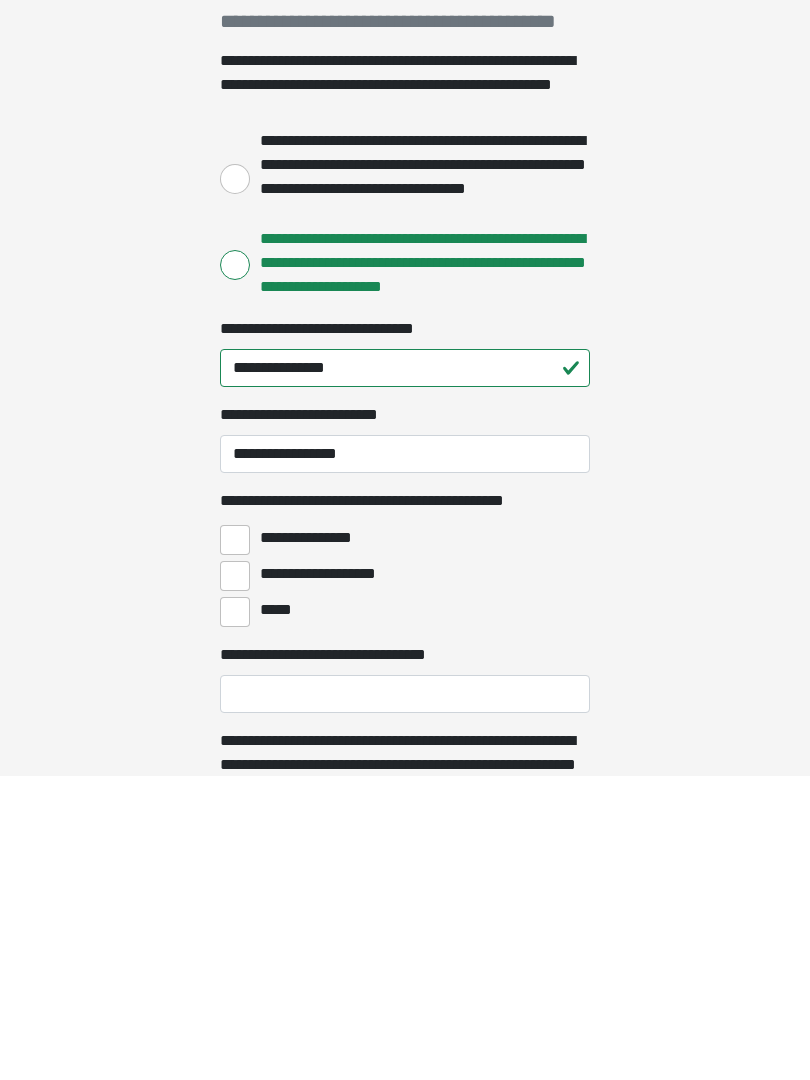 click on "**********" at bounding box center (235, 845) 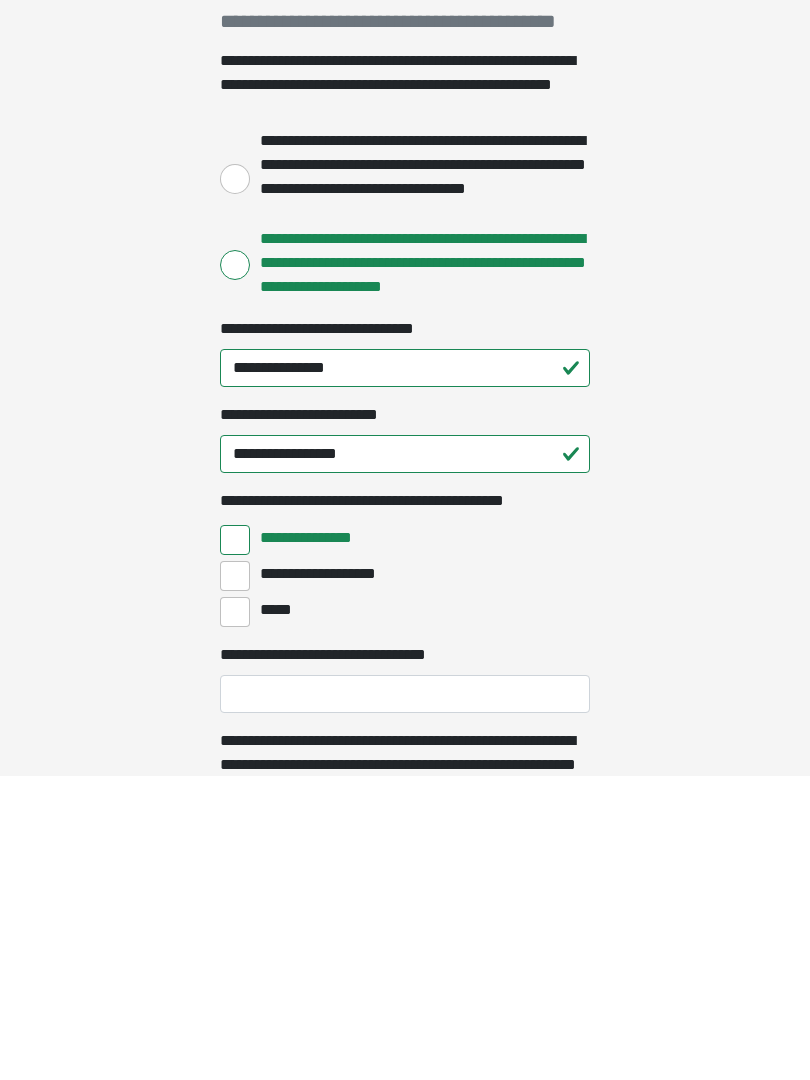 scroll, scrollTop: 305, scrollLeft: 0, axis: vertical 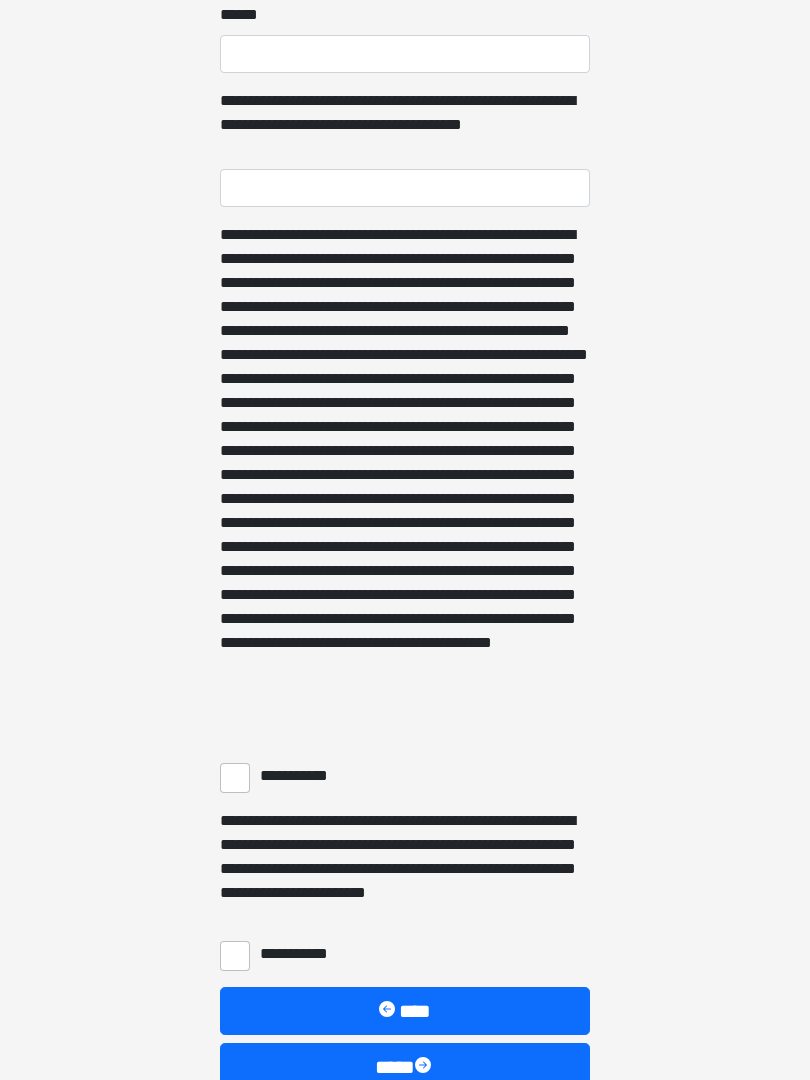 click on "**********" at bounding box center (235, 778) 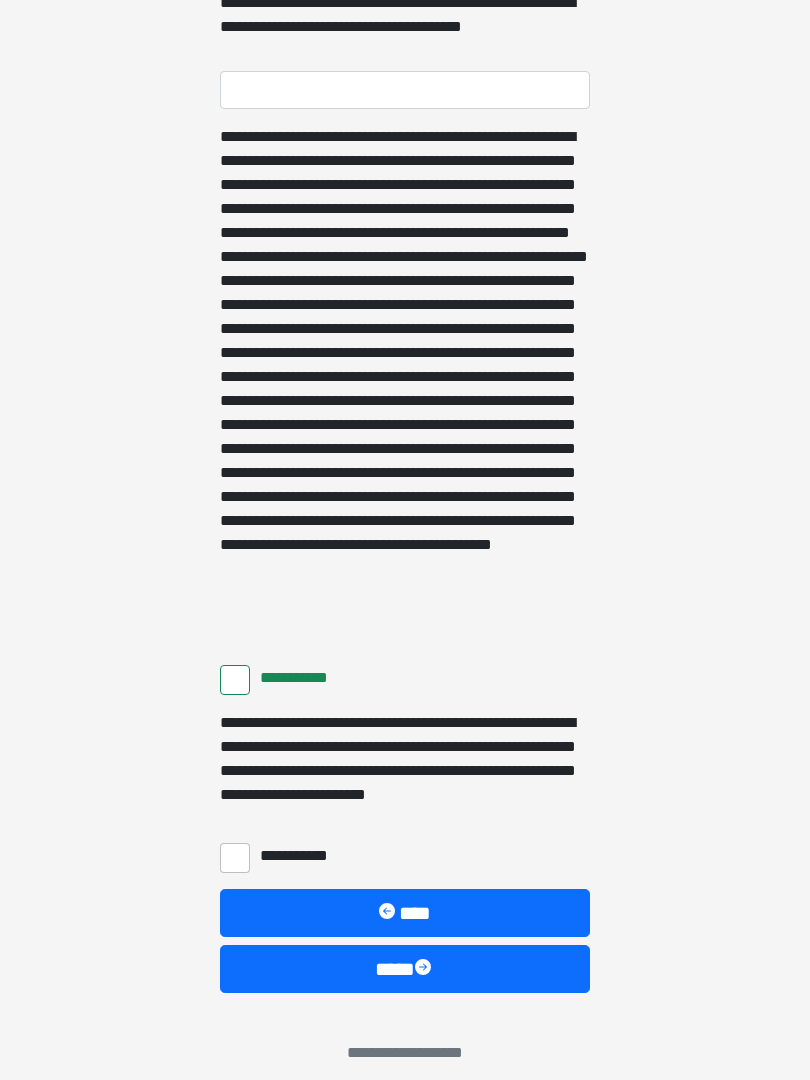 scroll, scrollTop: 1203, scrollLeft: 0, axis: vertical 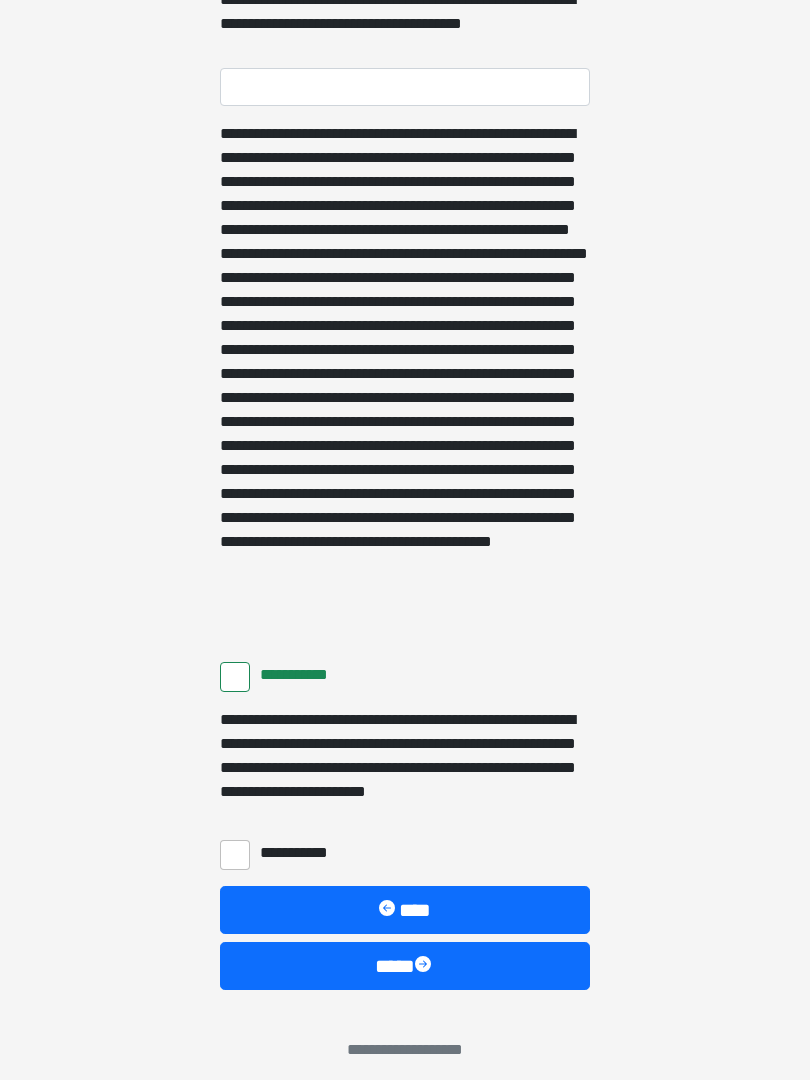 click on "**********" at bounding box center [235, 856] 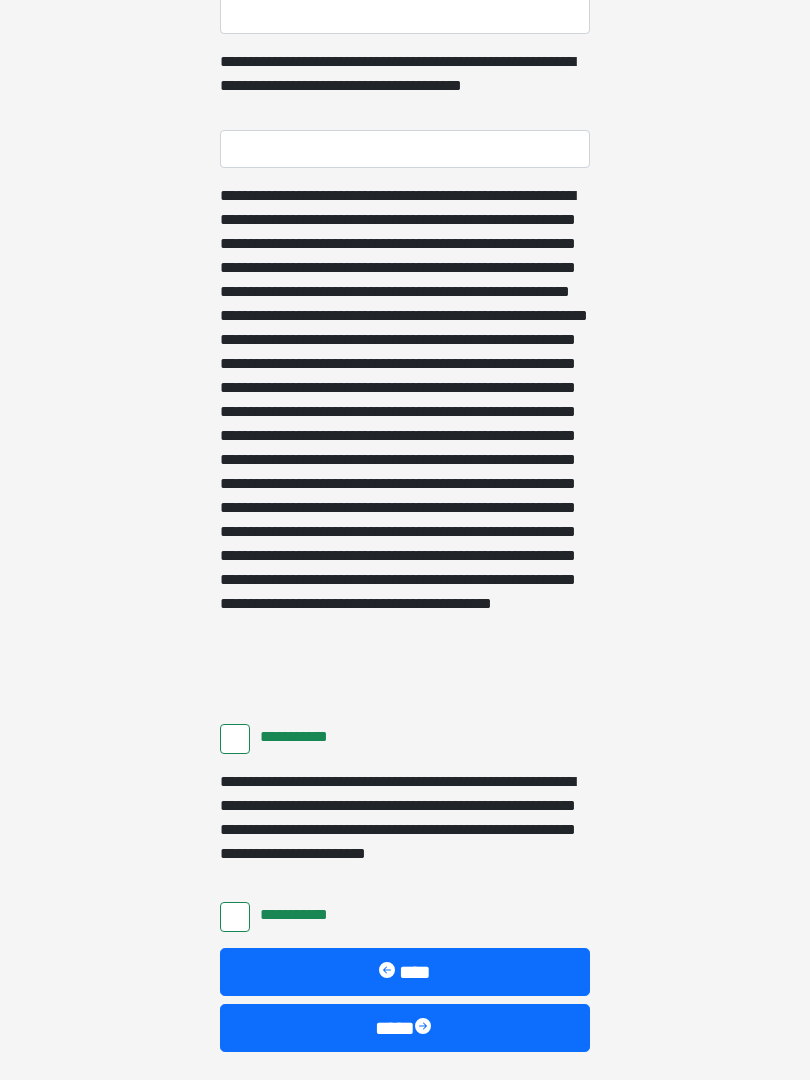 scroll, scrollTop: 1142, scrollLeft: 0, axis: vertical 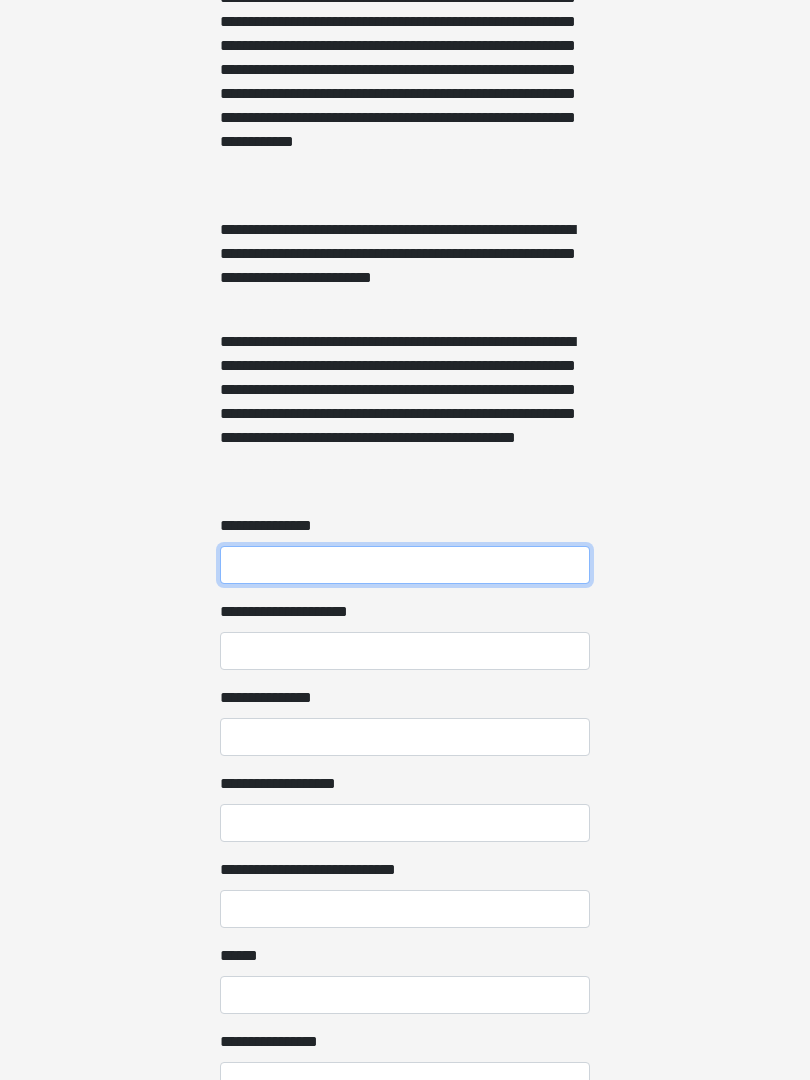 click on "**********" at bounding box center [405, 565] 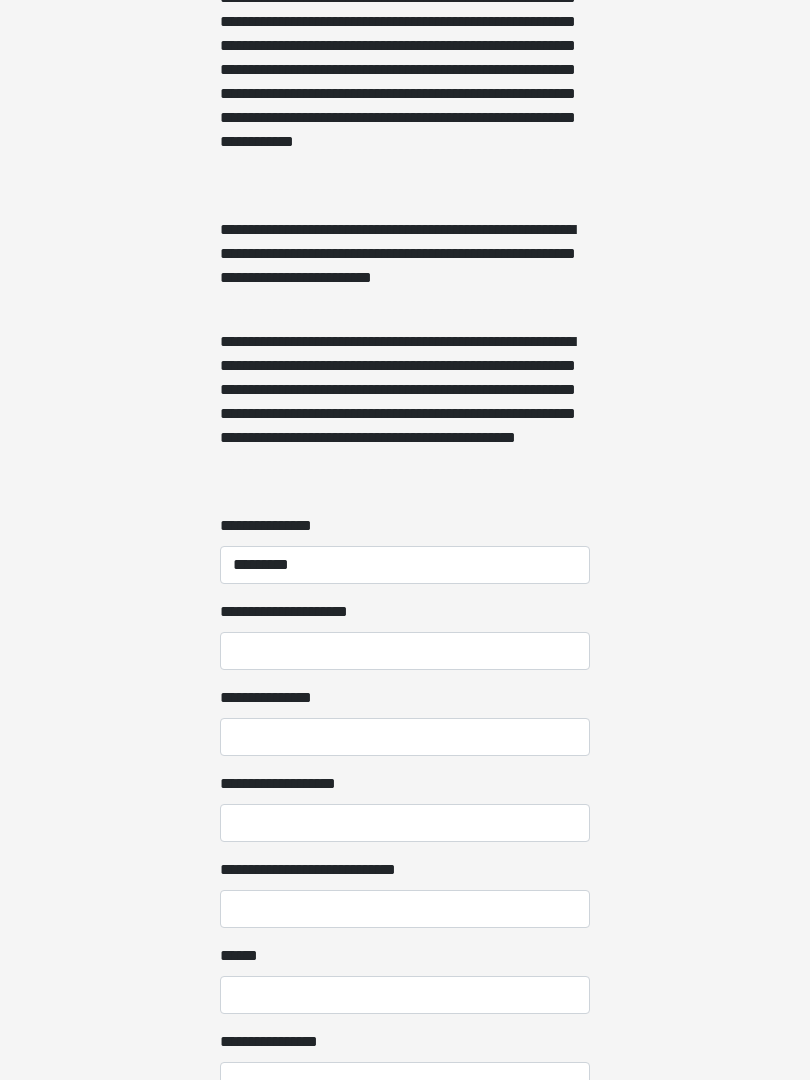 click on "**********" at bounding box center [405, 651] 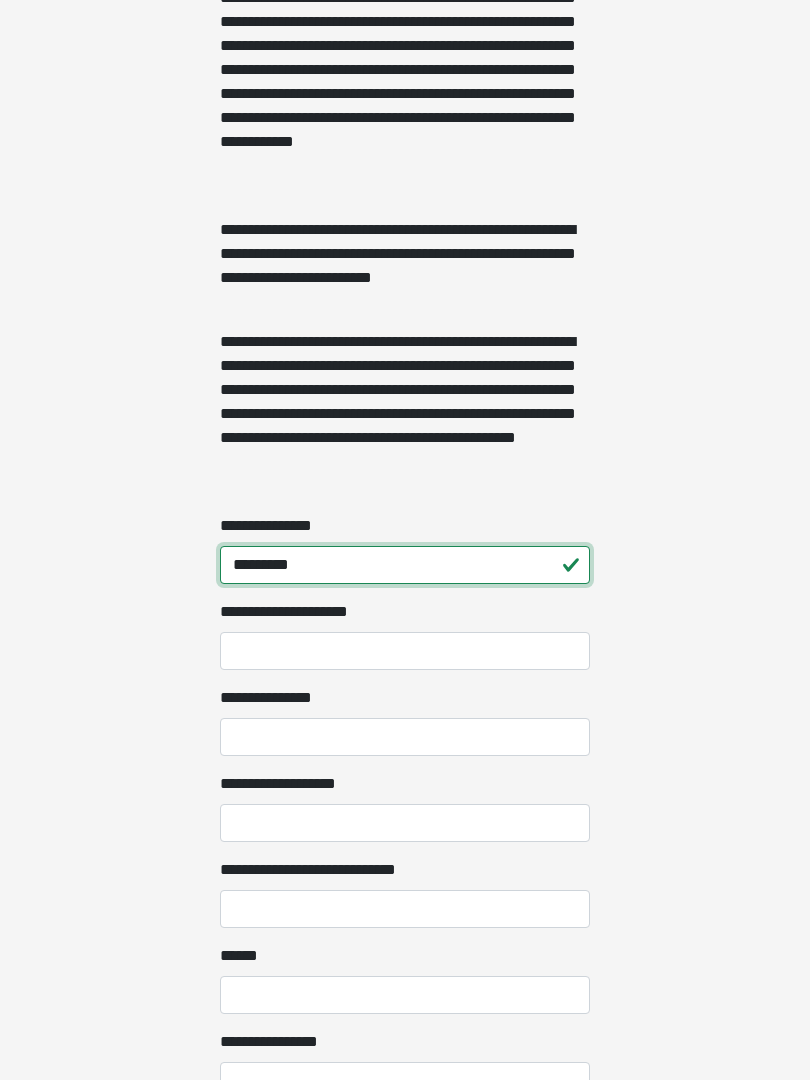 click on "*********" at bounding box center (405, 565) 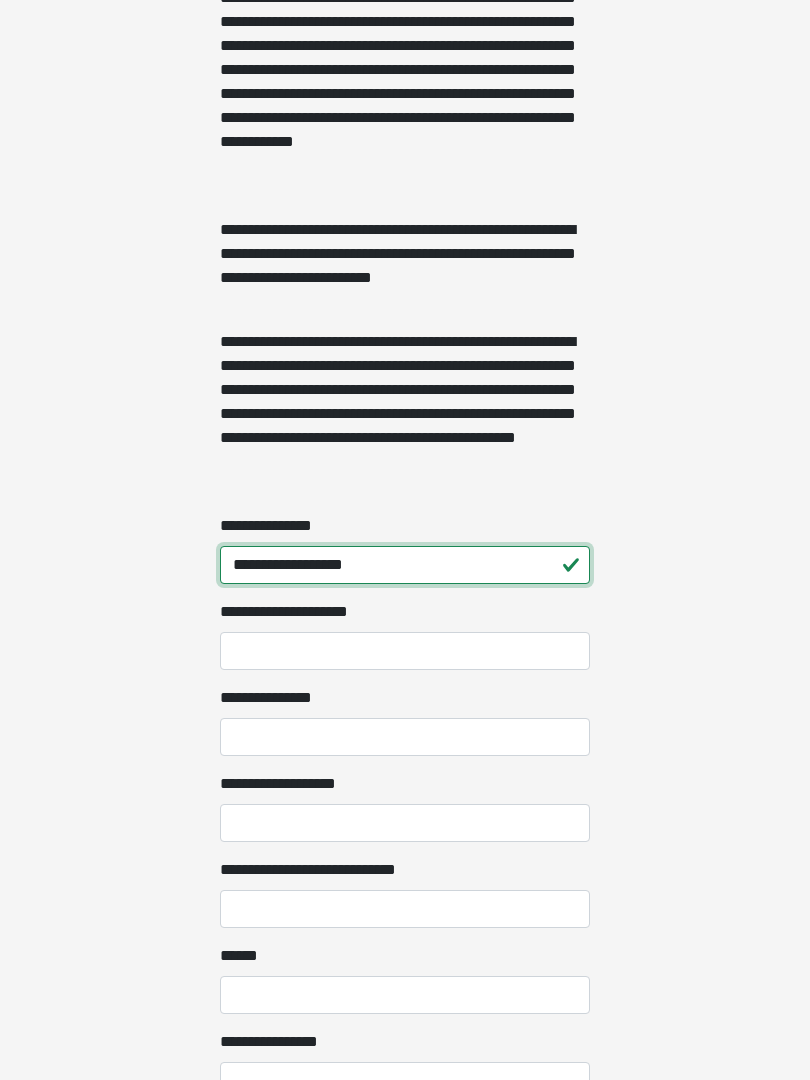 type on "**********" 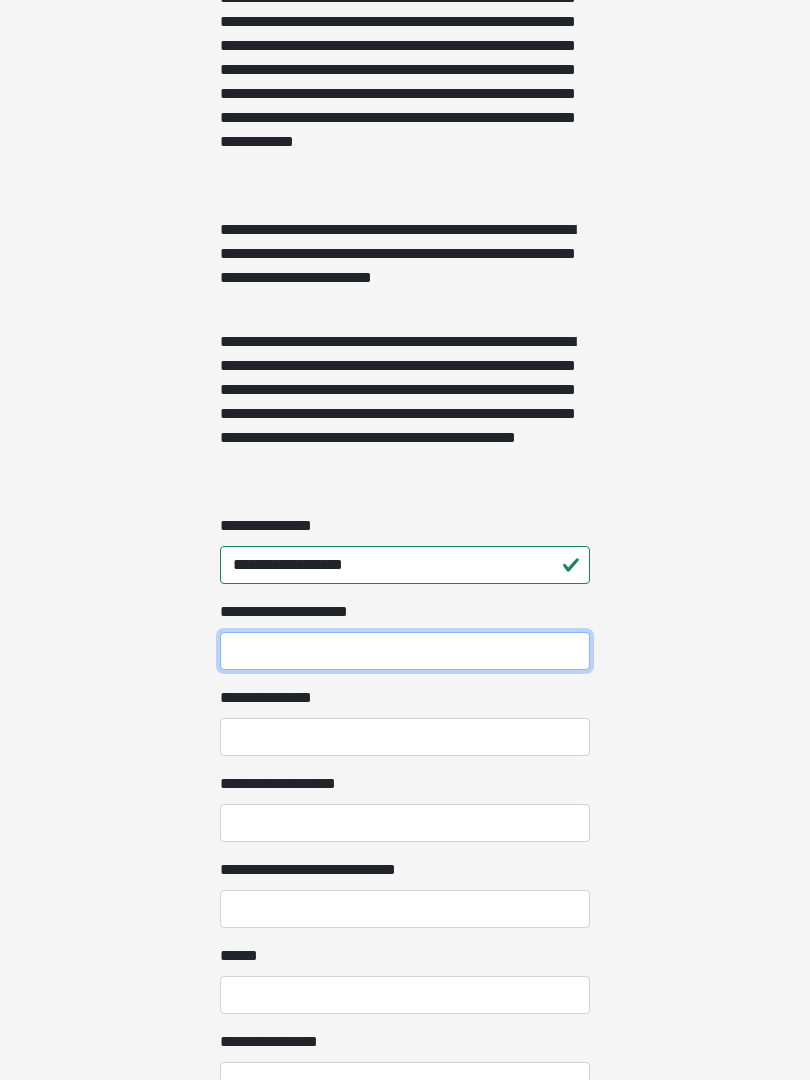 click on "**********" at bounding box center [405, 651] 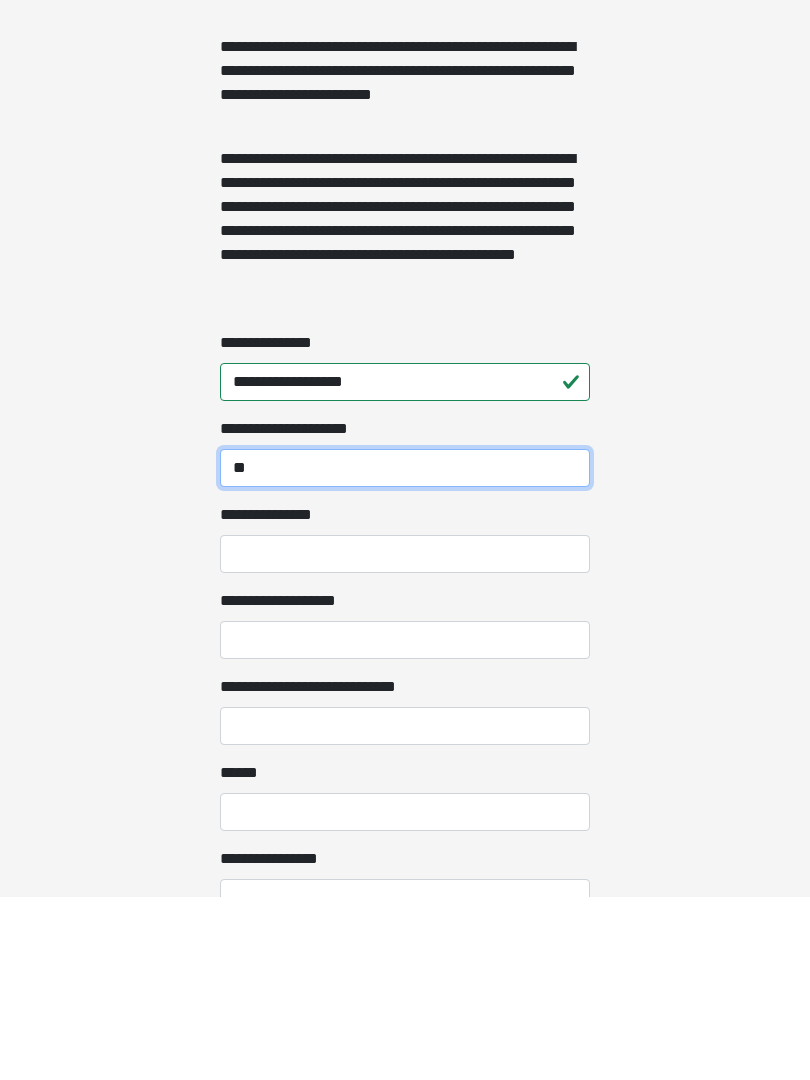 type on "*" 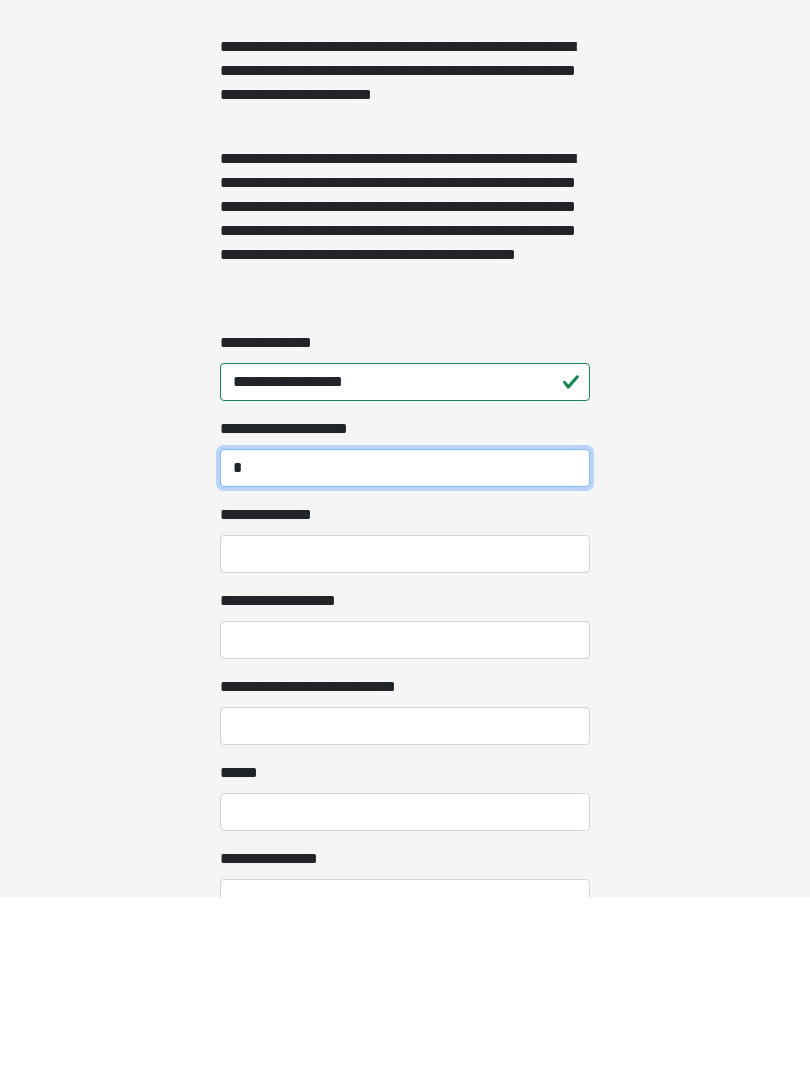 type 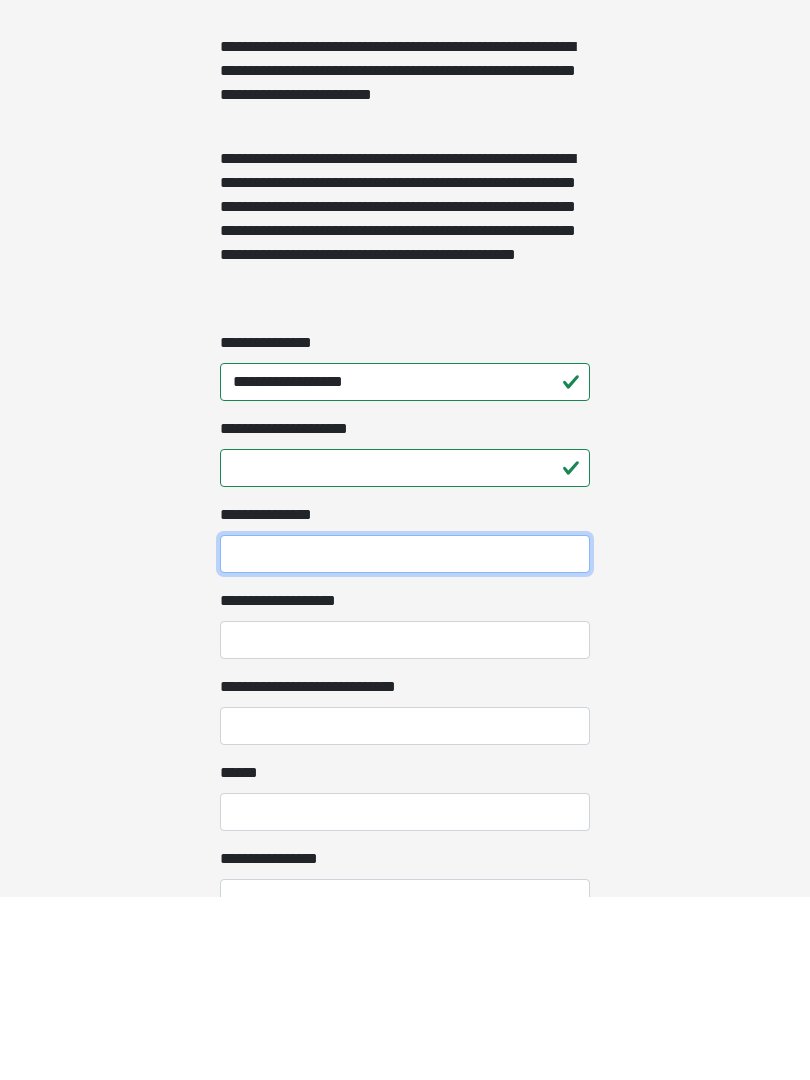 click on "**********" at bounding box center [405, 737] 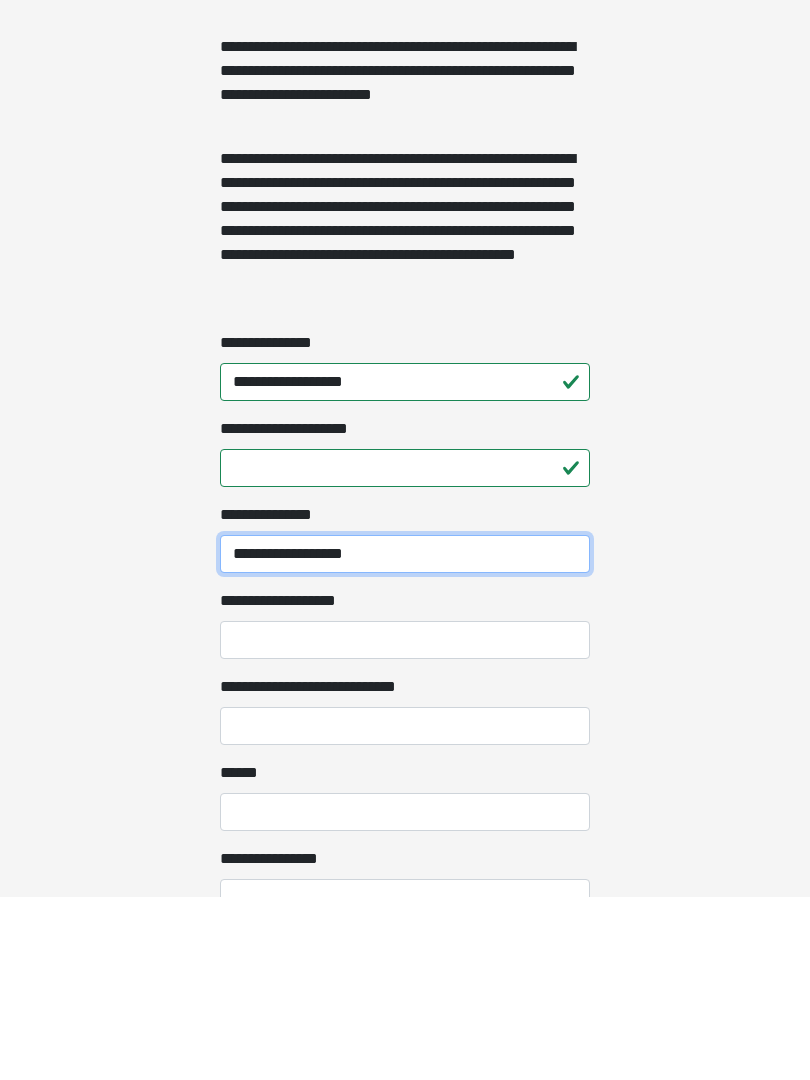 type on "**********" 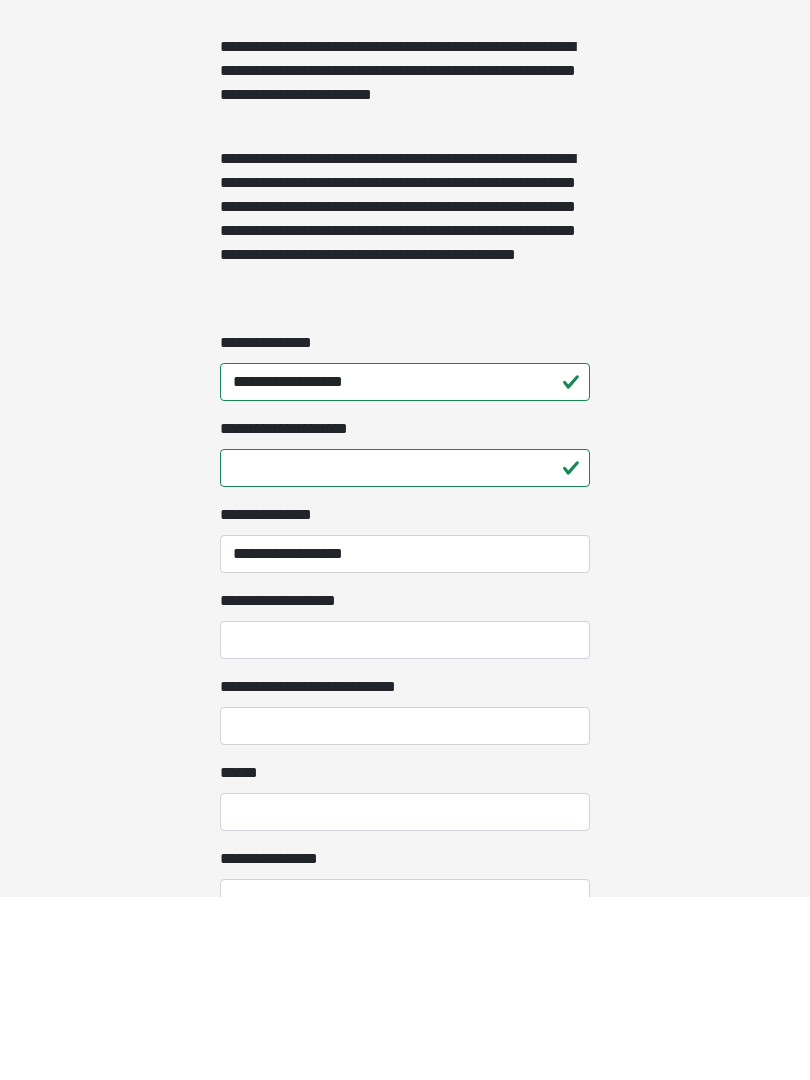 click on "**********" at bounding box center (405, 823) 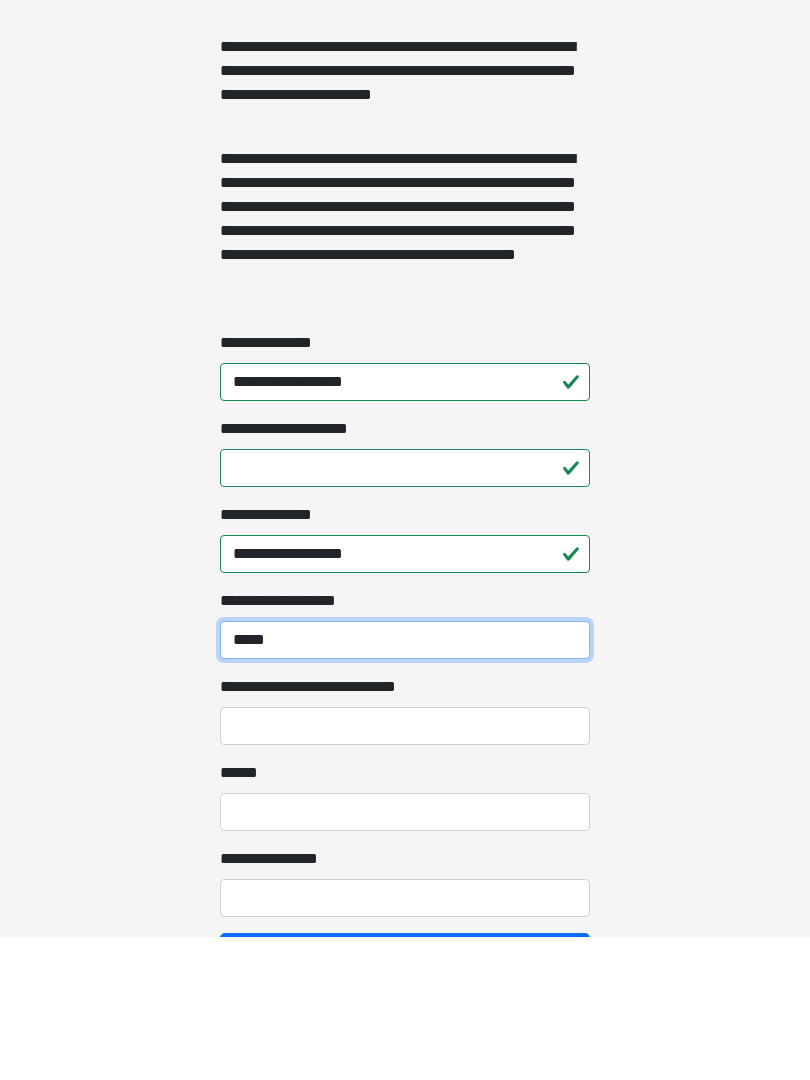 scroll, scrollTop: 1264, scrollLeft: 0, axis: vertical 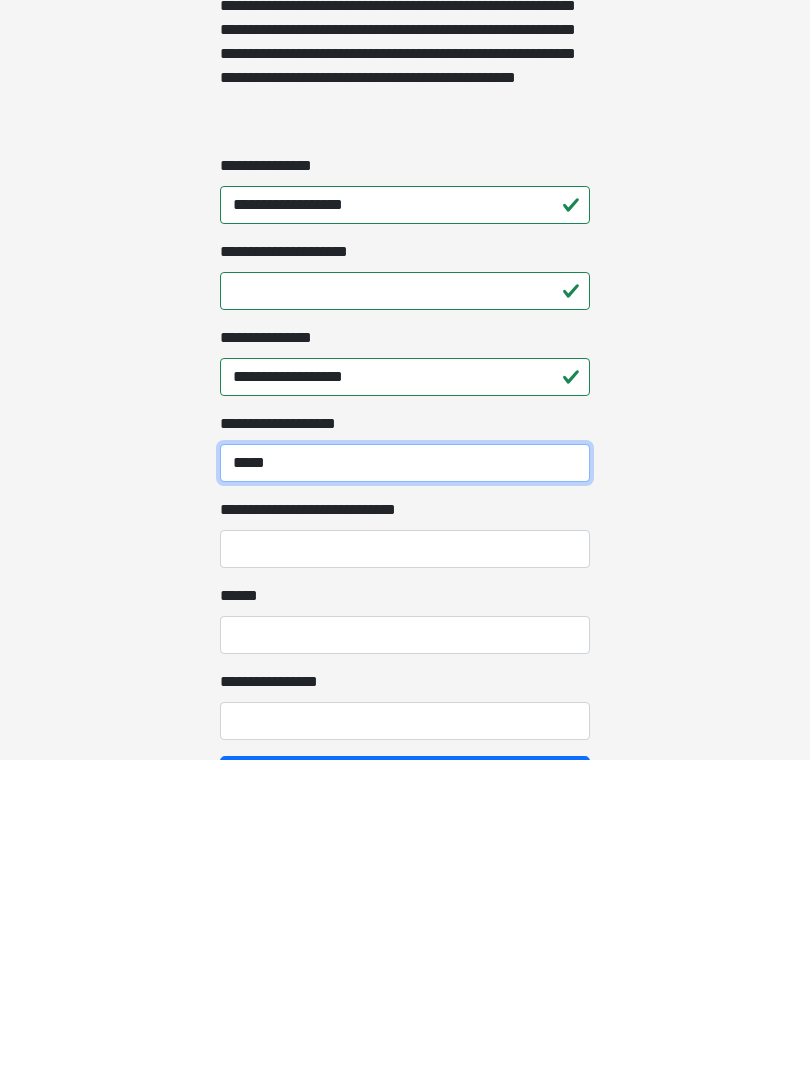 type on "*****" 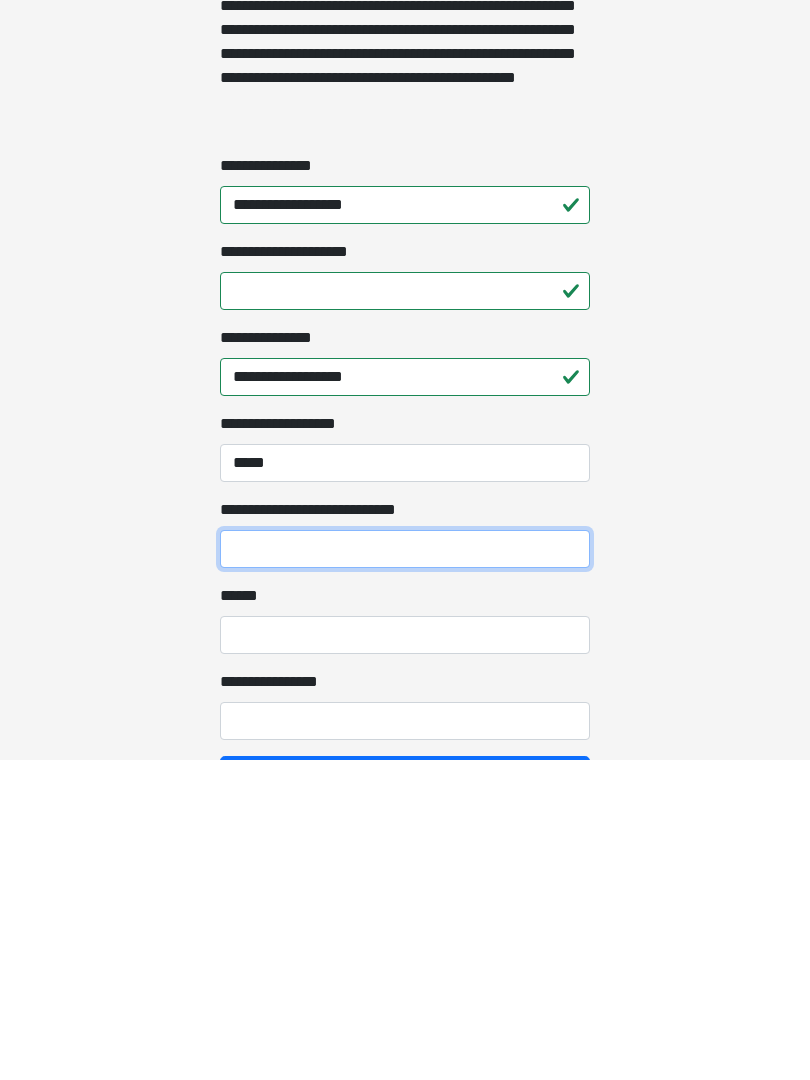 click on "**********" at bounding box center (405, 869) 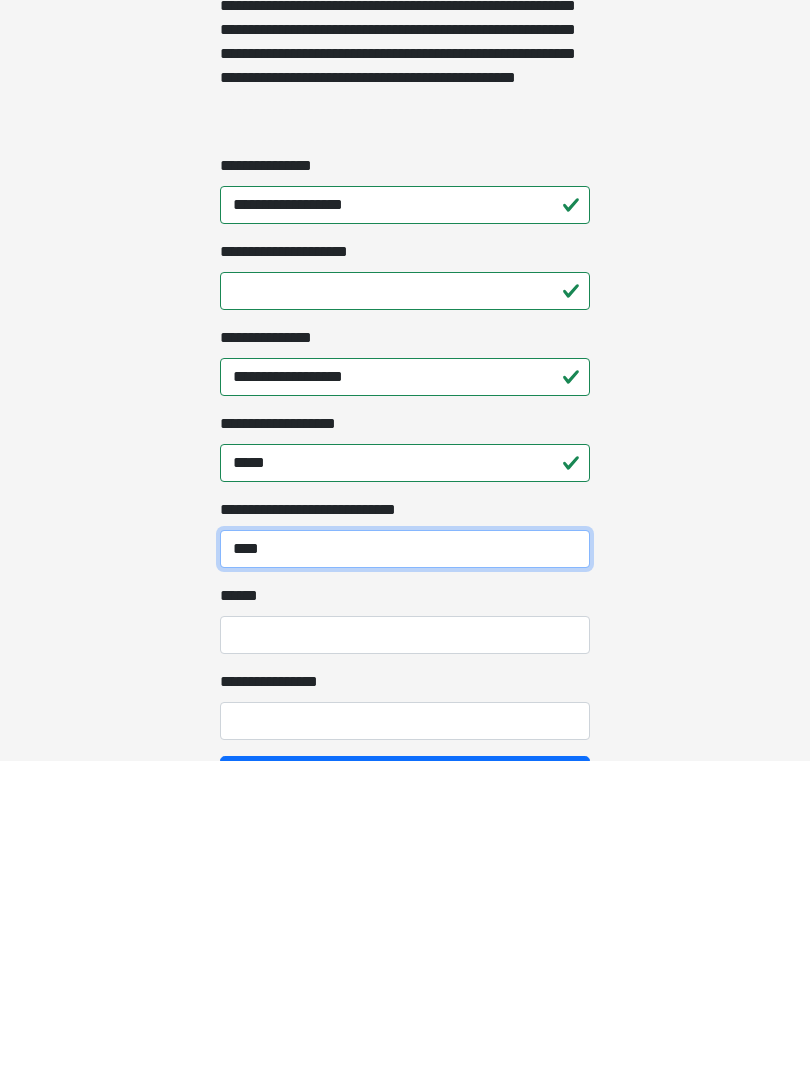 type on "****" 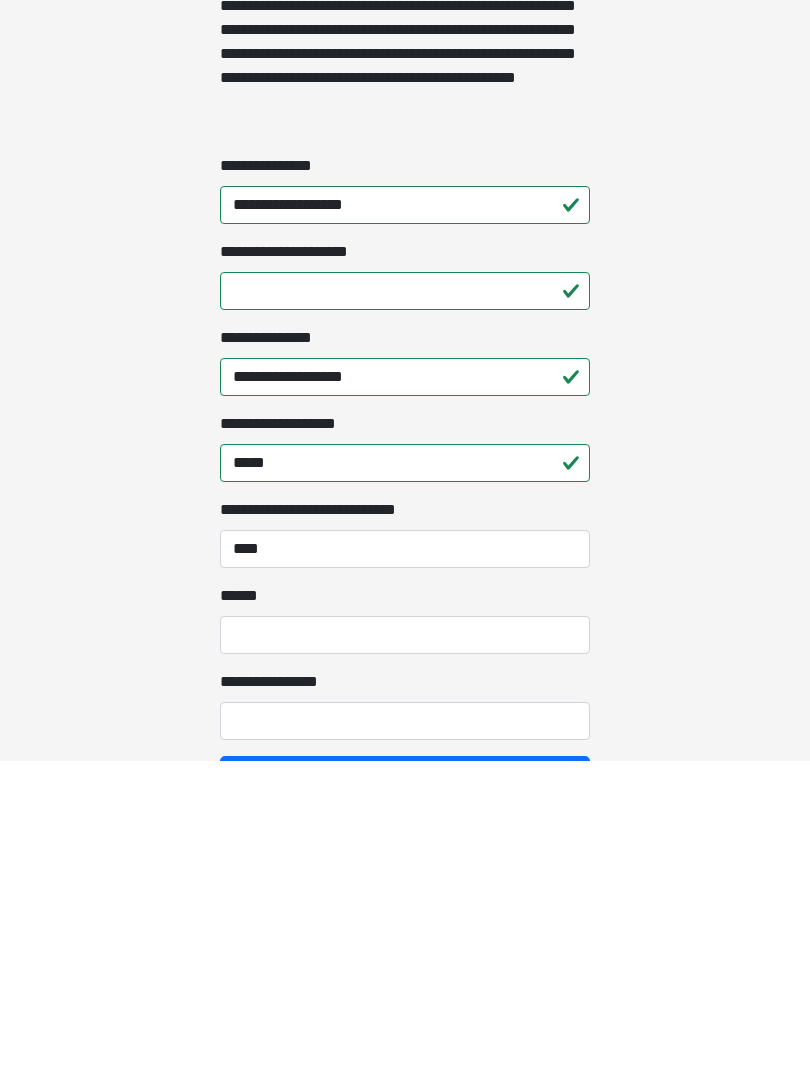 click on "**** *" at bounding box center [405, 955] 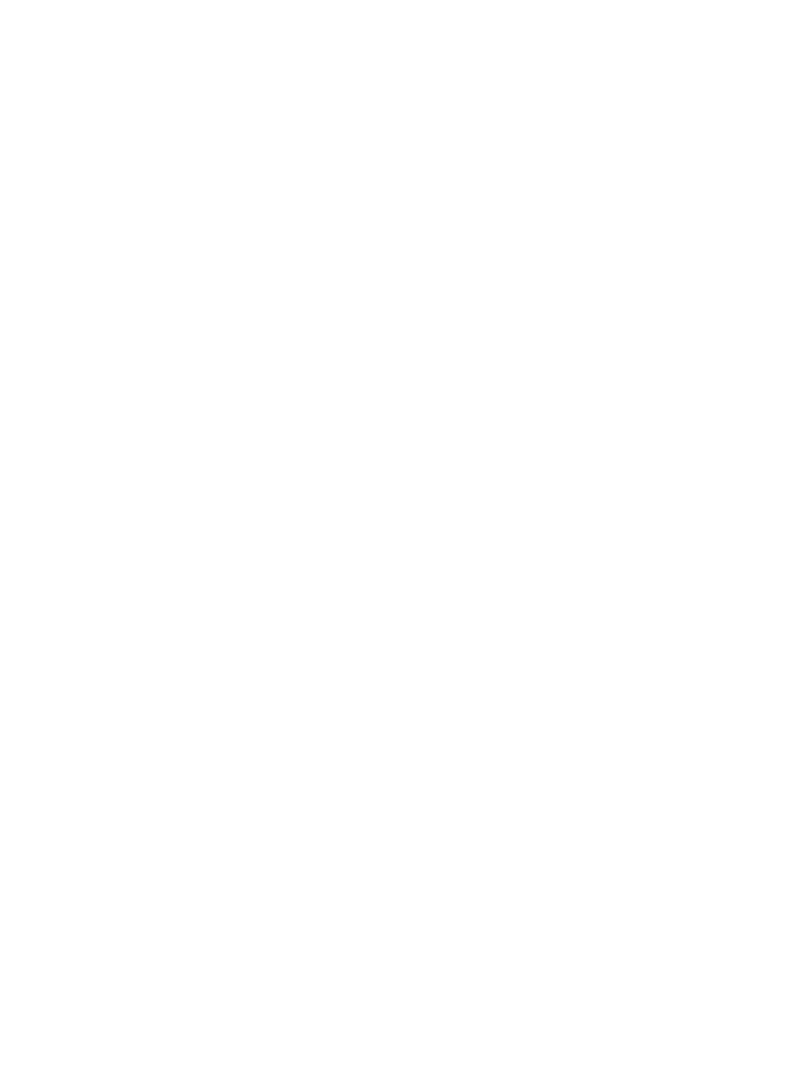 scroll, scrollTop: 1467, scrollLeft: 0, axis: vertical 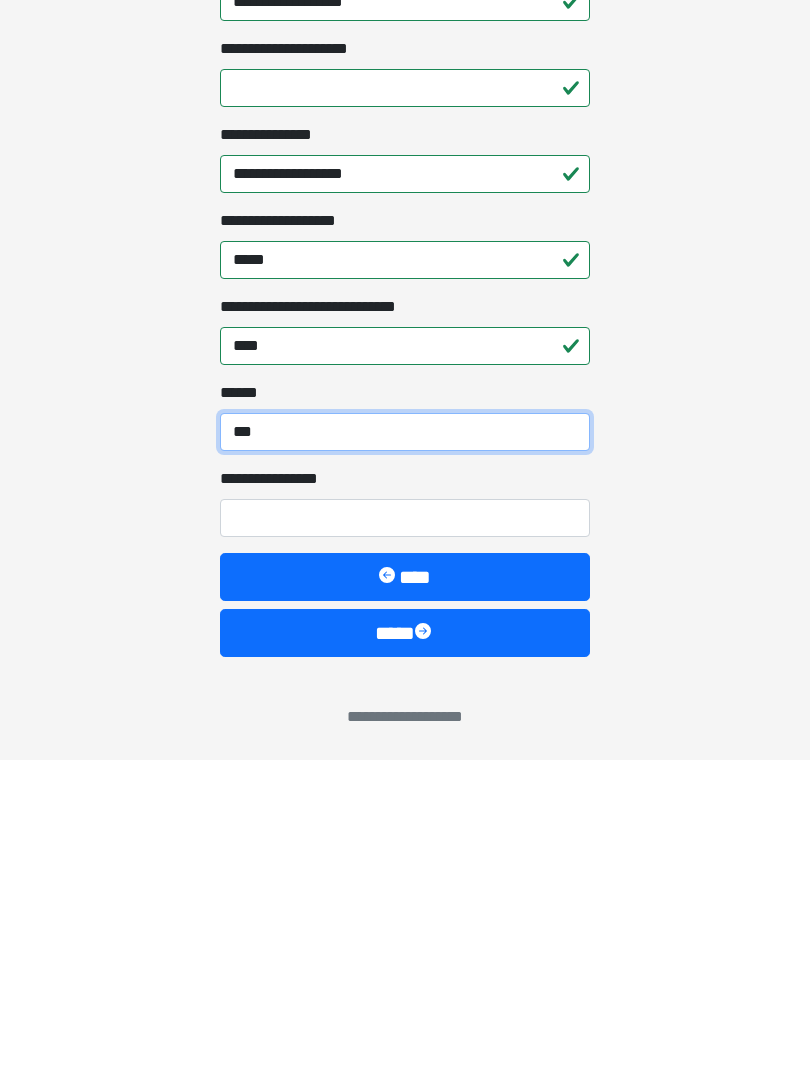 type on "***" 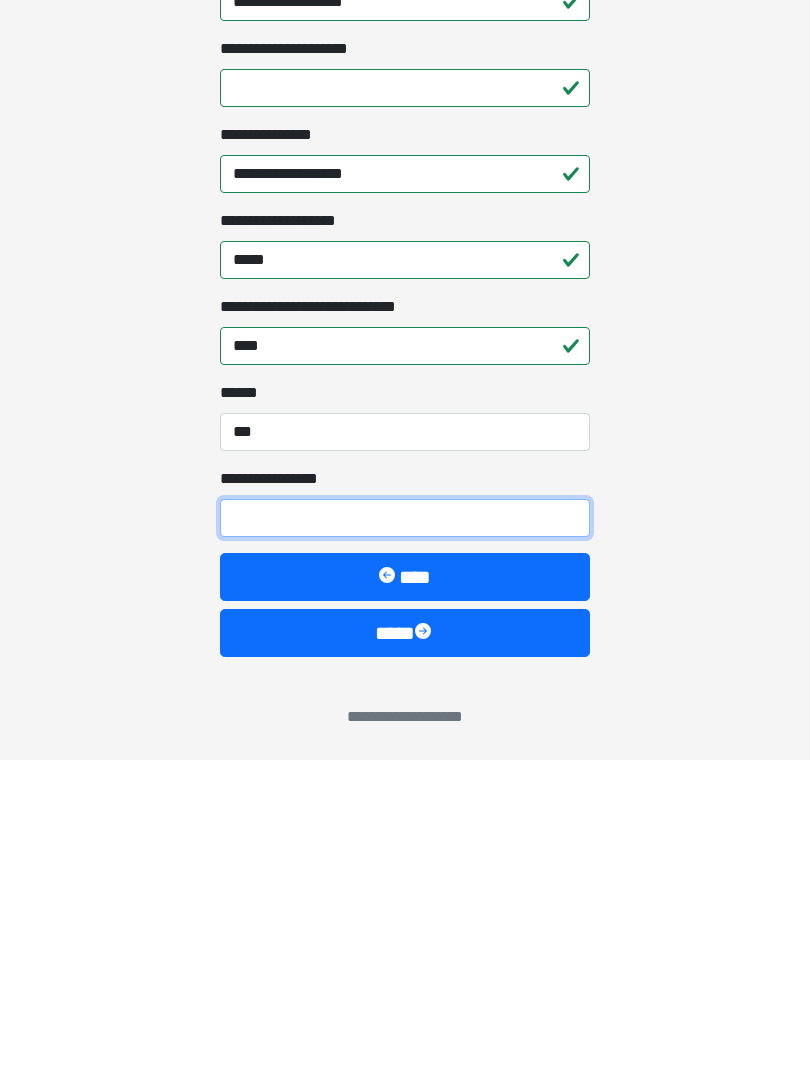 click on "**********" at bounding box center [405, 838] 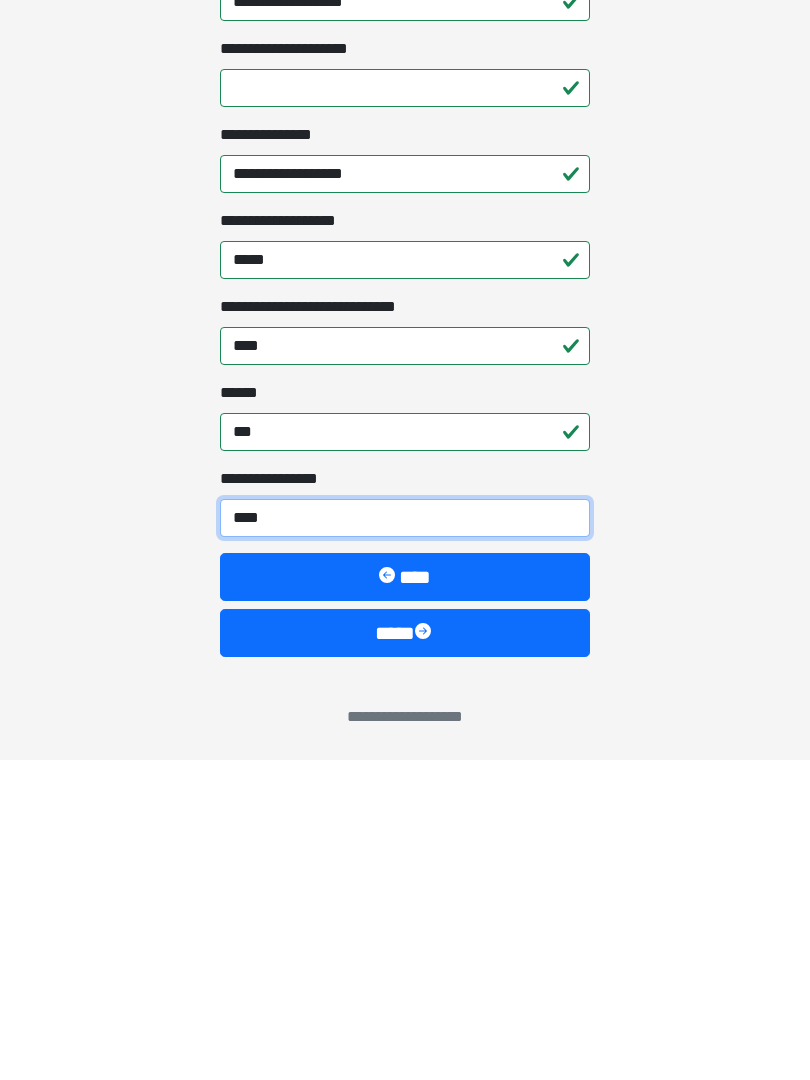 type on "****" 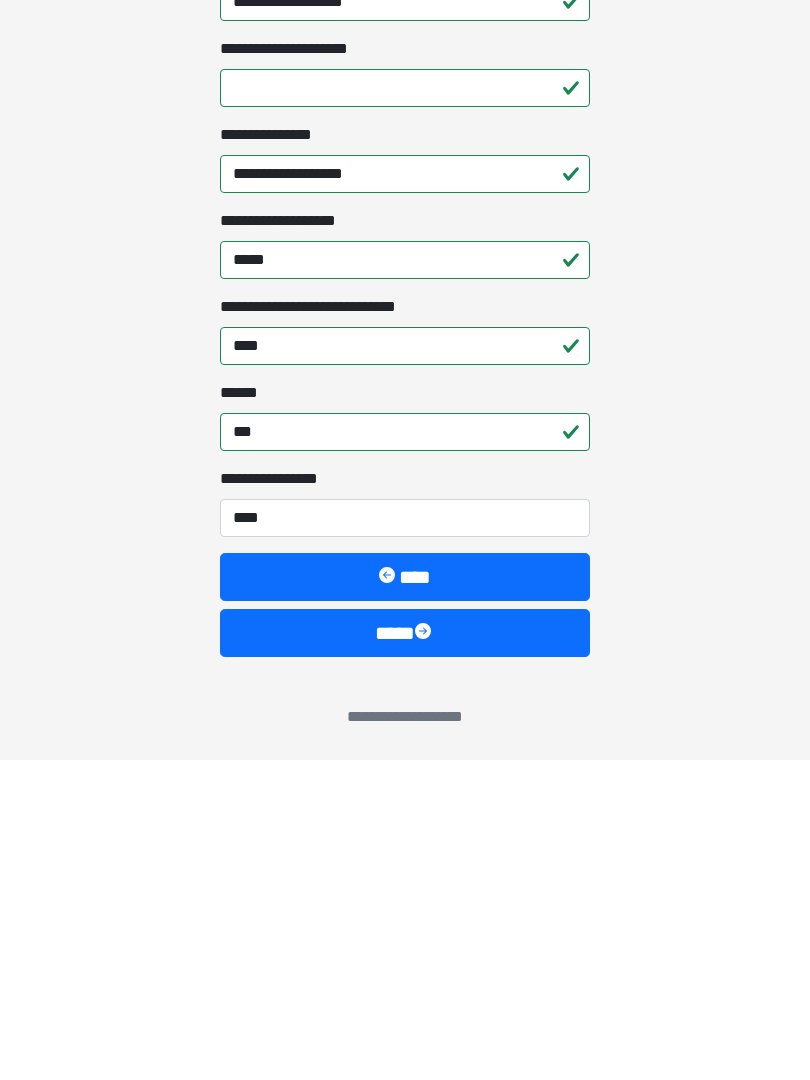click on "**********" at bounding box center [280, 799] 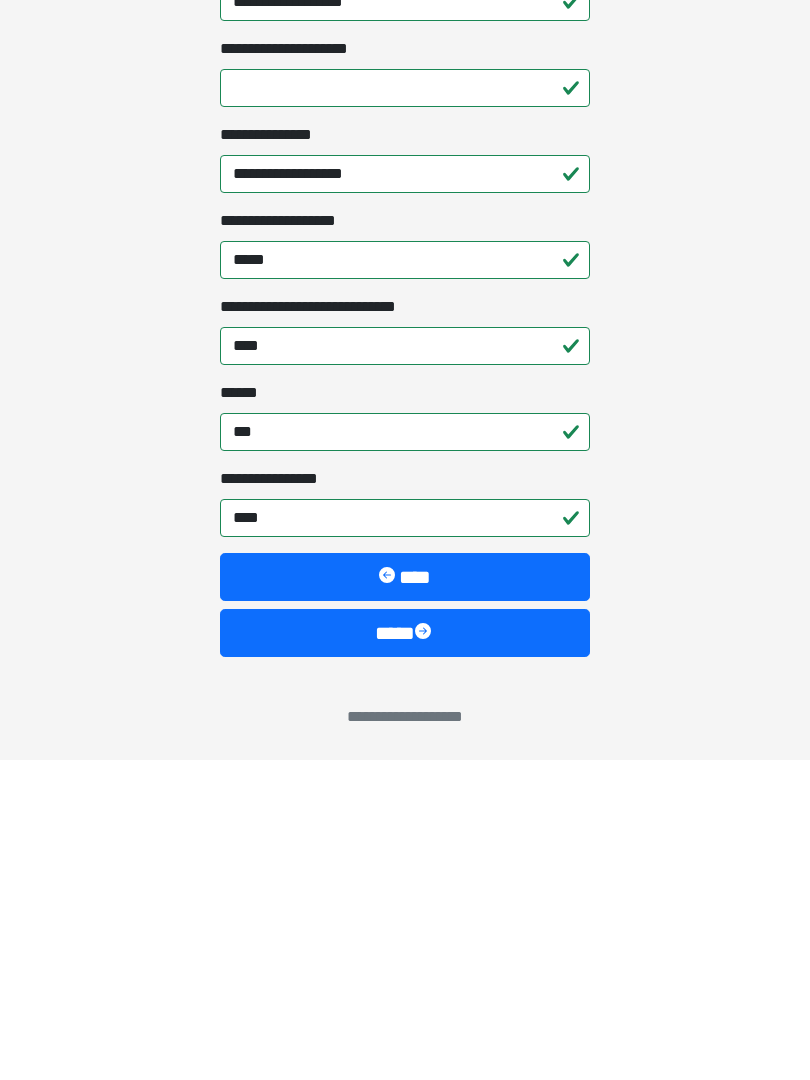 click on "****" at bounding box center (405, 953) 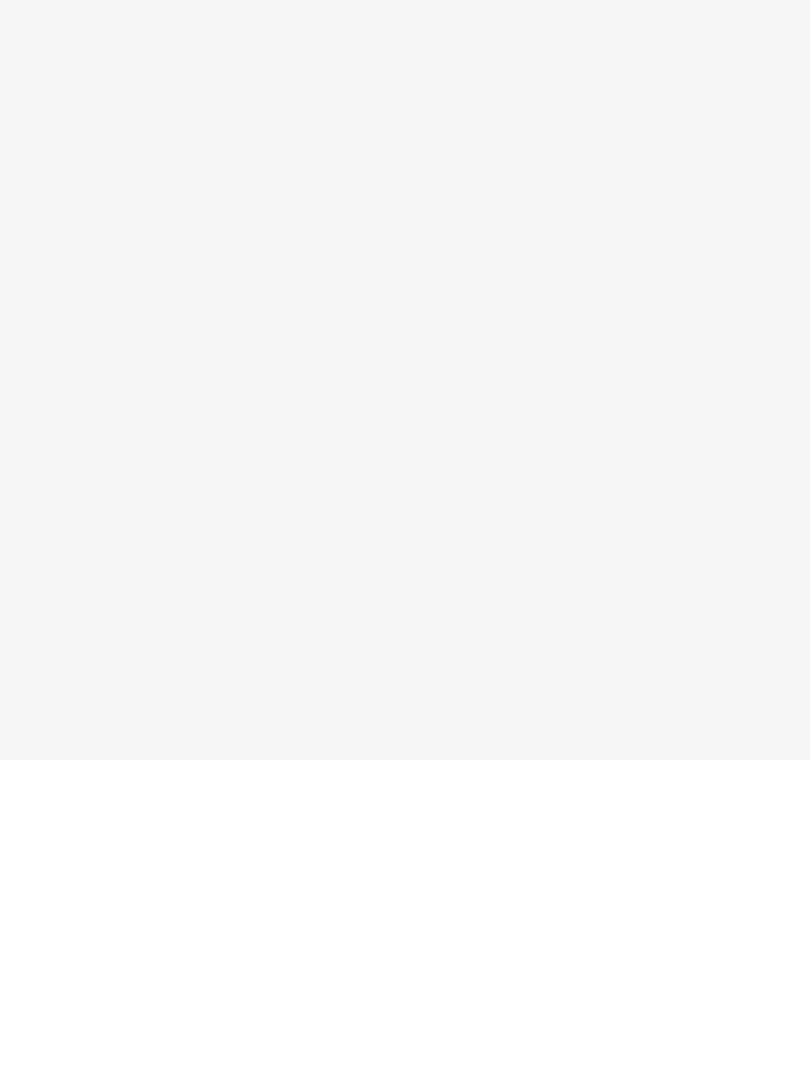 scroll, scrollTop: 0, scrollLeft: 0, axis: both 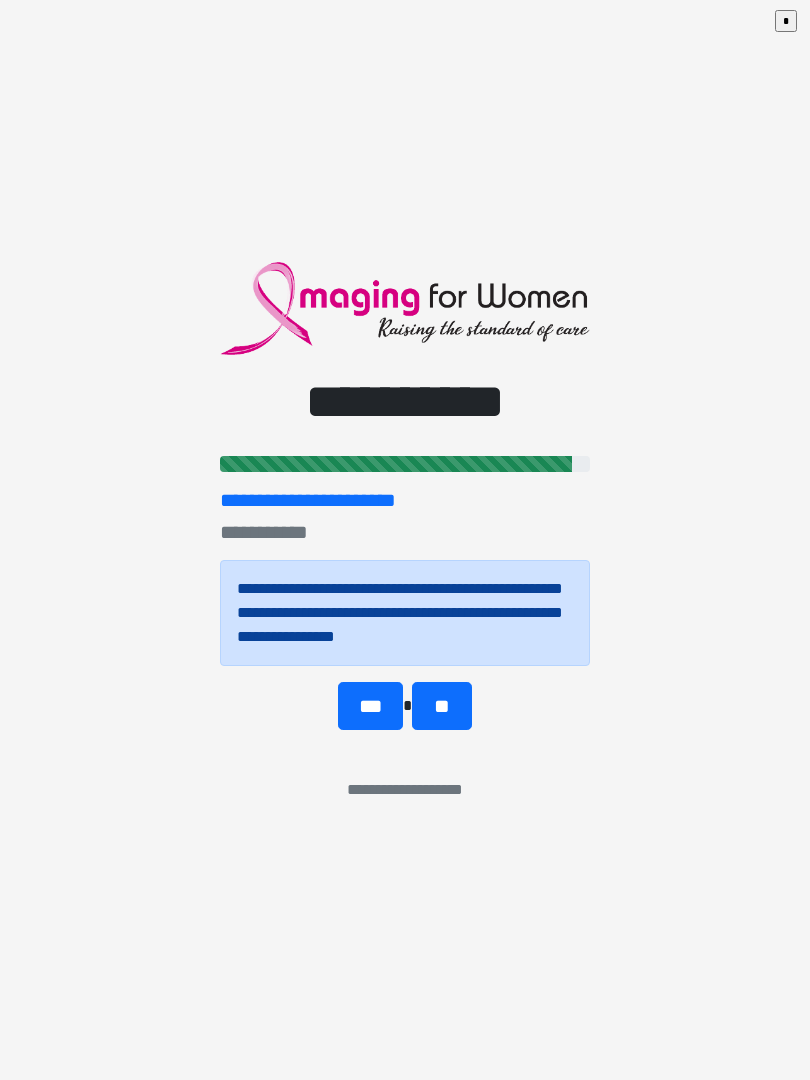 click on "***" at bounding box center [370, 706] 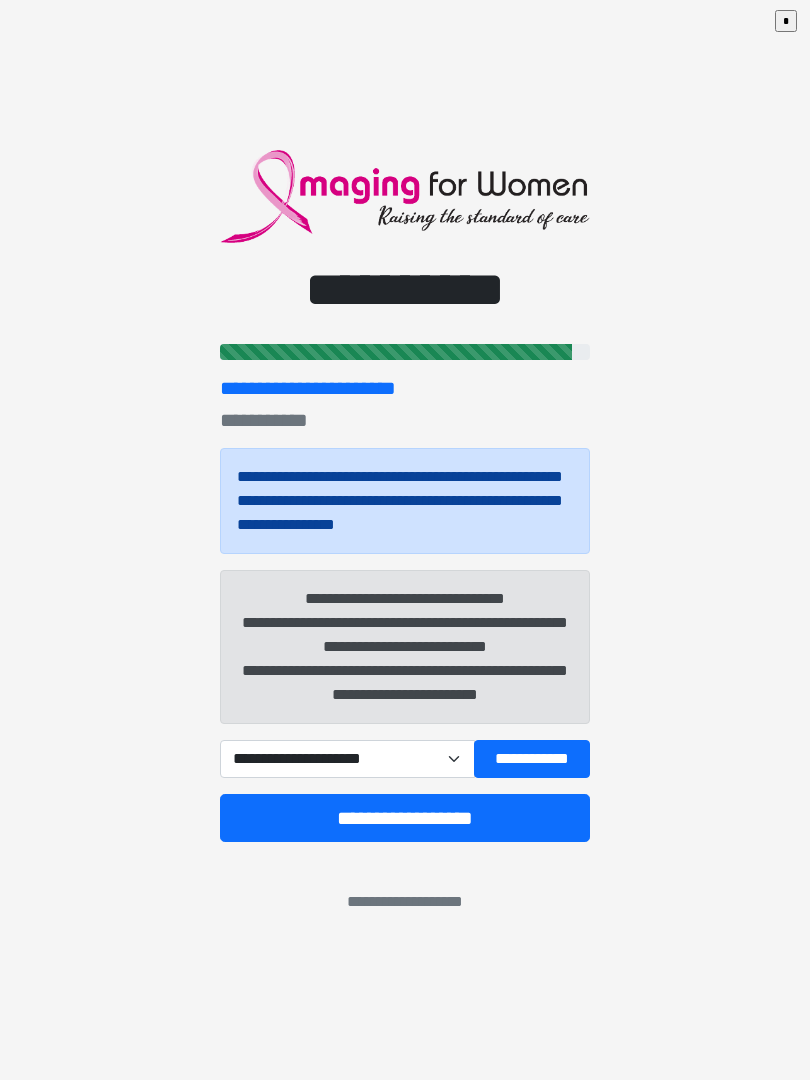 click on "**********" at bounding box center (347, 759) 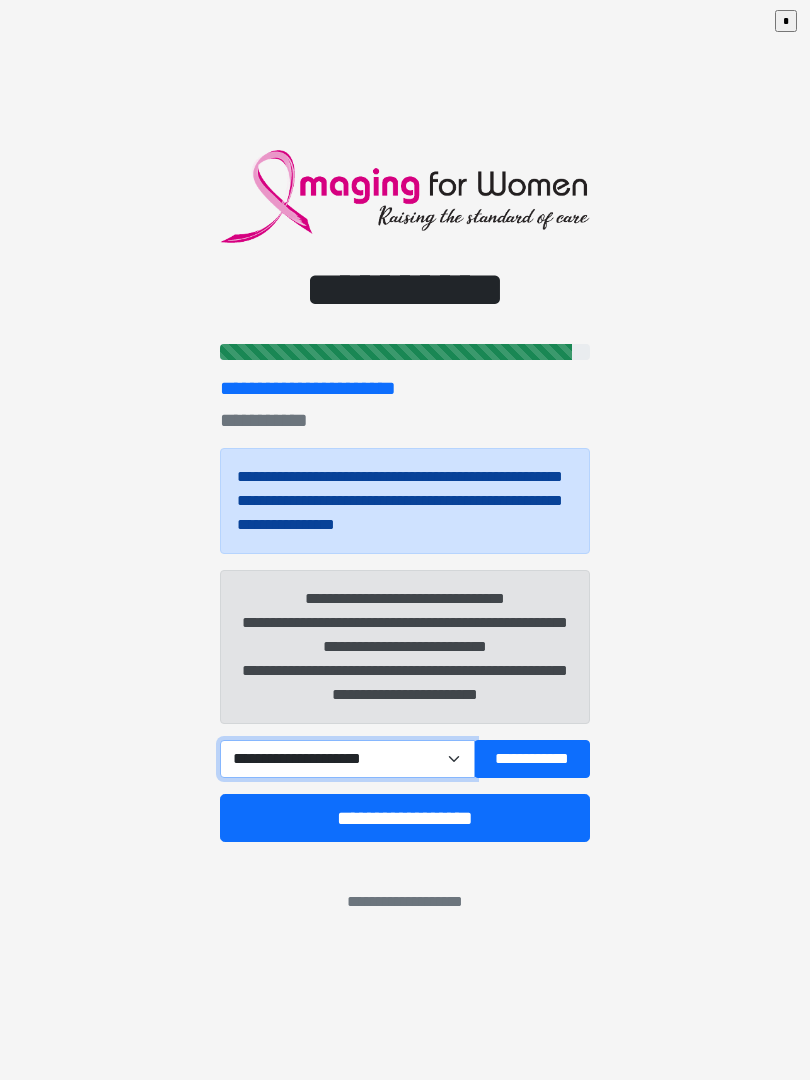 select on "*****" 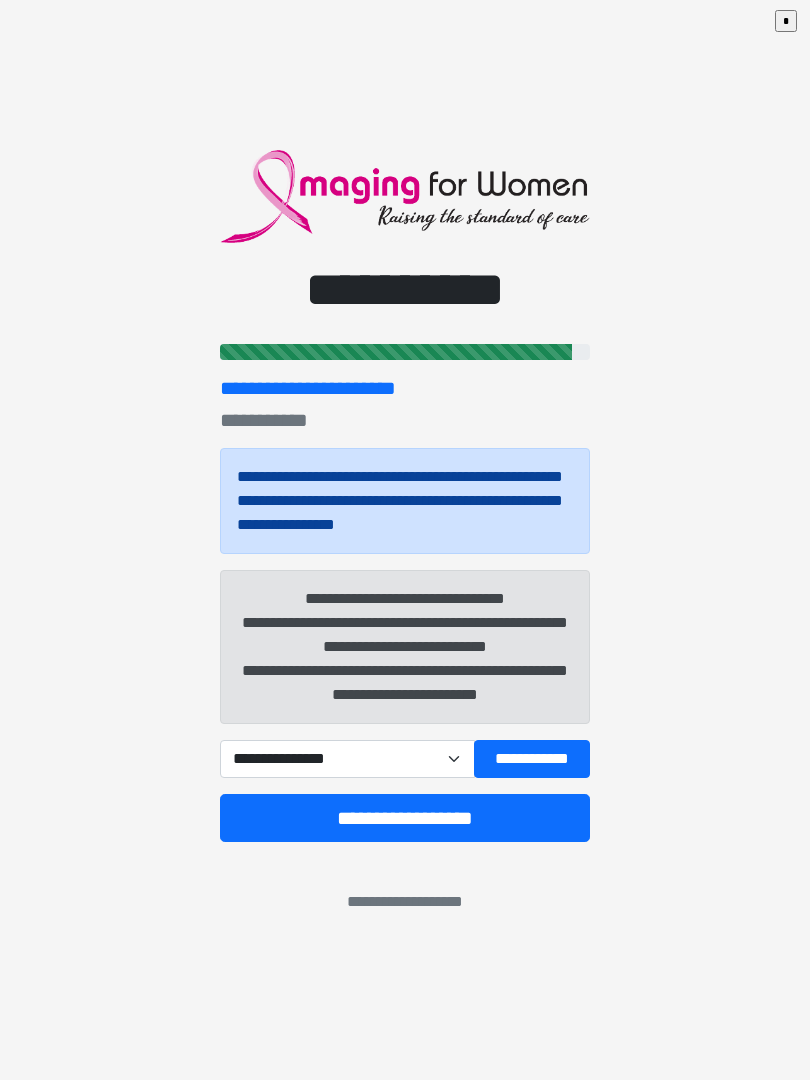 click on "**********" at bounding box center (532, 759) 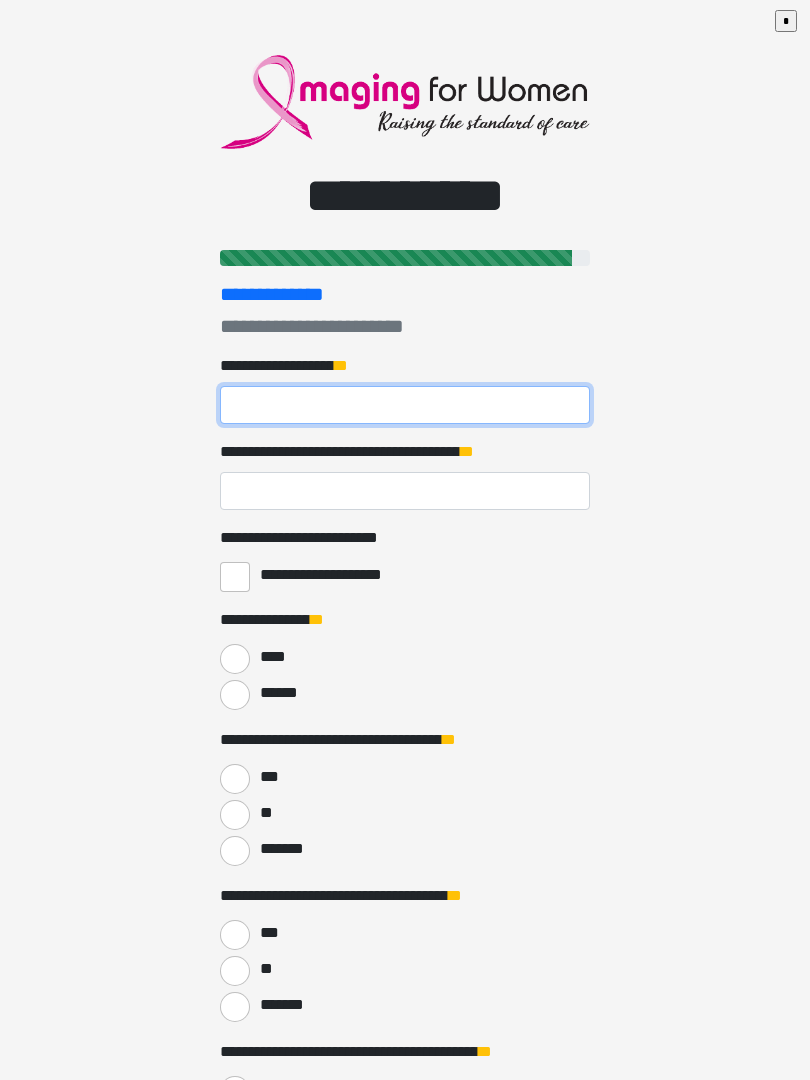click on "**********" at bounding box center (405, 405) 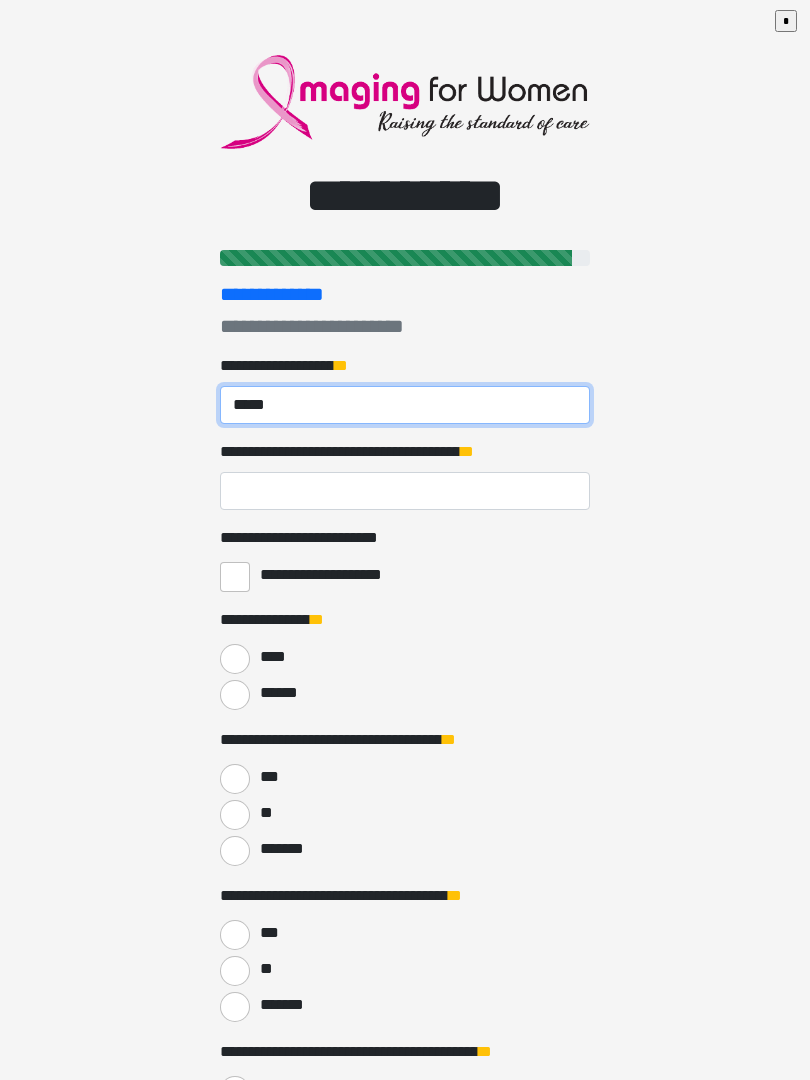 type on "*****" 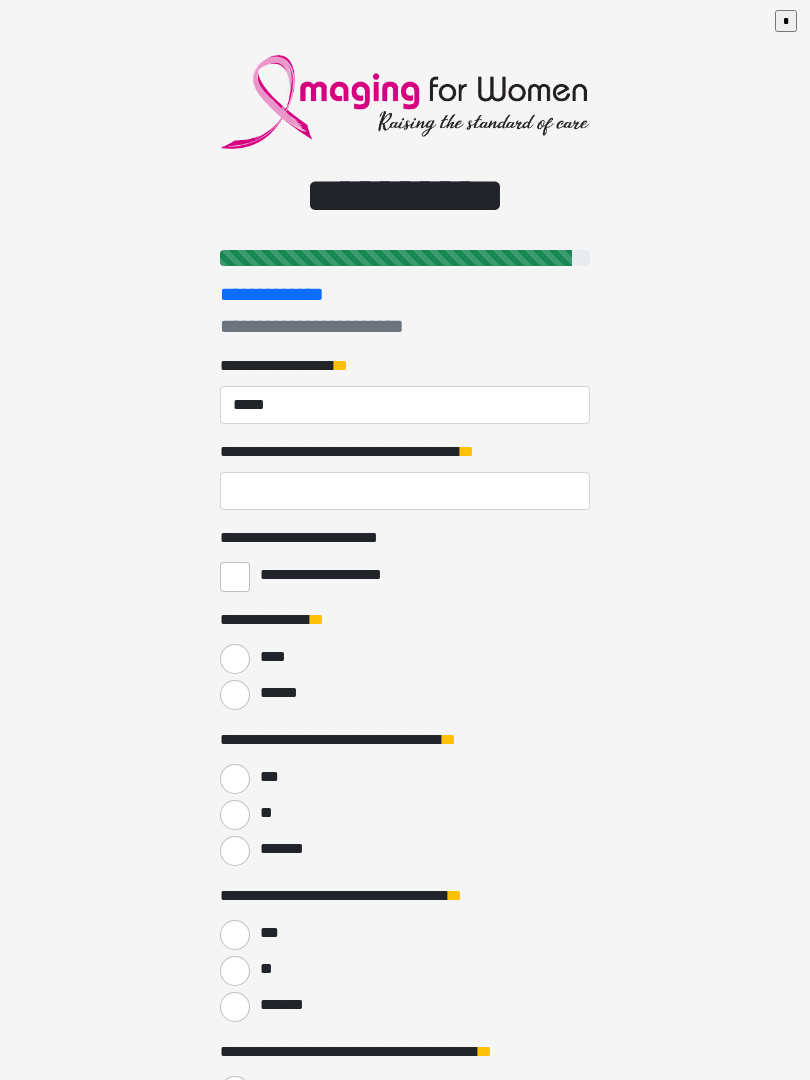 click on "**********" at bounding box center [405, 491] 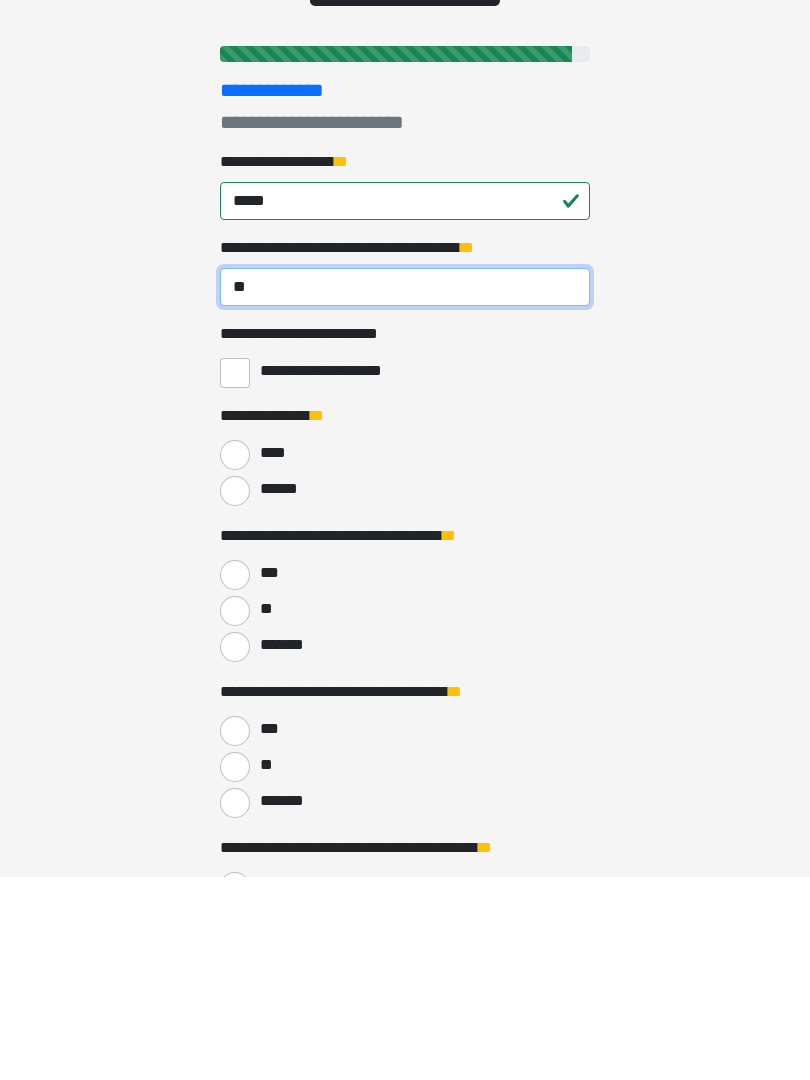type on "**" 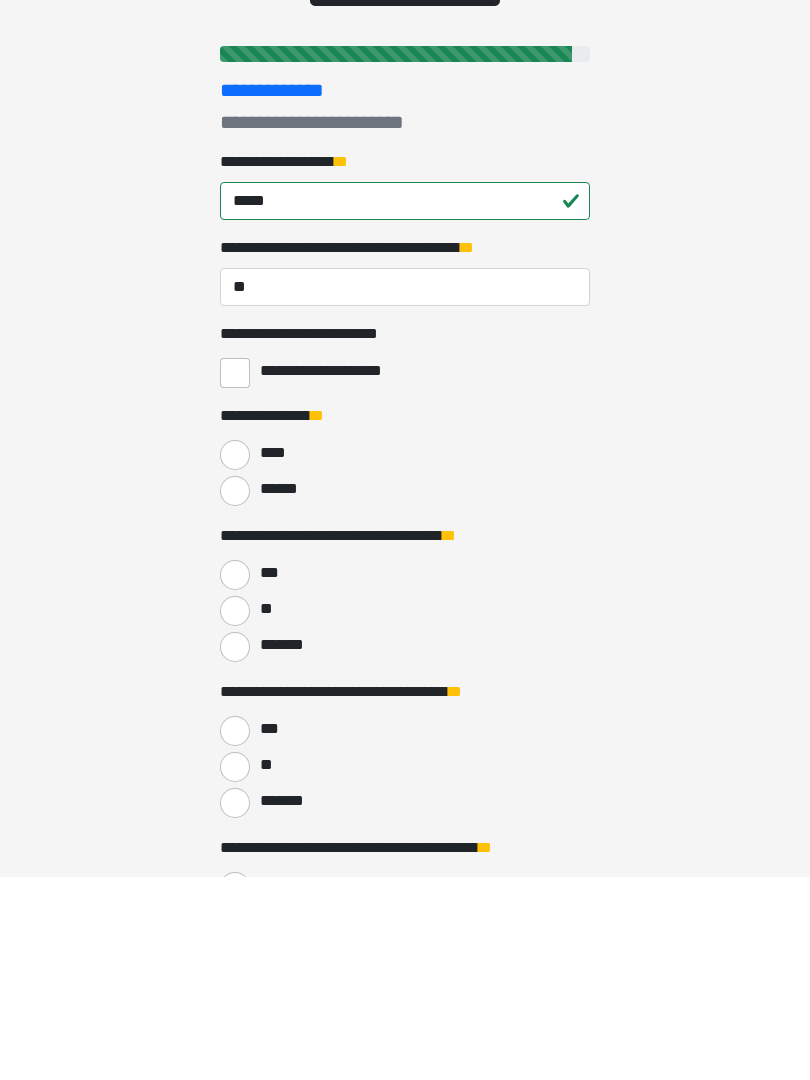 click on "******" at bounding box center (235, 695) 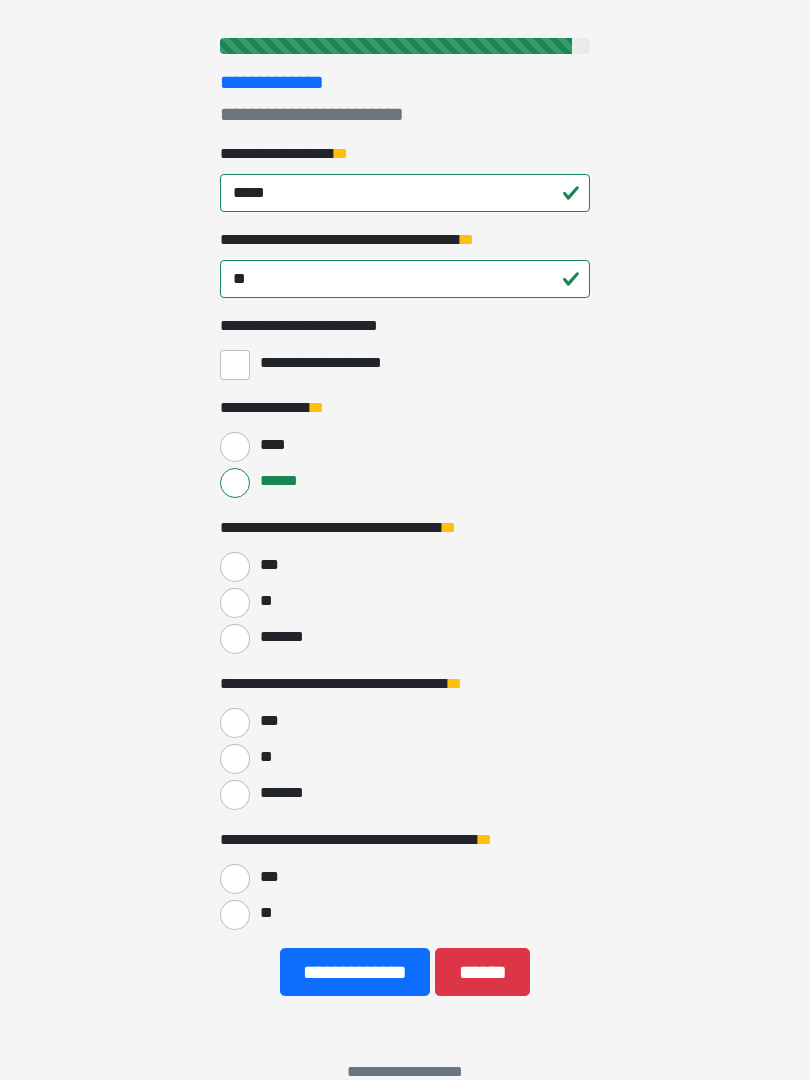 scroll, scrollTop: 247, scrollLeft: 0, axis: vertical 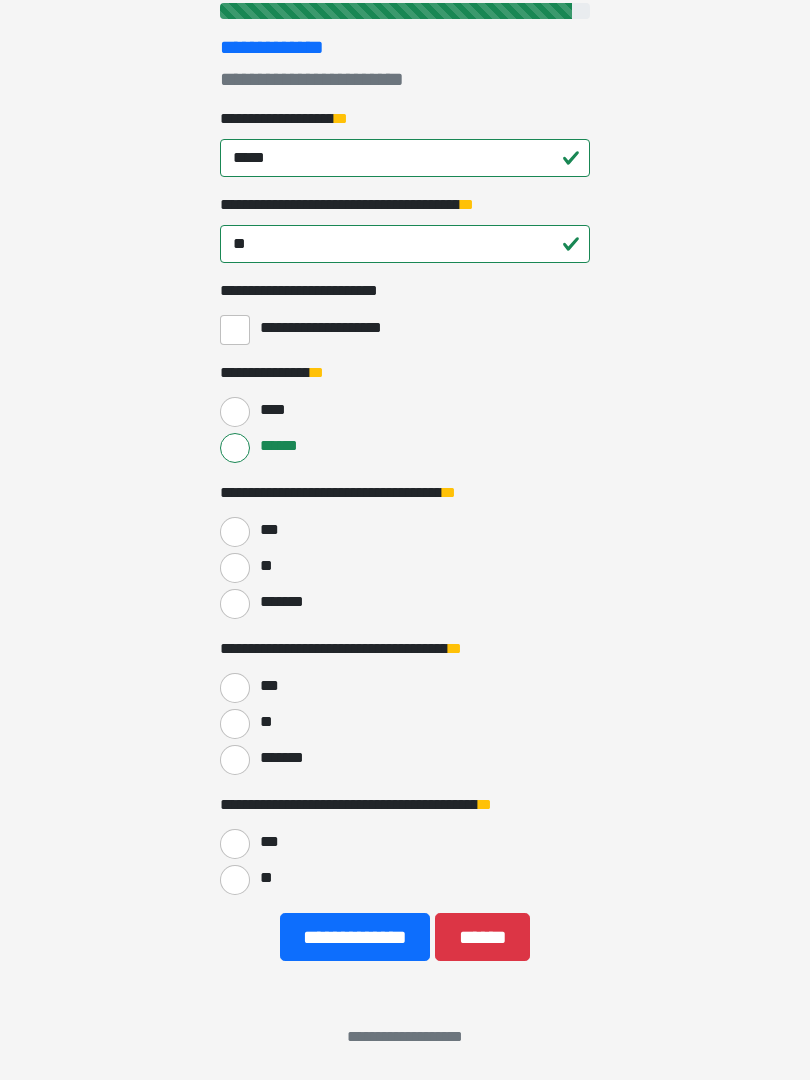 click on "***" at bounding box center [235, 532] 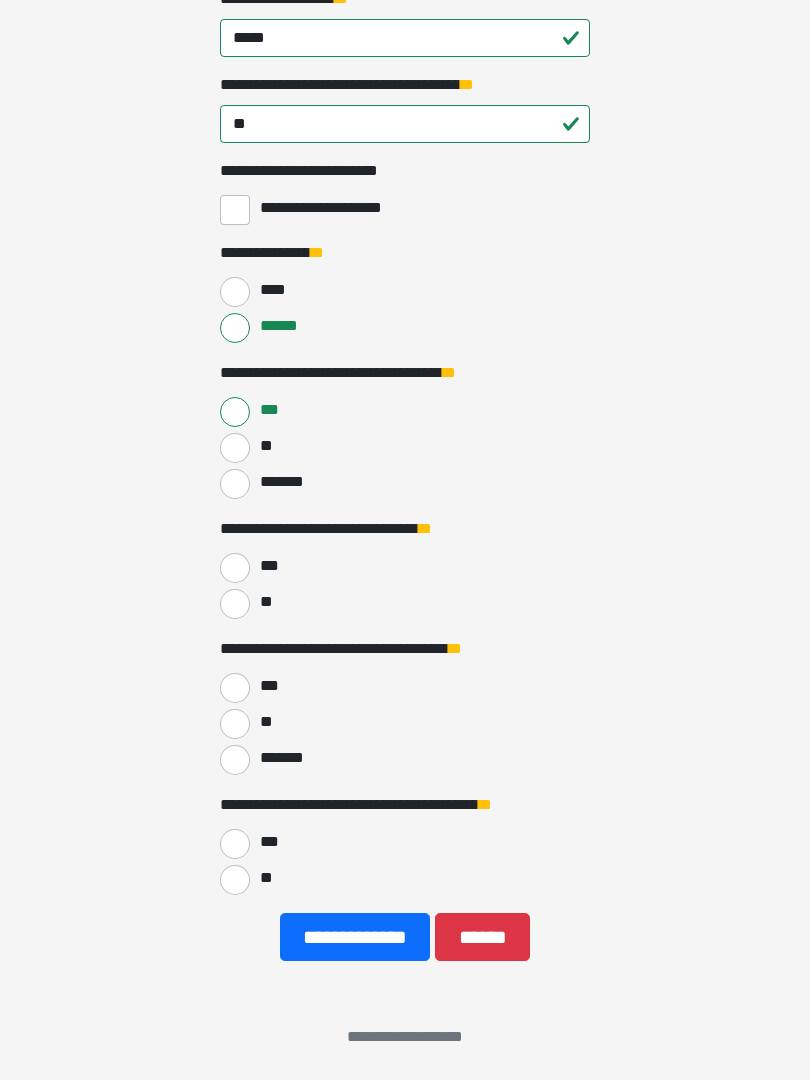 scroll, scrollTop: 367, scrollLeft: 0, axis: vertical 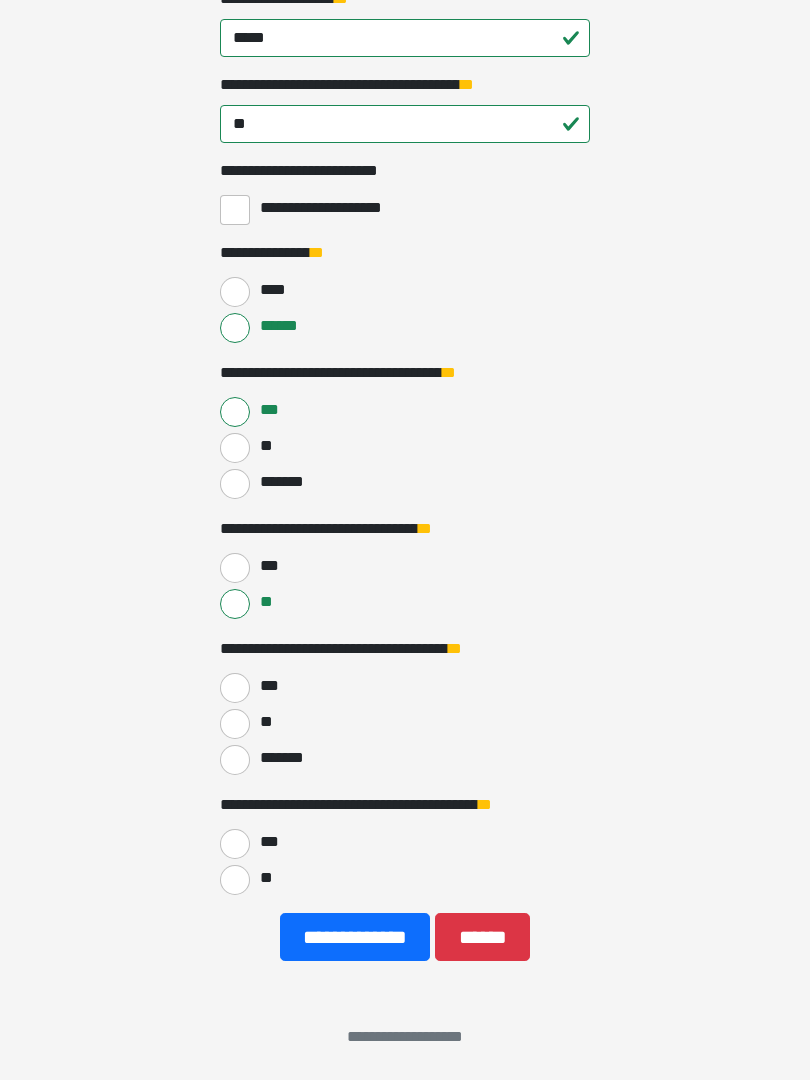 click on "**" at bounding box center [235, 724] 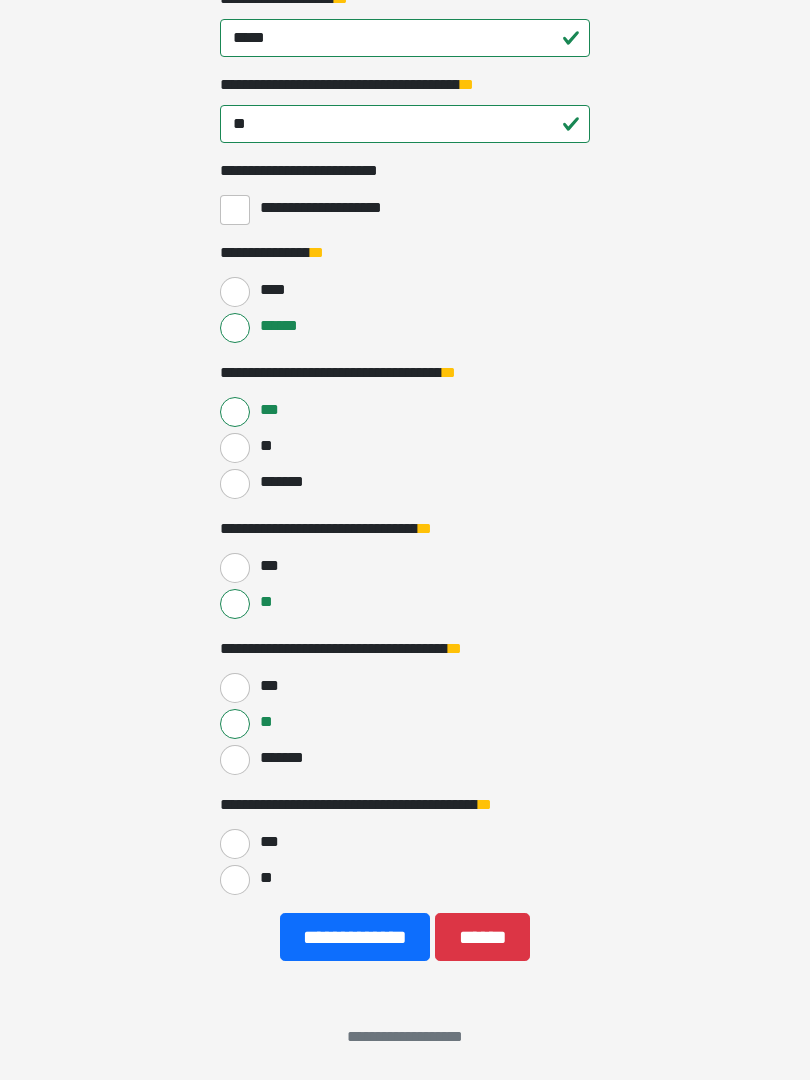 click on "**" at bounding box center (235, 880) 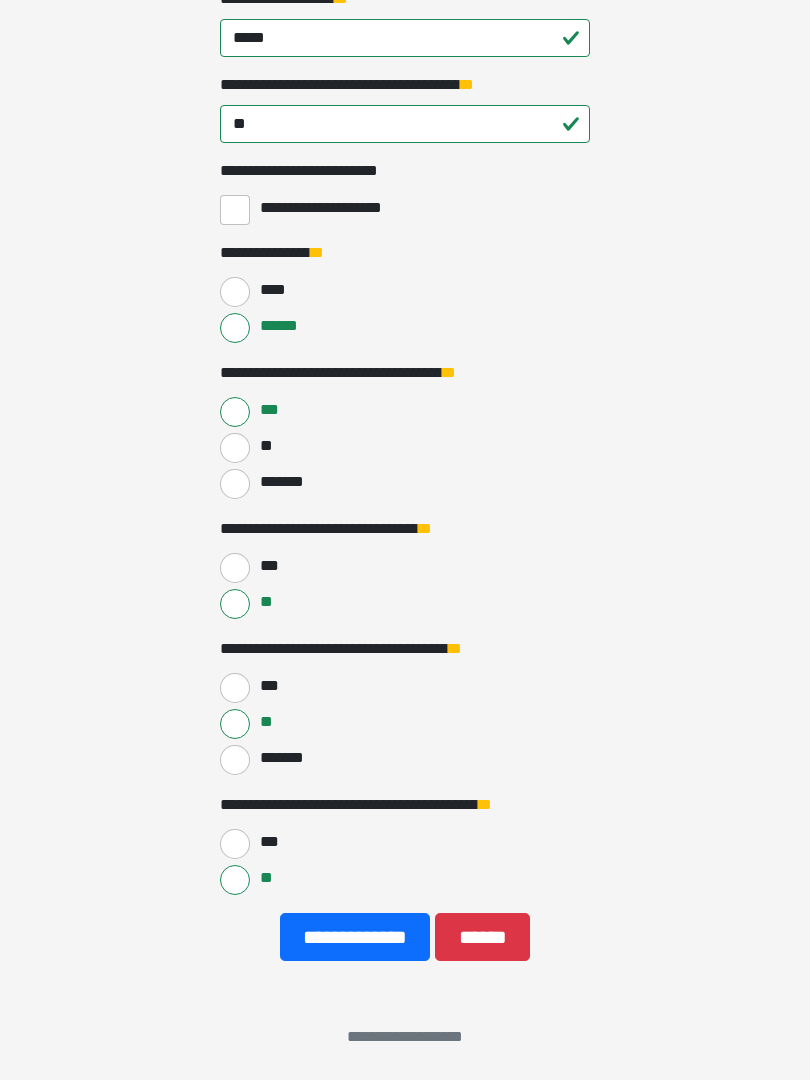 click on "**********" at bounding box center [355, 937] 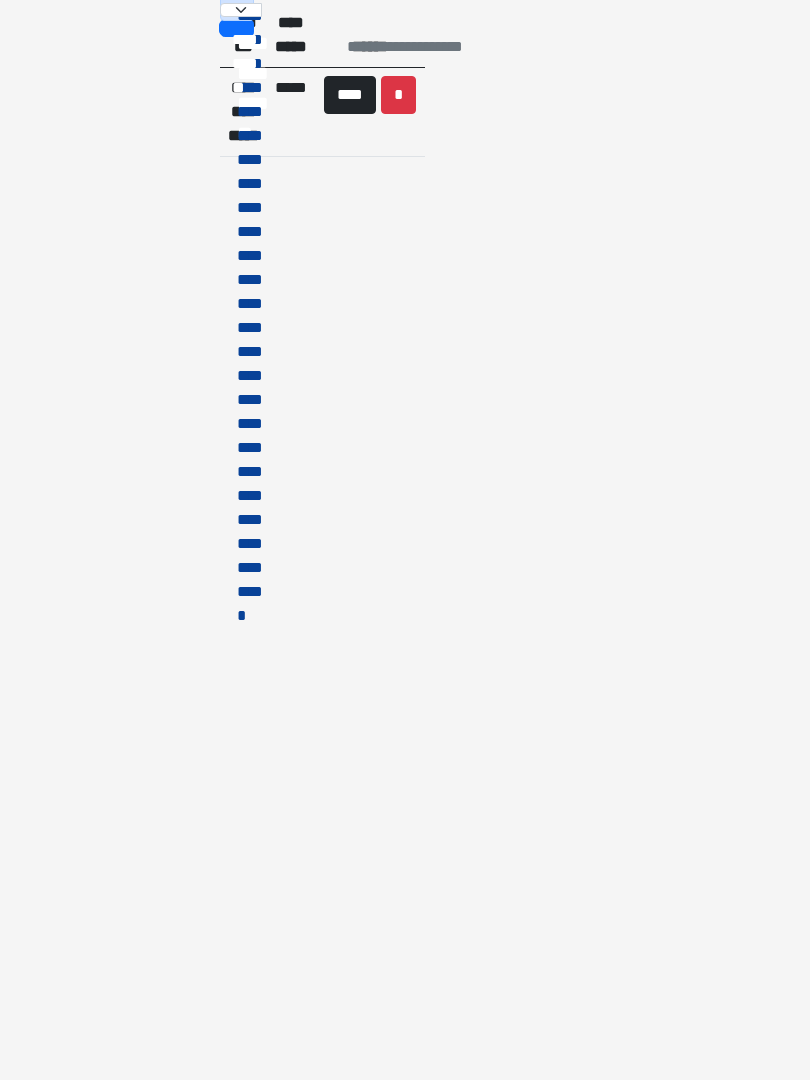 scroll, scrollTop: 0, scrollLeft: 0, axis: both 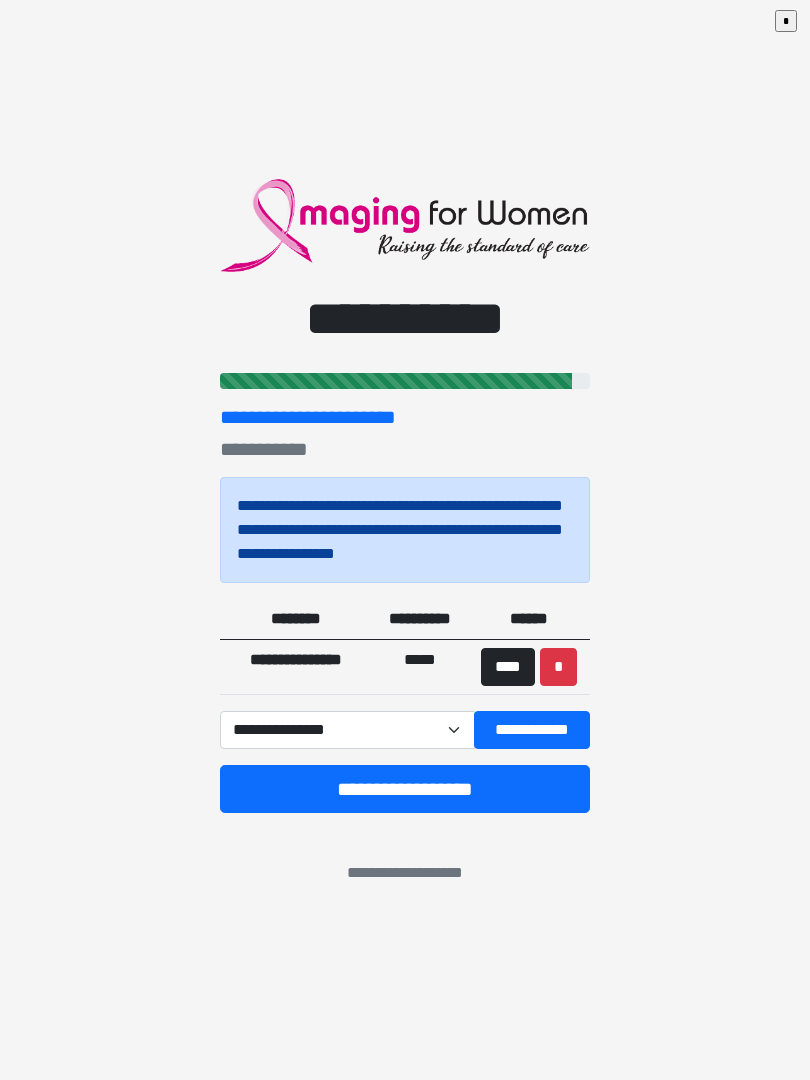 click on "**********" at bounding box center [405, 789] 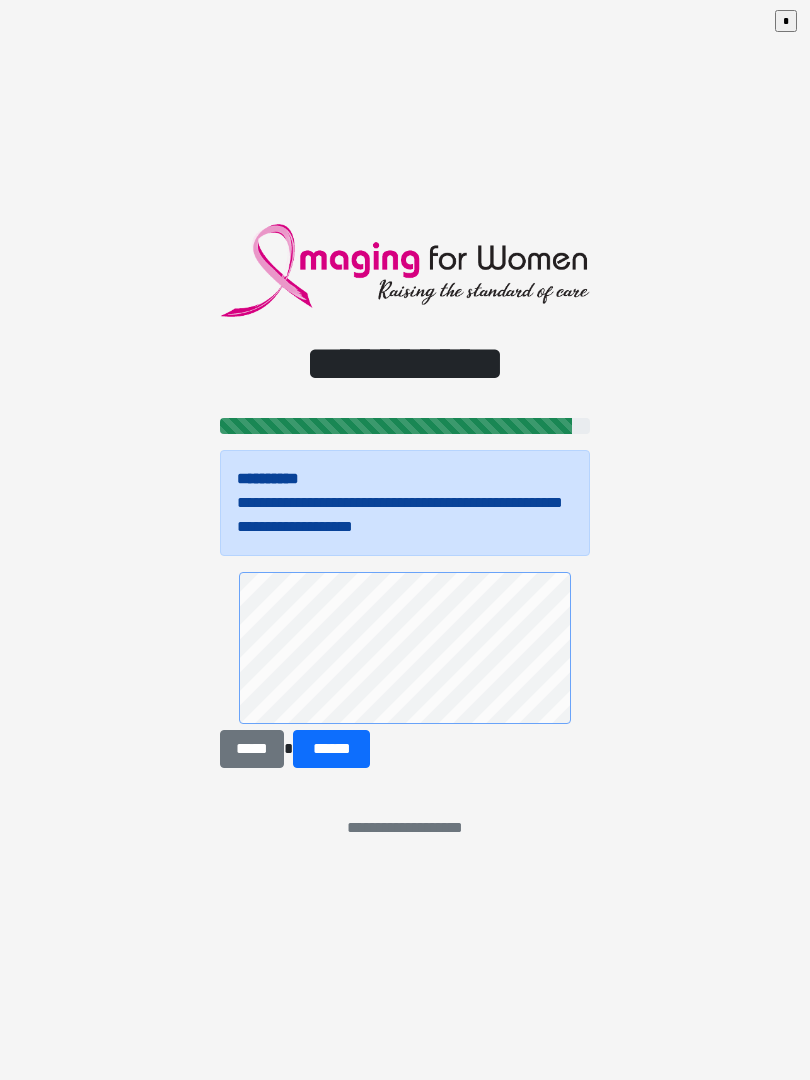 click on "******" at bounding box center (331, 749) 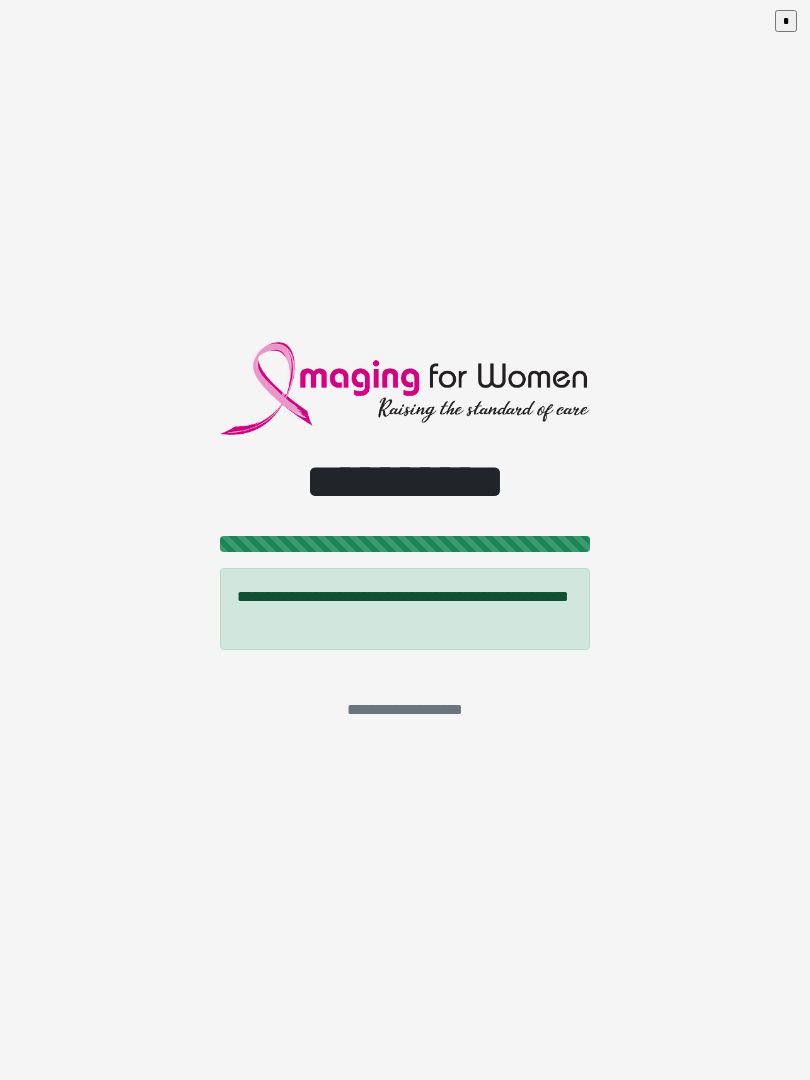 click on "**********" at bounding box center [405, 540] 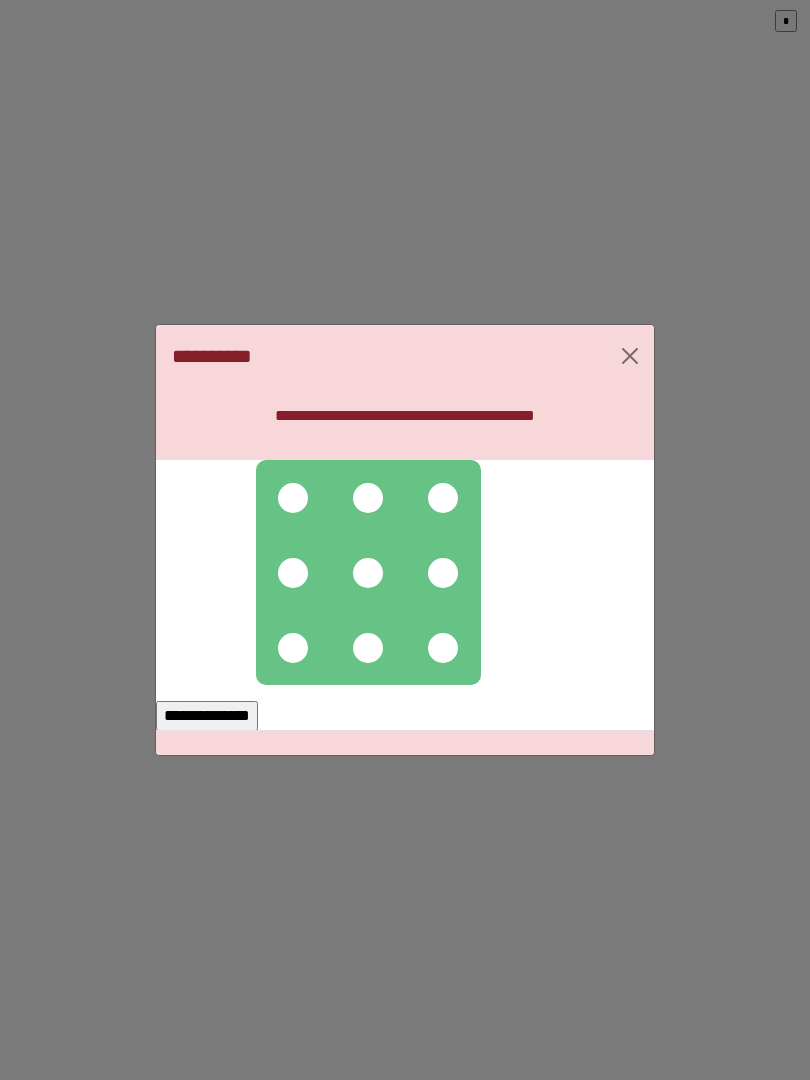 click at bounding box center (293, 498) 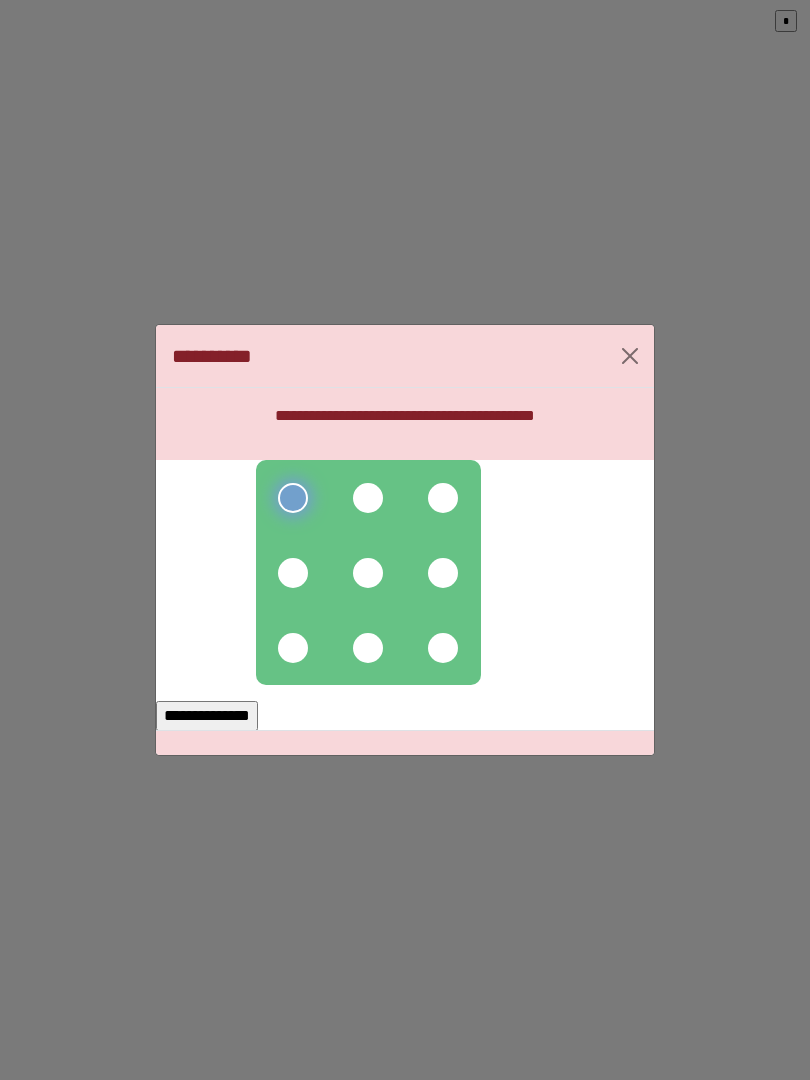 click at bounding box center [368, 498] 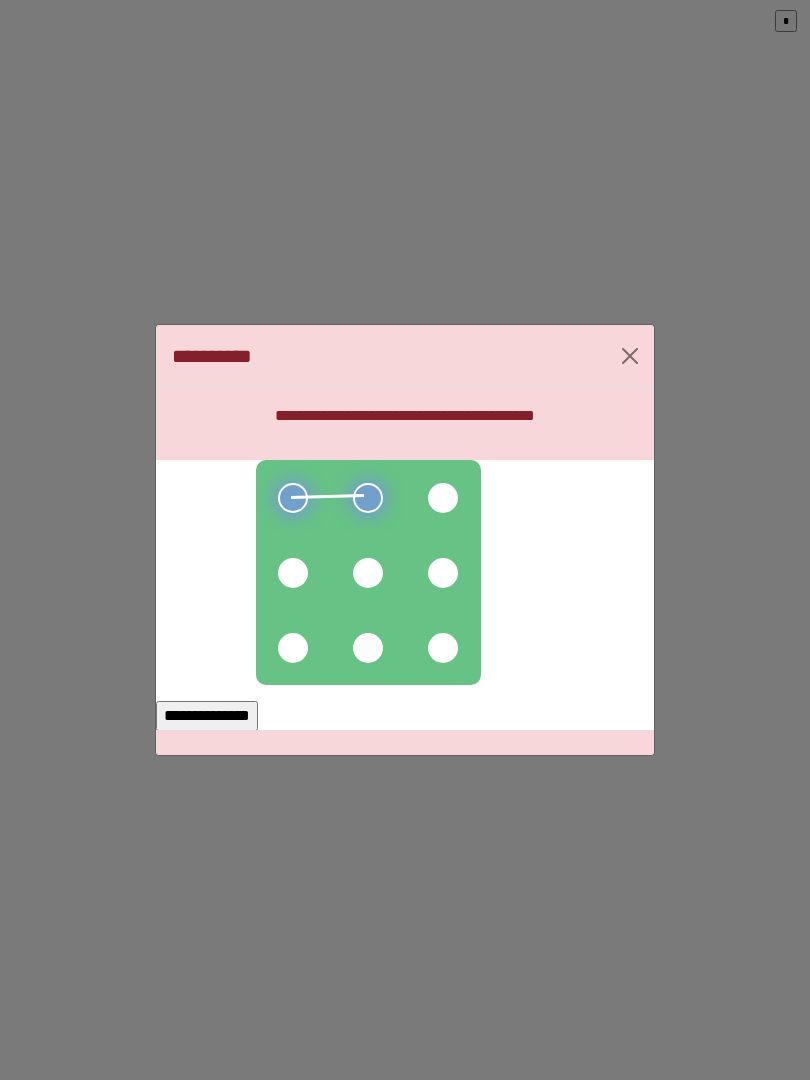 click at bounding box center (293, 573) 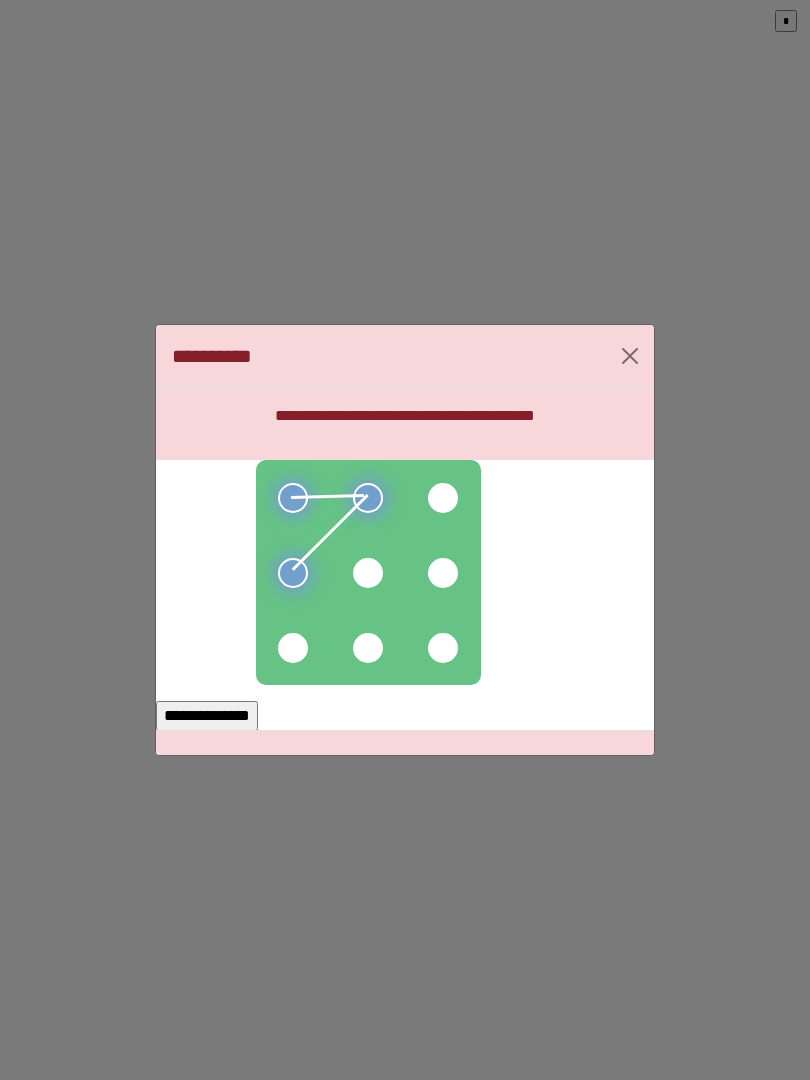 click at bounding box center (368, 572) 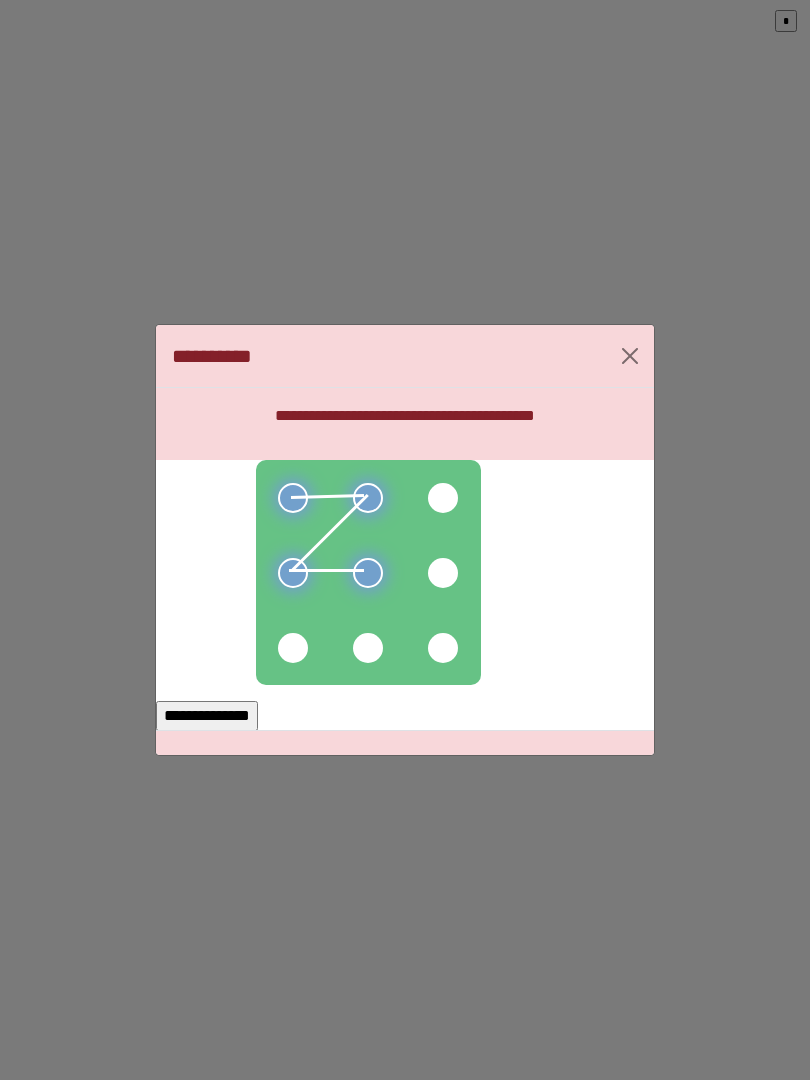 click at bounding box center (293, 648) 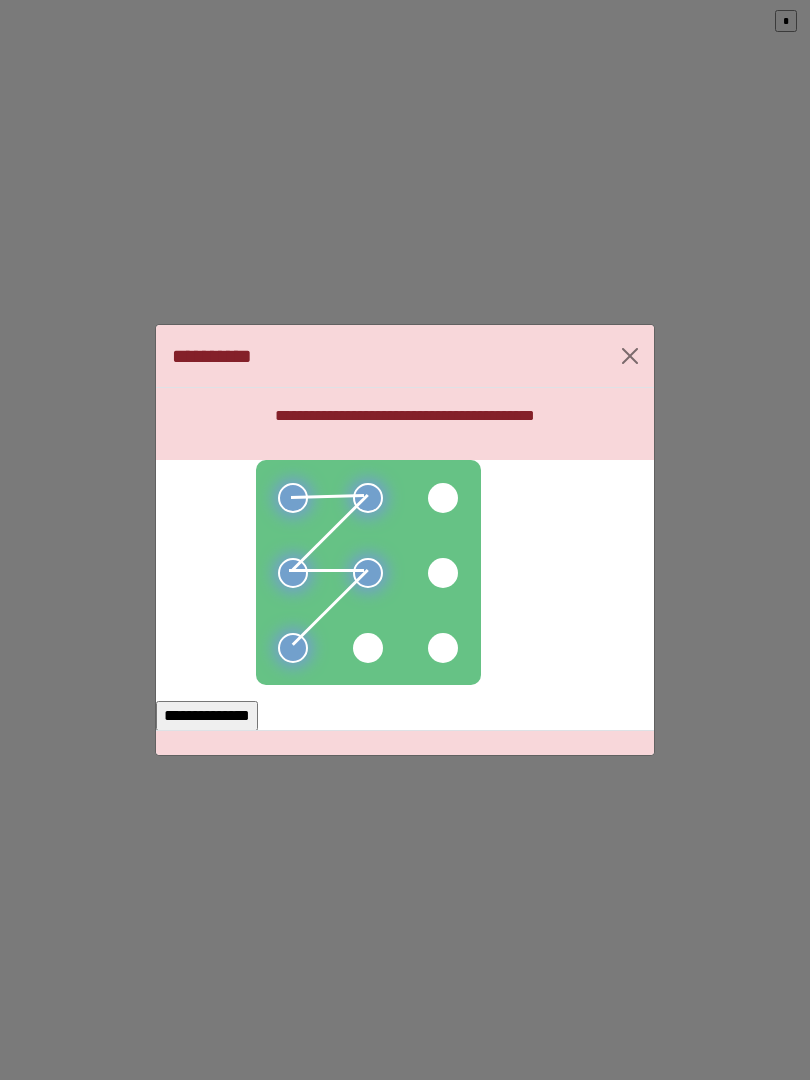 click on "**********" at bounding box center [207, 716] 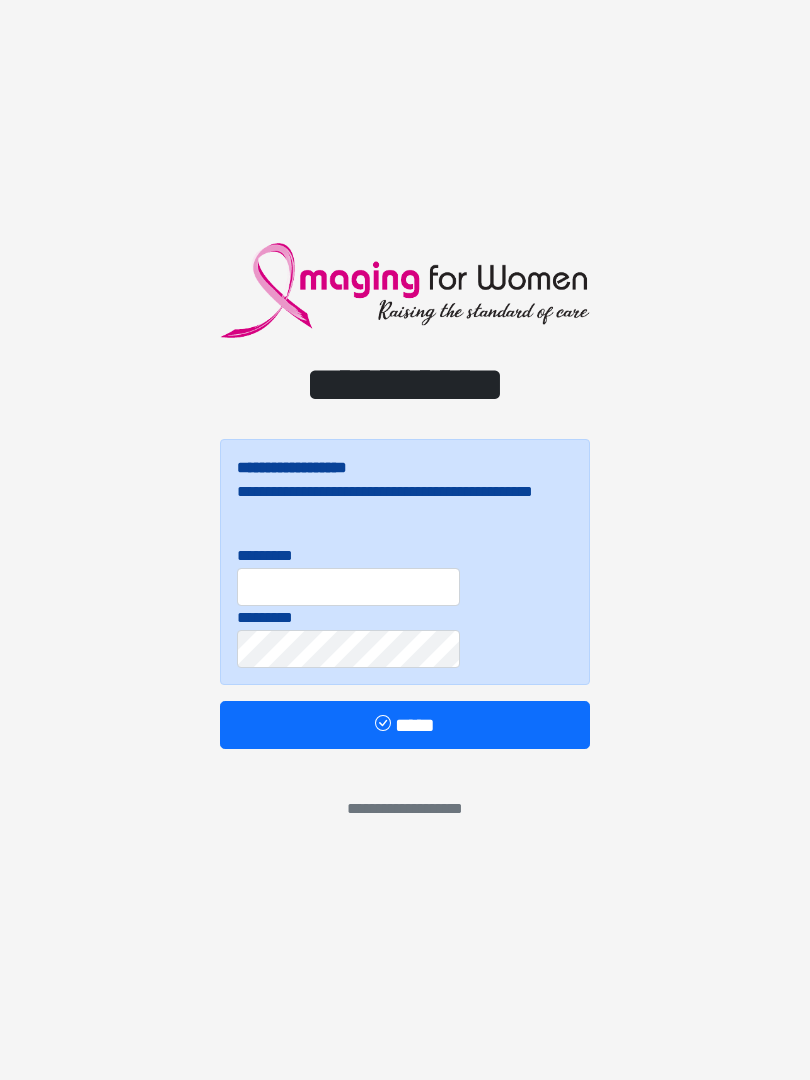 scroll, scrollTop: 0, scrollLeft: 0, axis: both 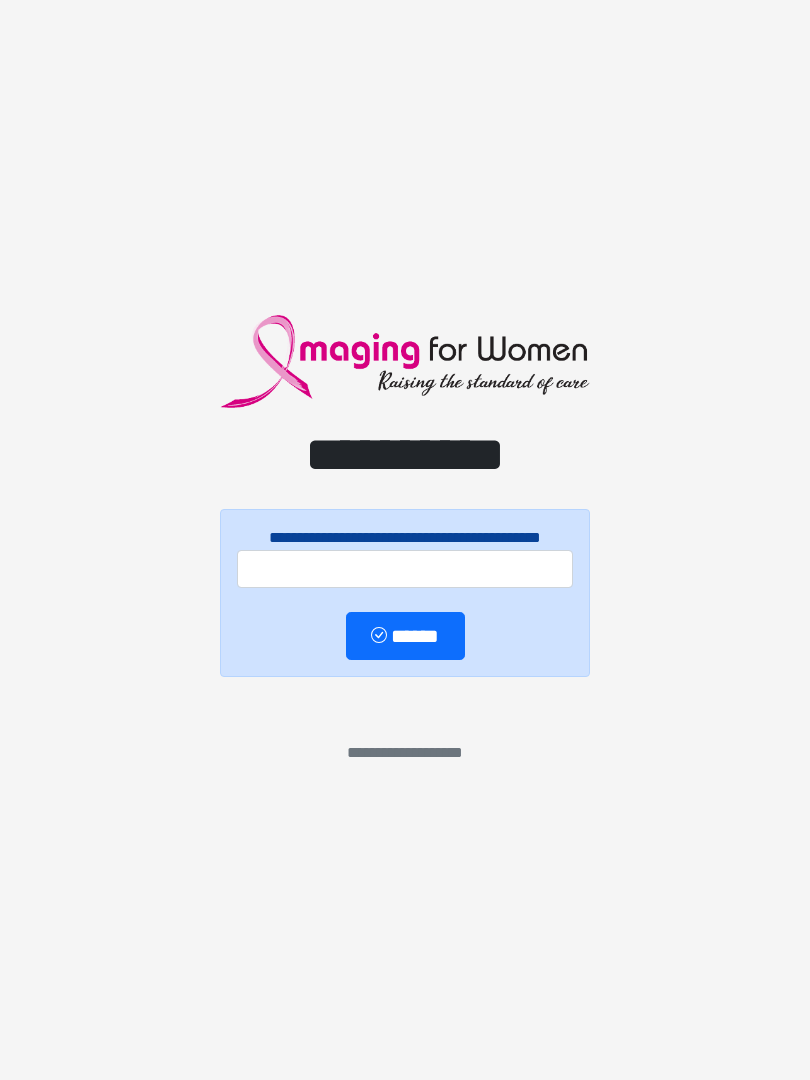 click on "**********" at bounding box center [405, 540] 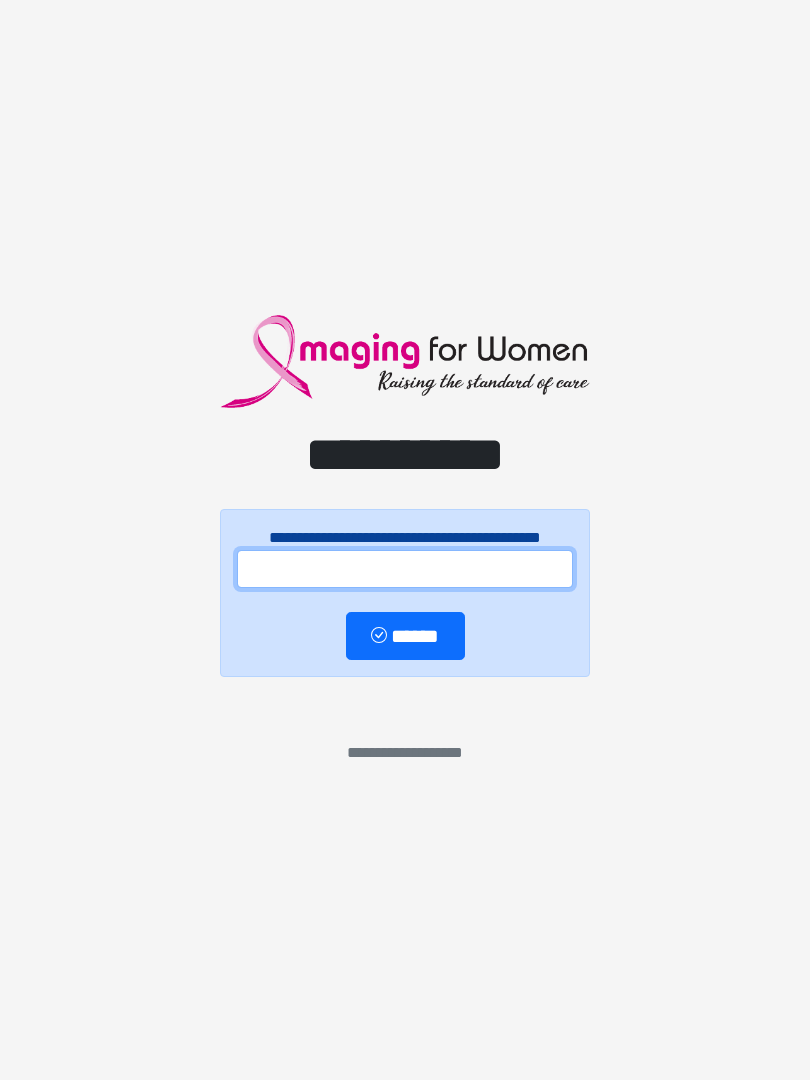 click at bounding box center [405, 569] 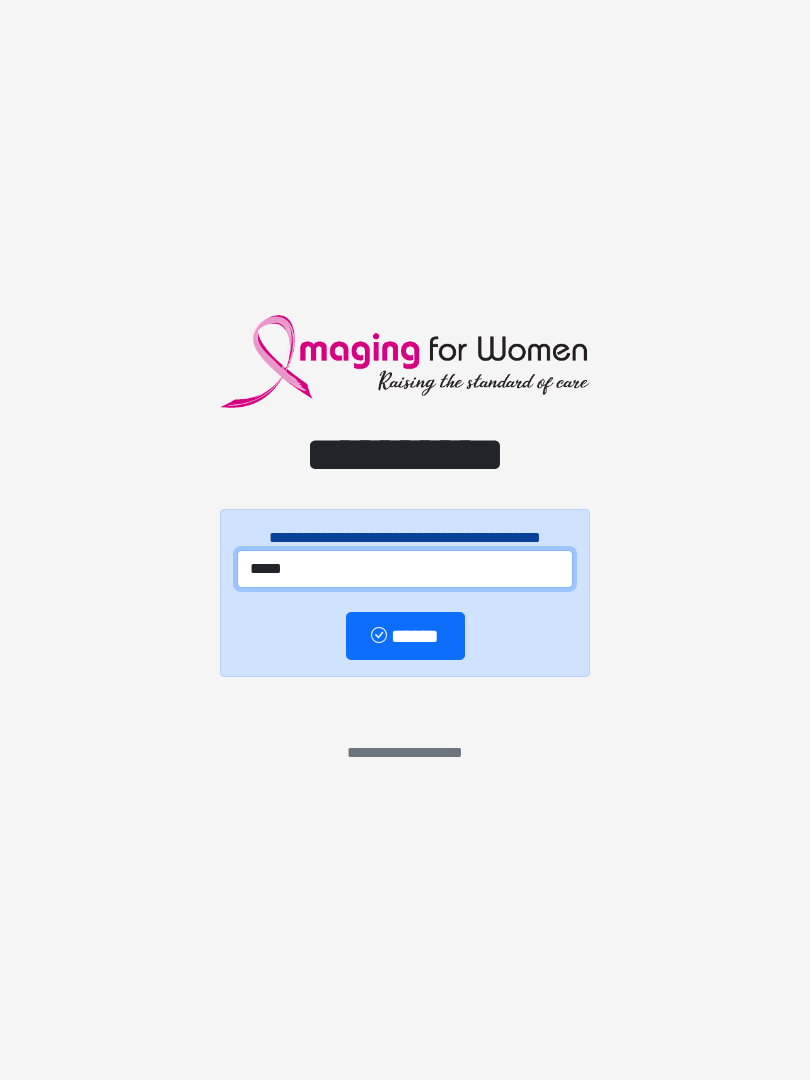 type on "*****" 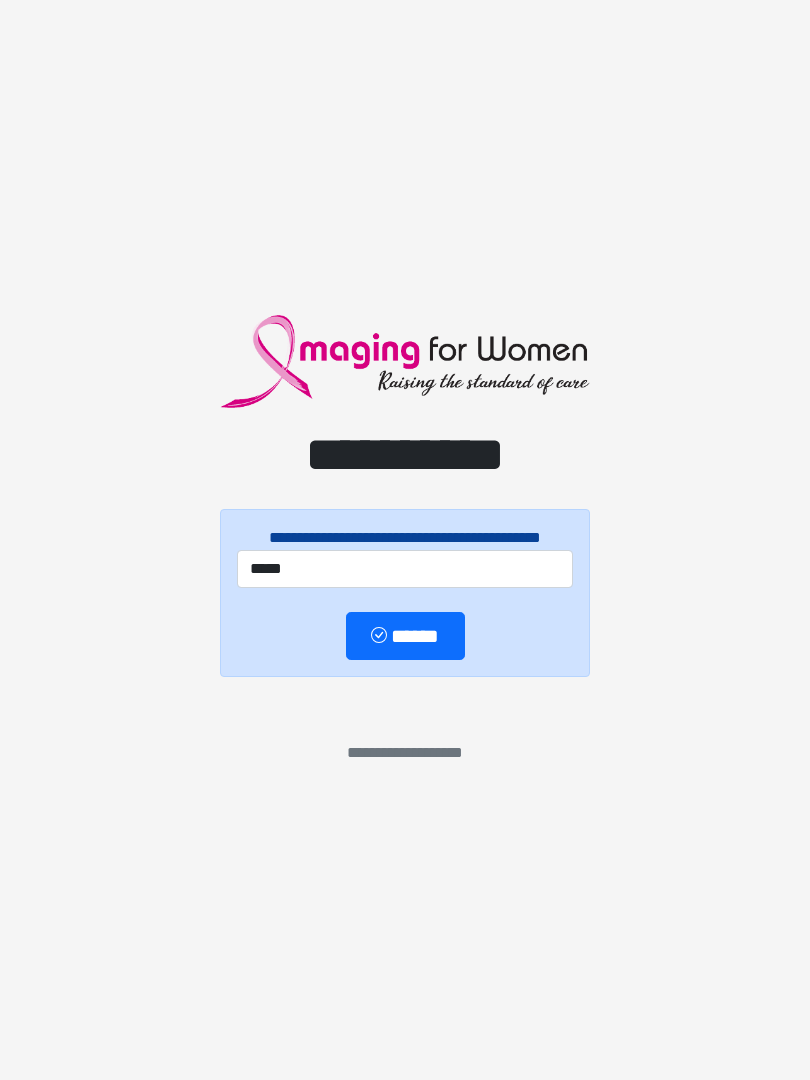 click on "******" at bounding box center [405, 636] 